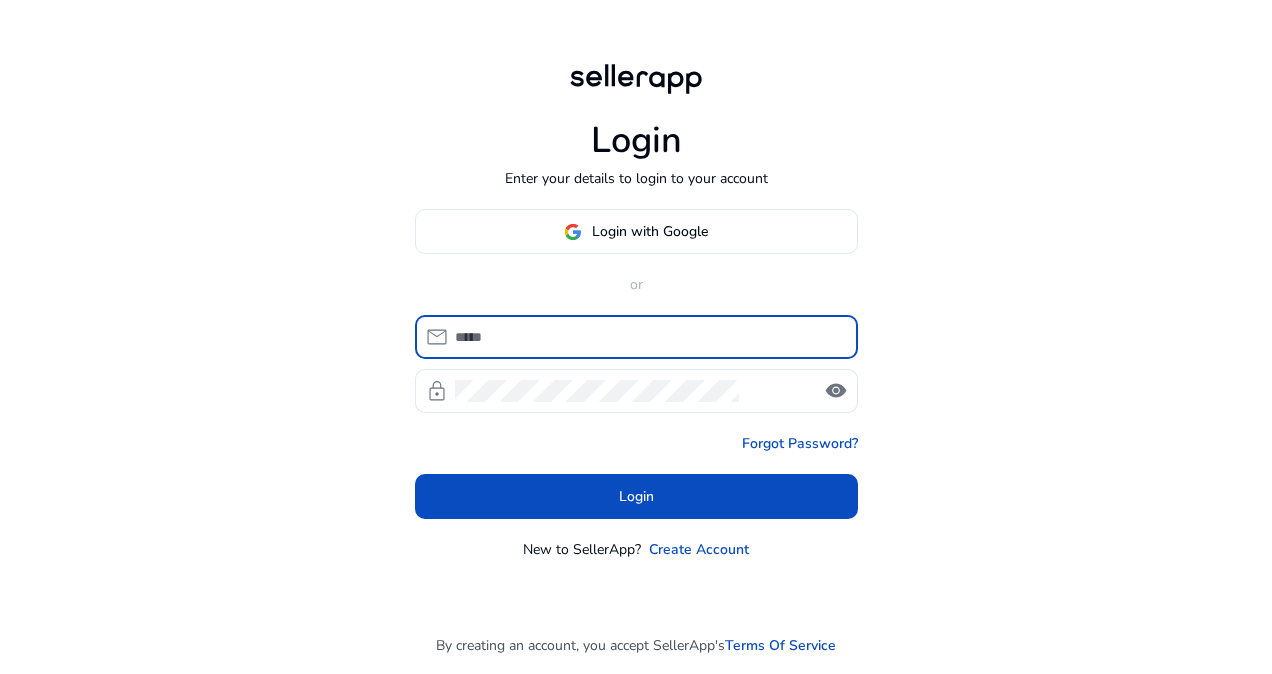 scroll, scrollTop: 0, scrollLeft: 0, axis: both 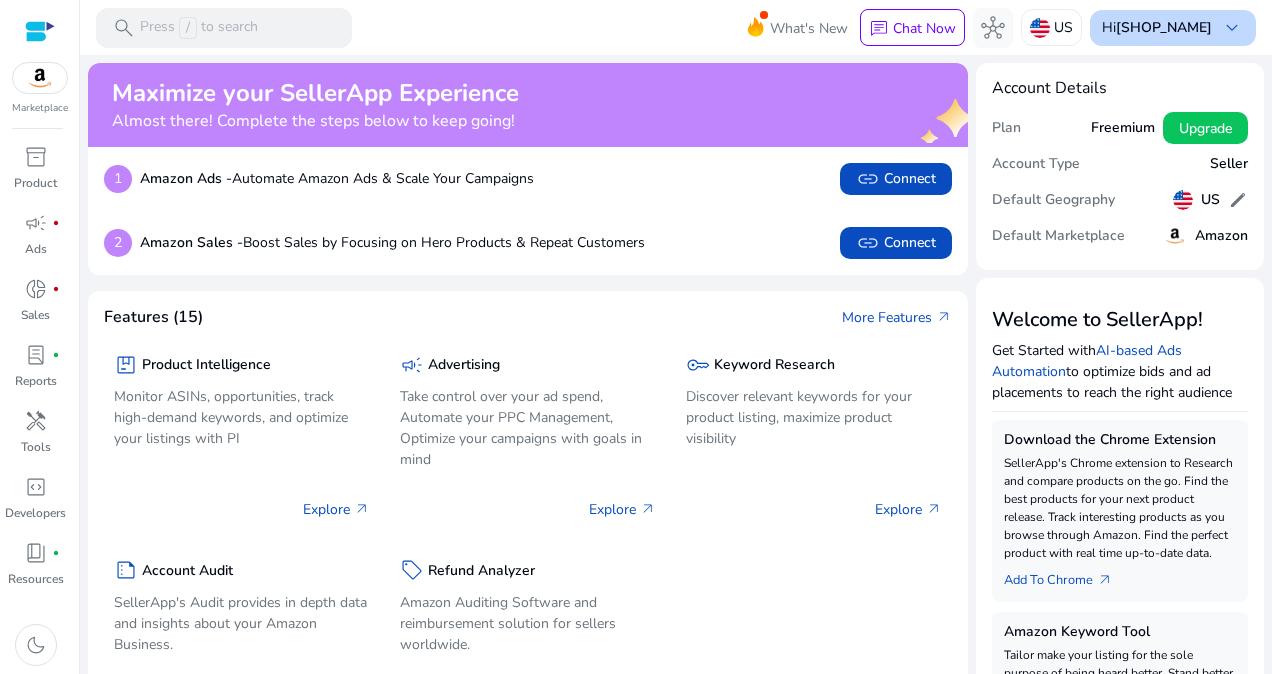 click on "[SHOP_NAME]" at bounding box center [1164, 27] 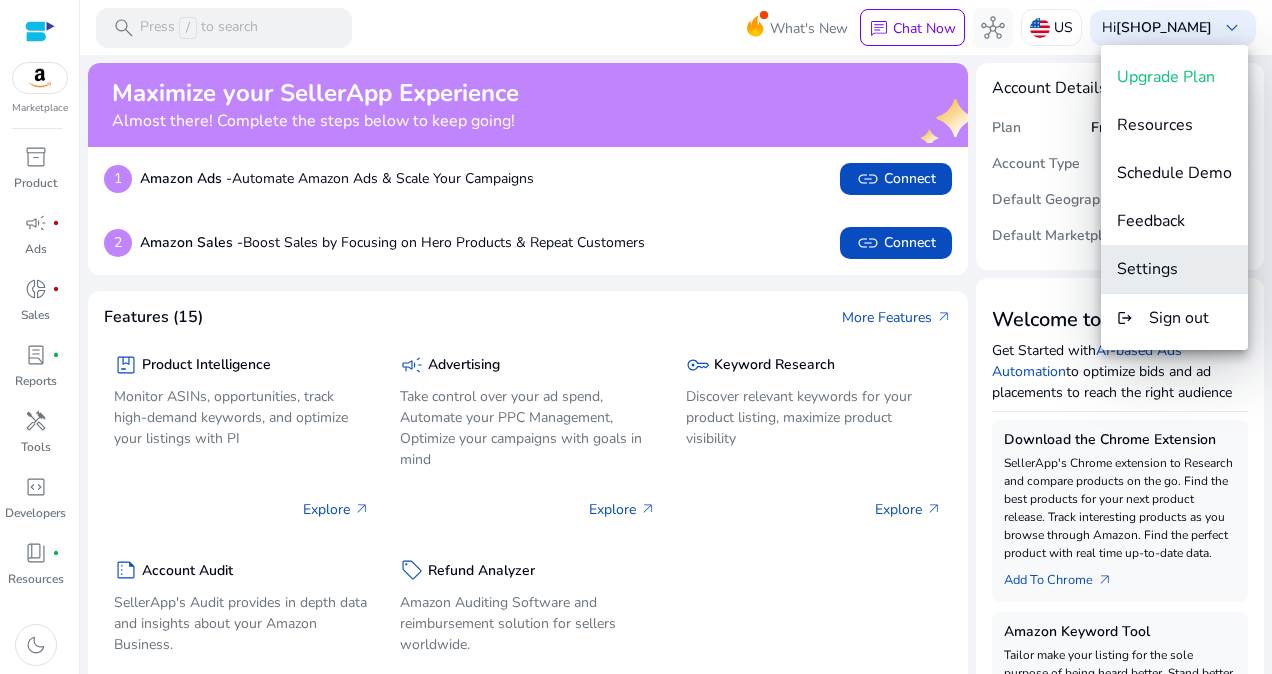 scroll, scrollTop: 0, scrollLeft: 0, axis: both 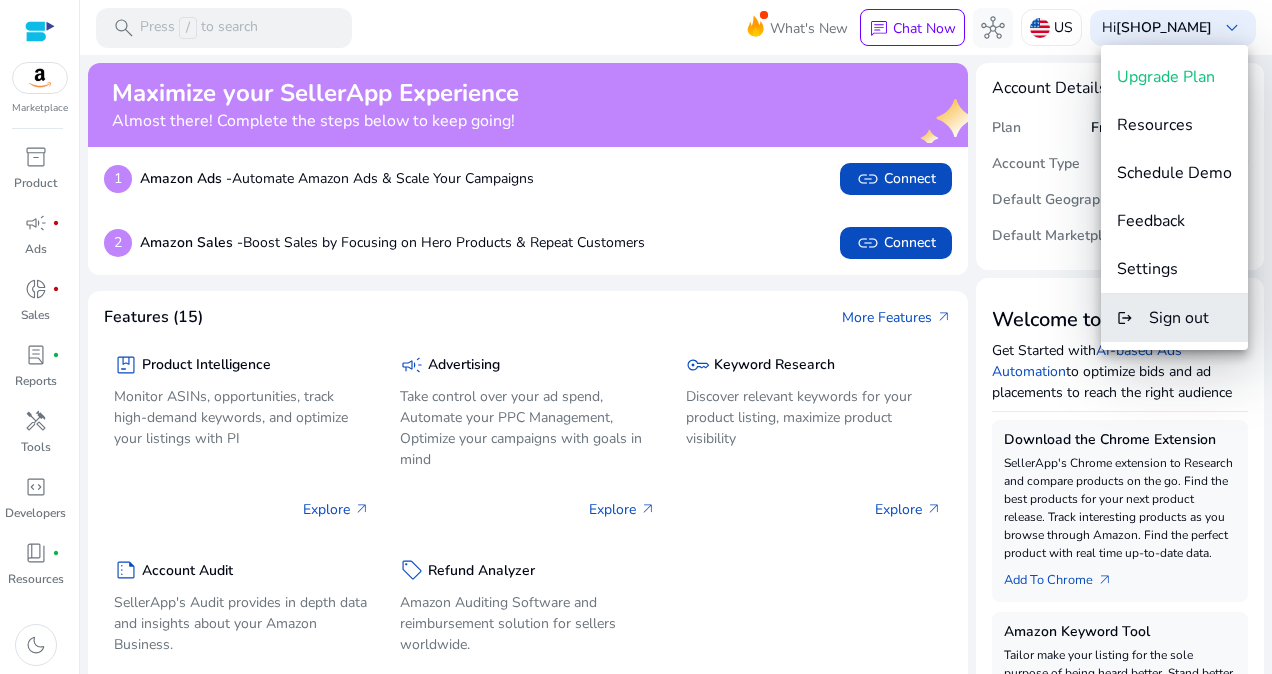 click on "Sign out" at bounding box center [1179, 318] 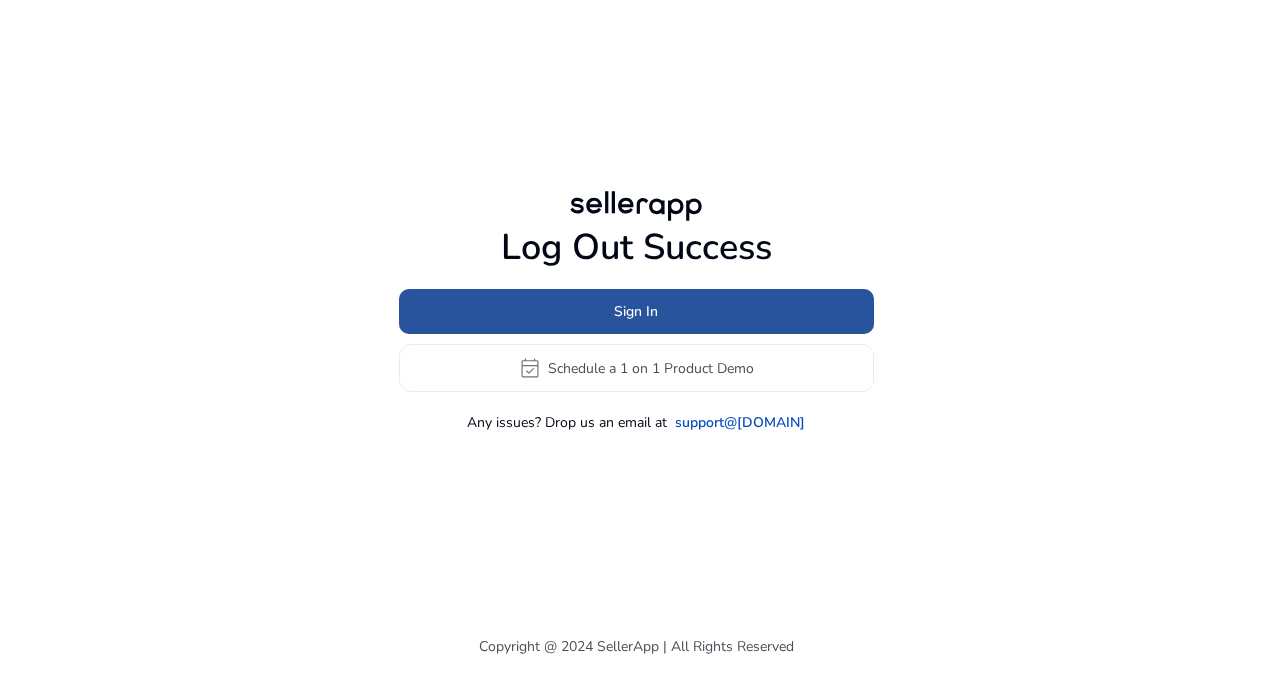 click 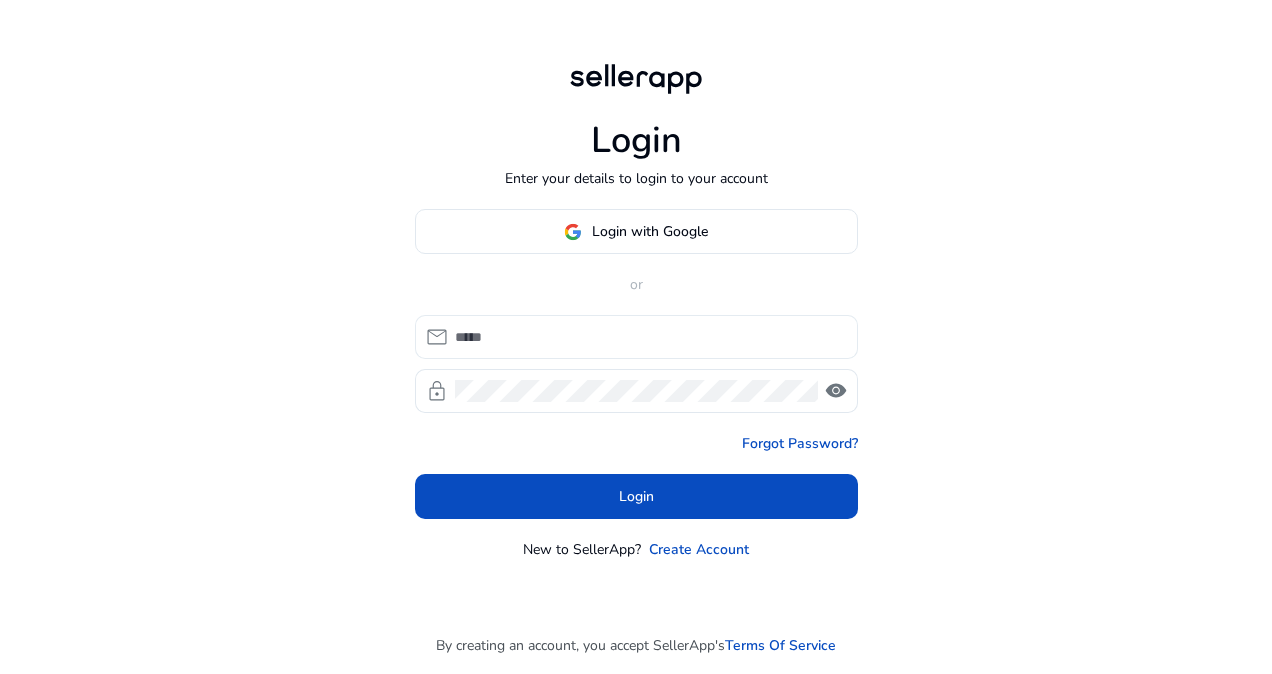 click 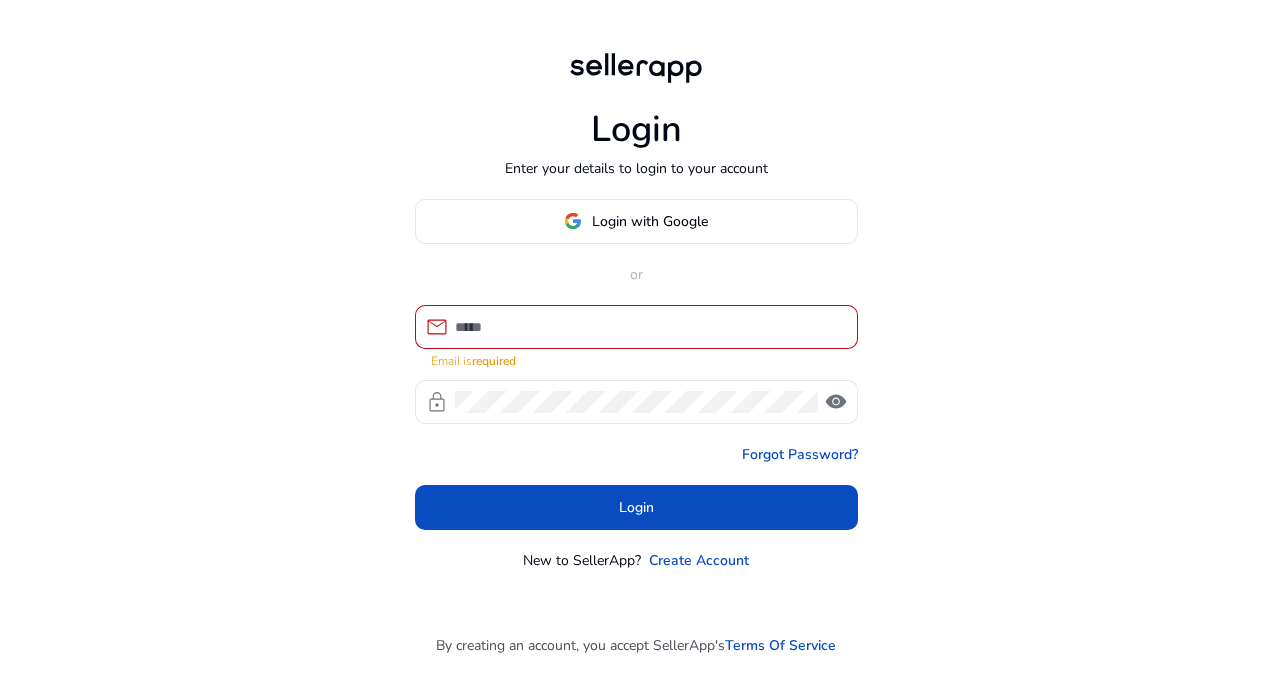 click 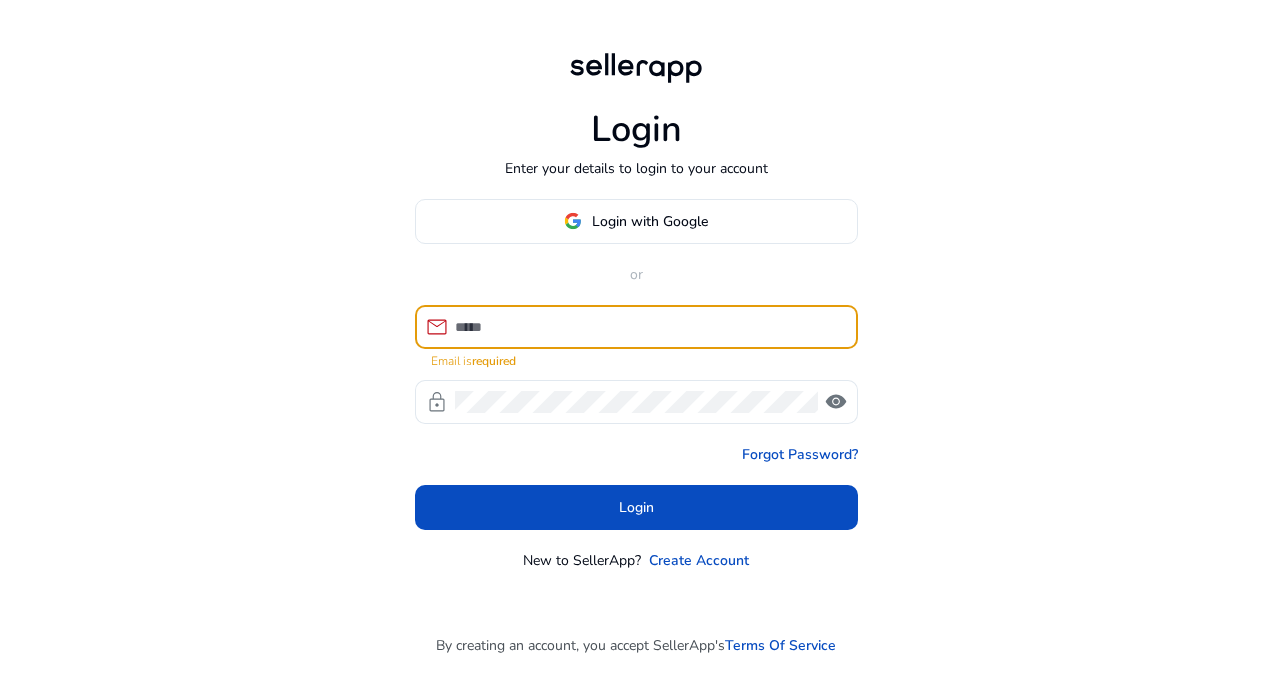 click at bounding box center [648, 327] 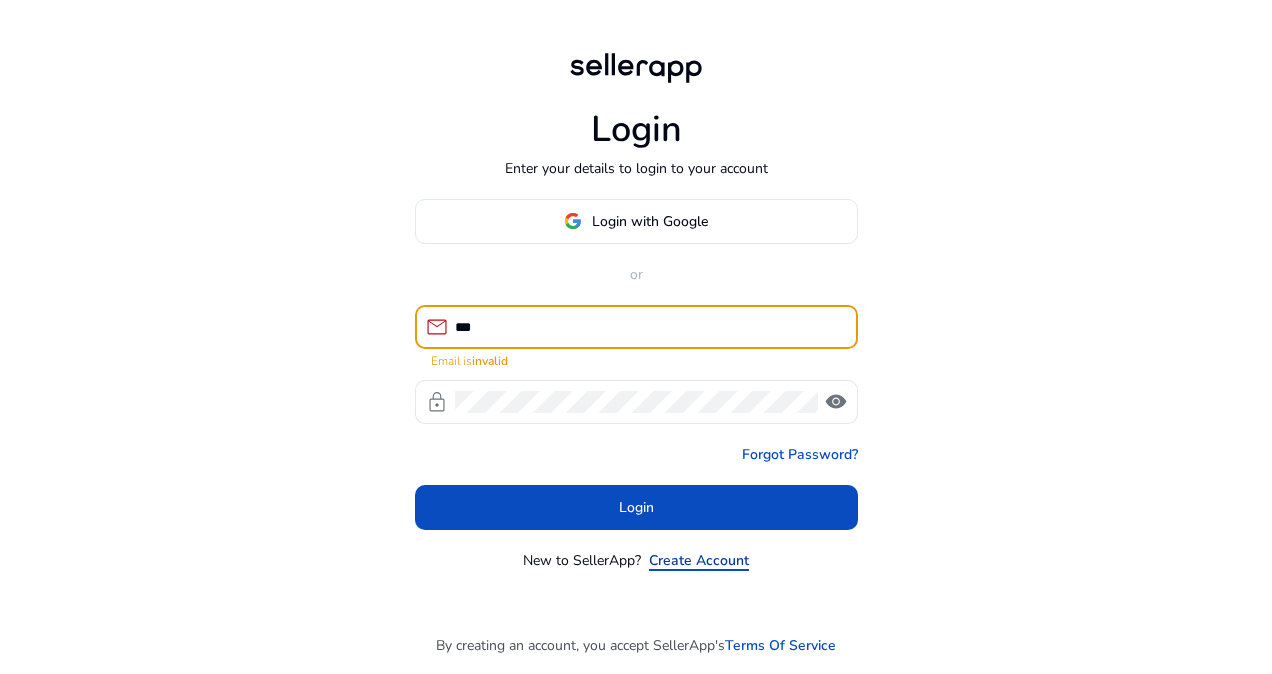 type on "***" 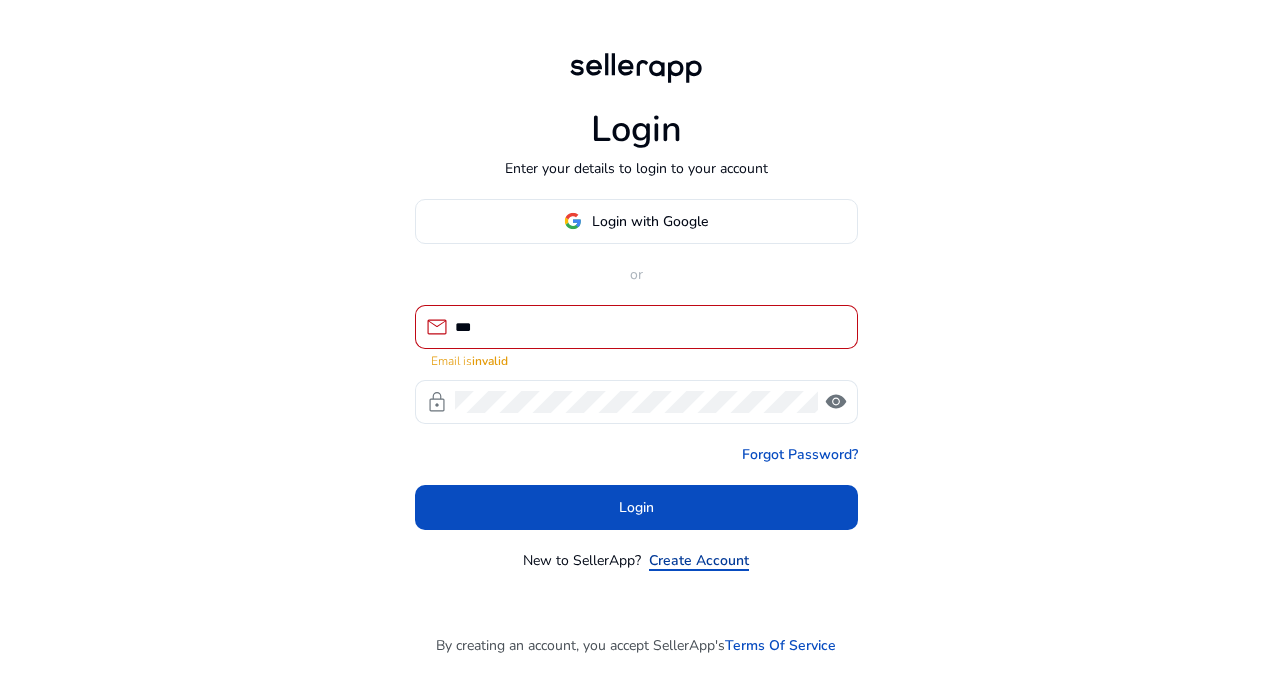 click on "Create Account" 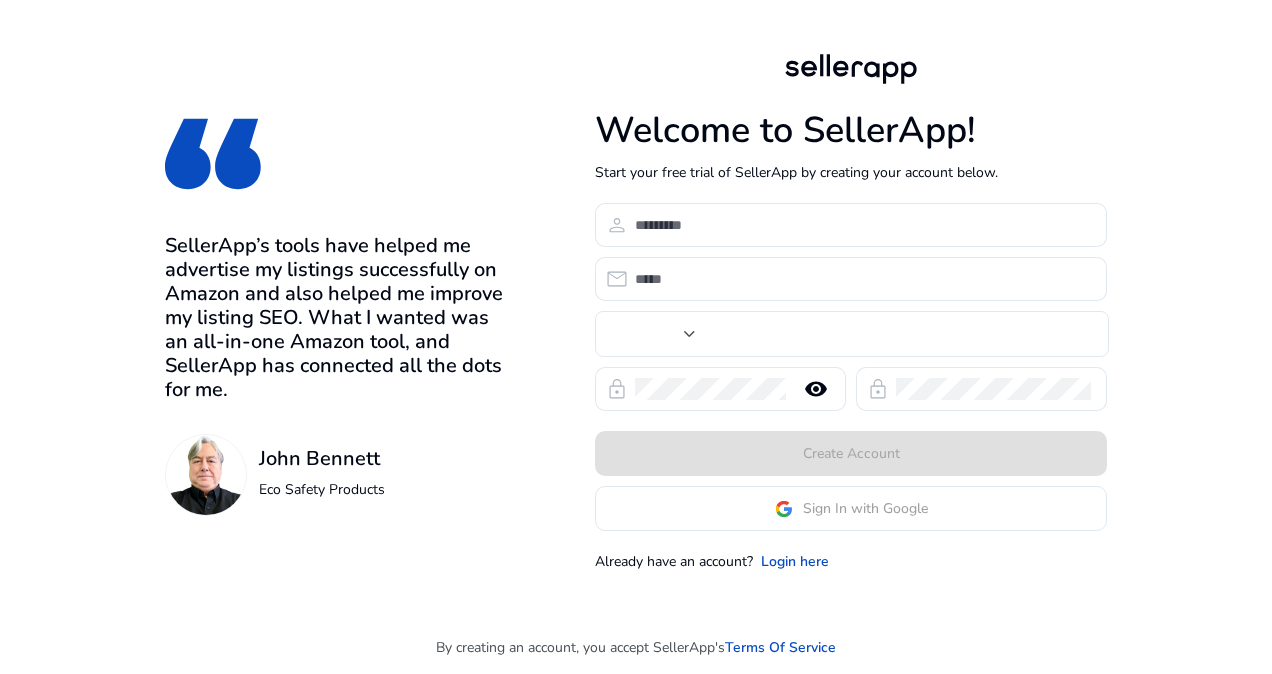 type on "**" 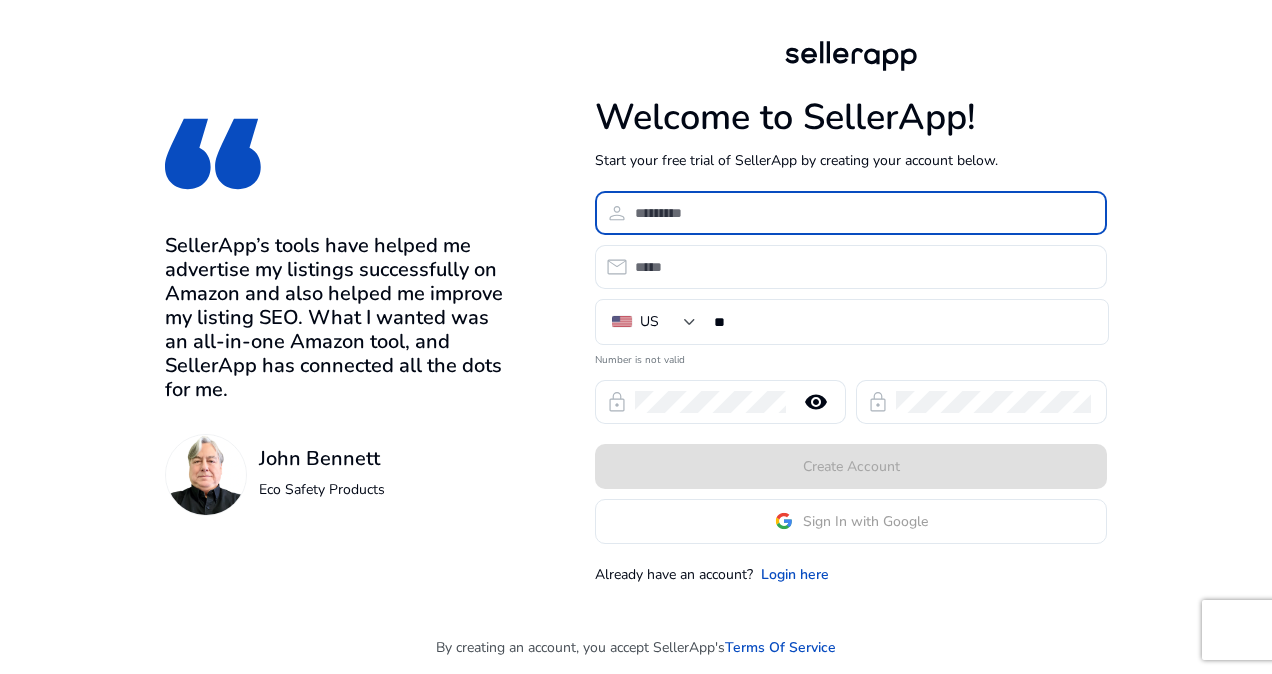 click at bounding box center (863, 213) 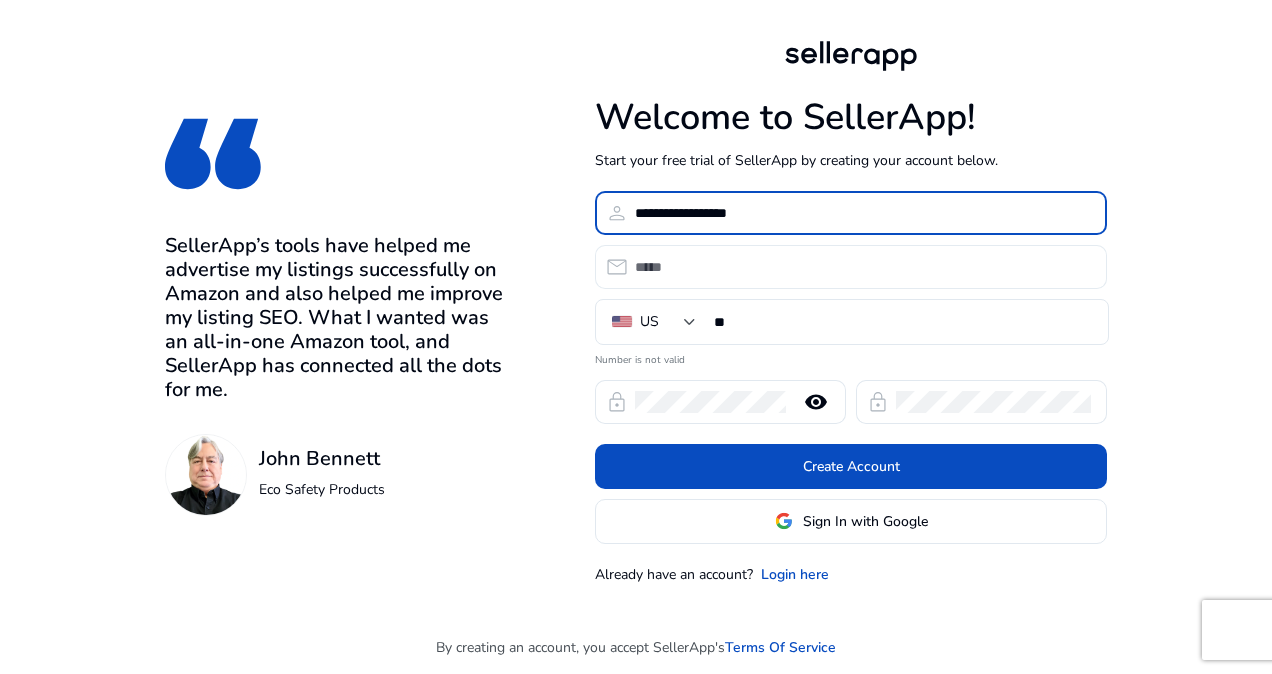 type on "**********" 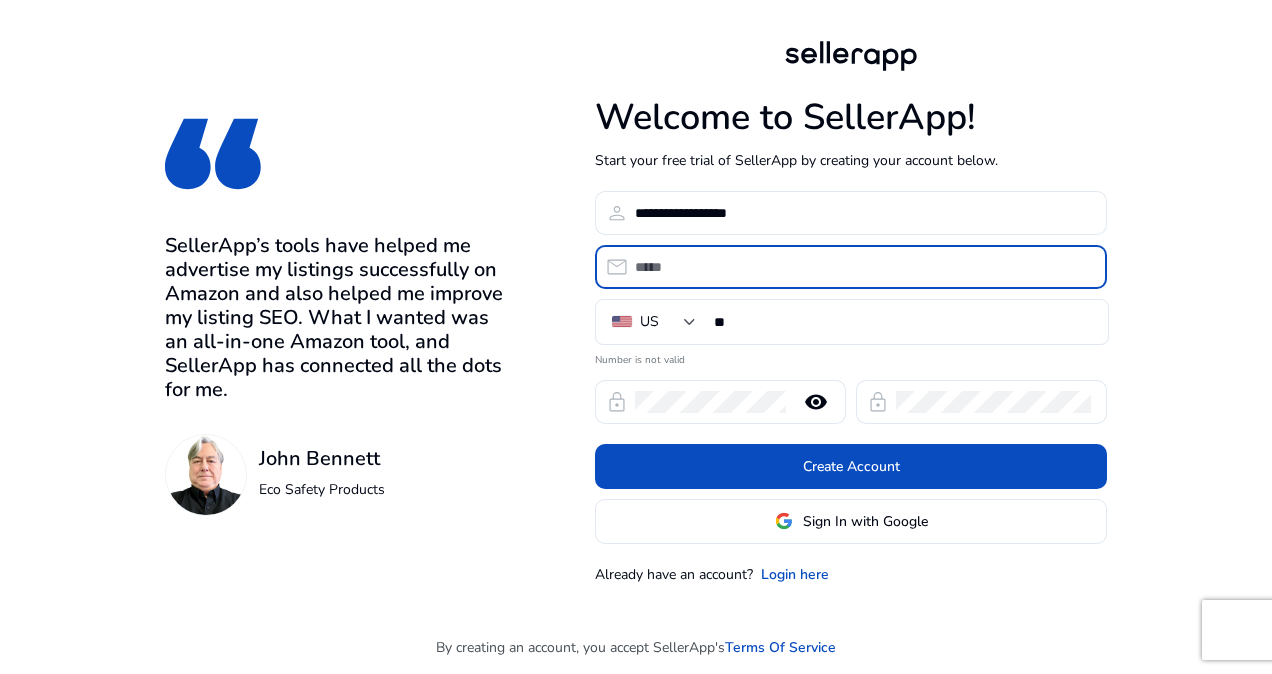 click at bounding box center (863, 267) 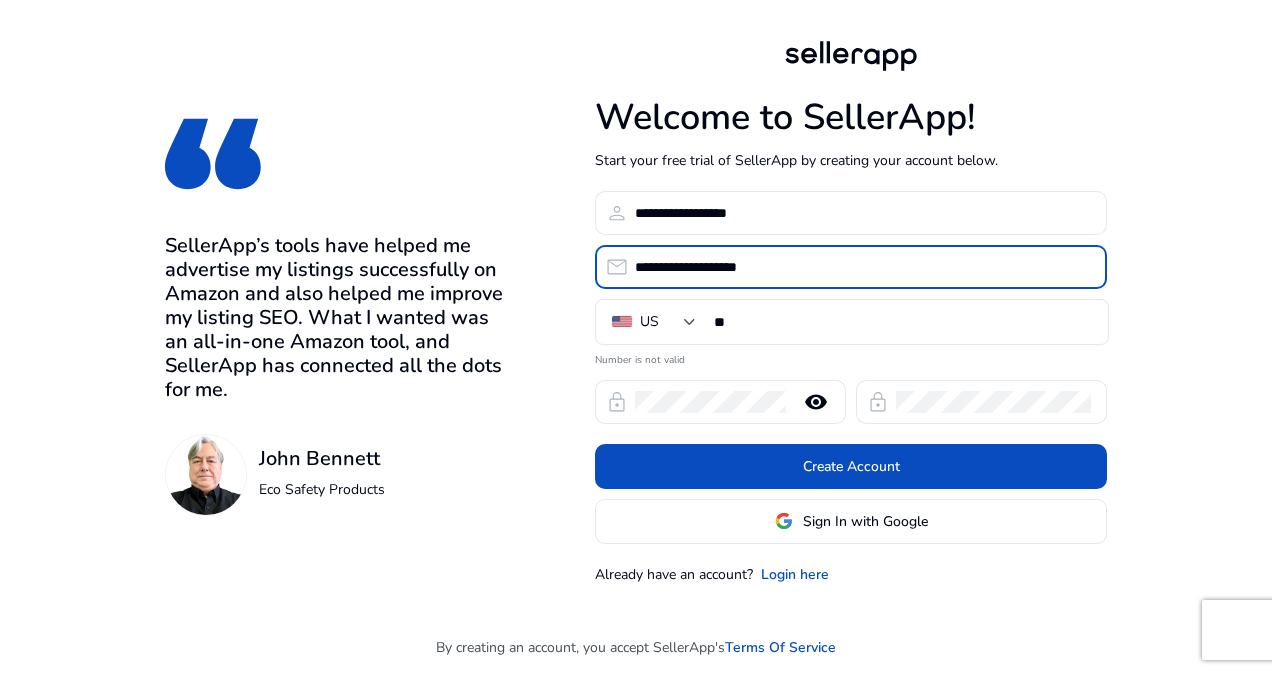 type on "**********" 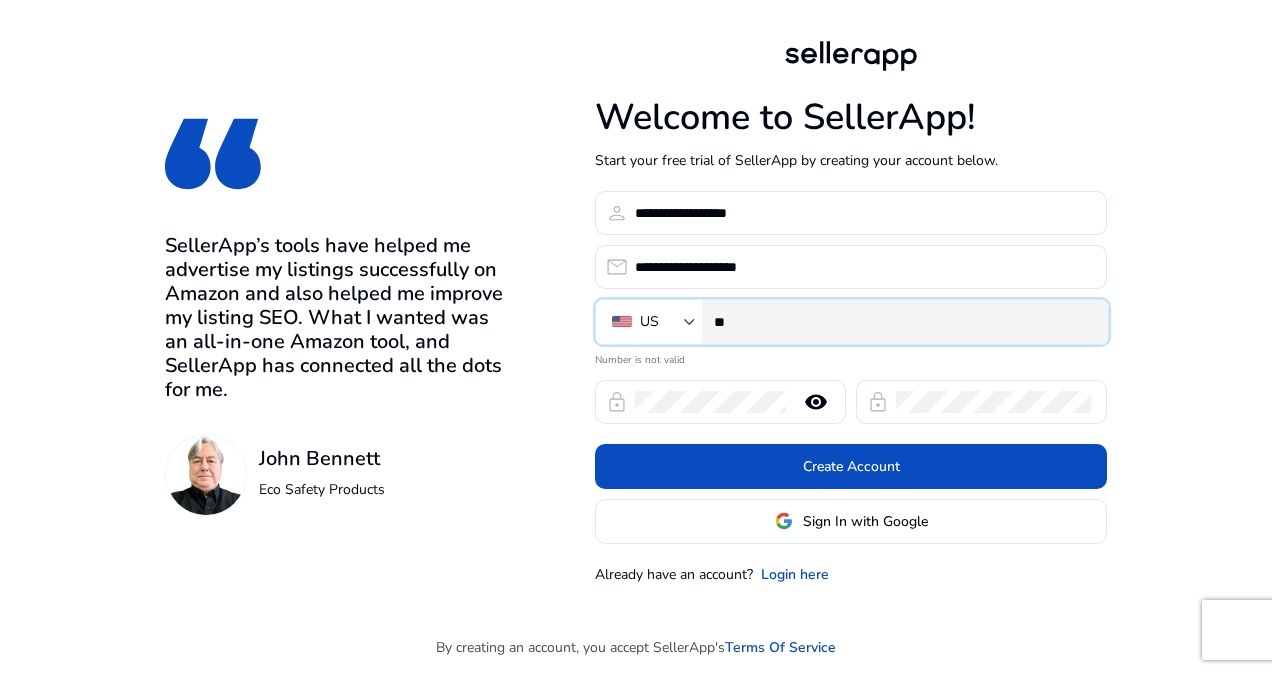 click on "**" at bounding box center [903, 322] 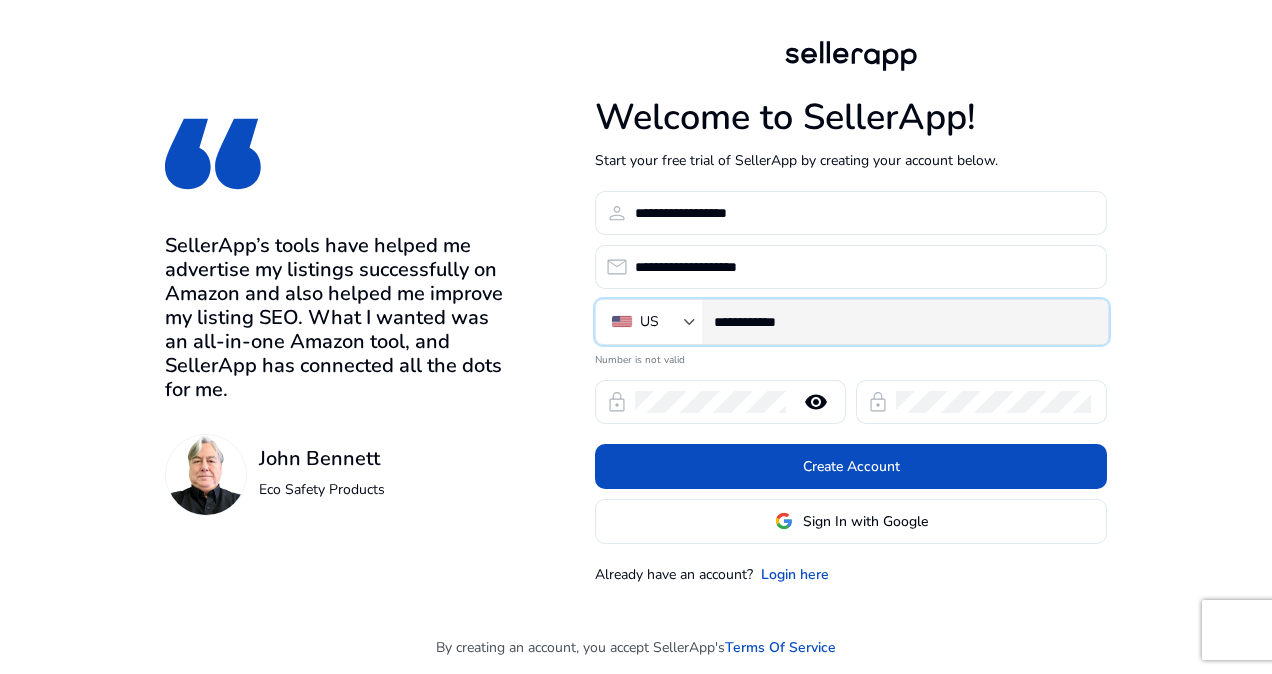 click on "**********" at bounding box center [903, 322] 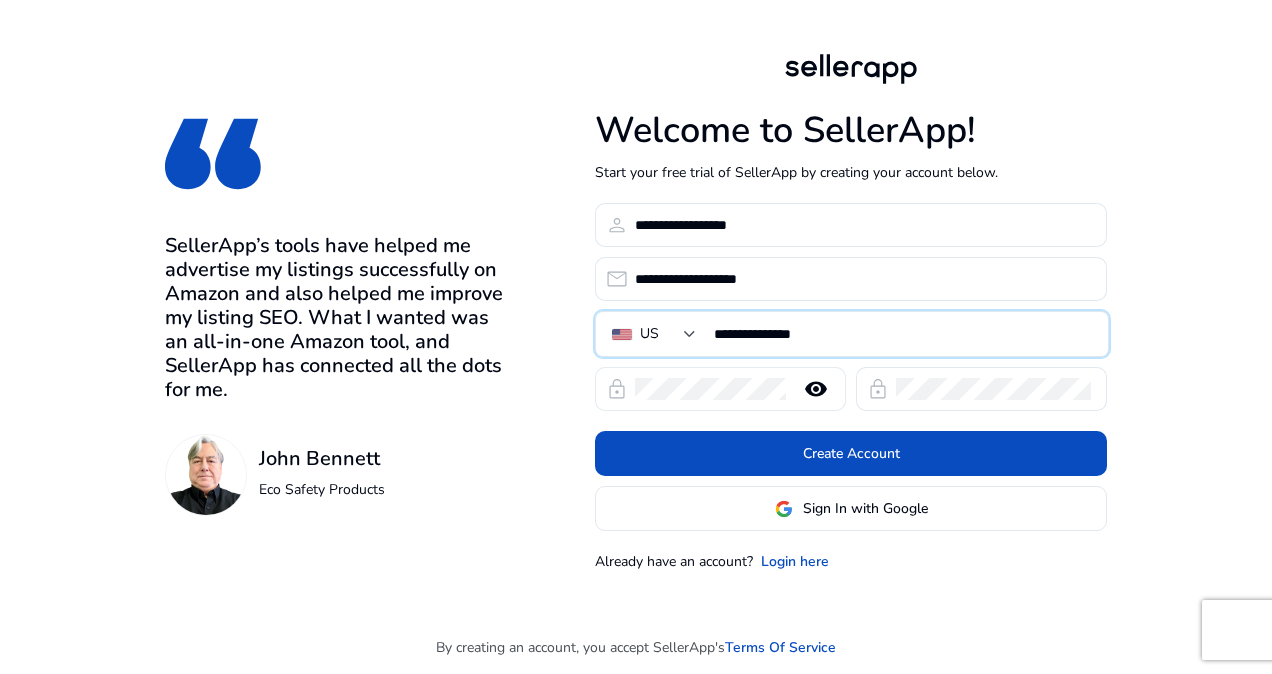 type on "**********" 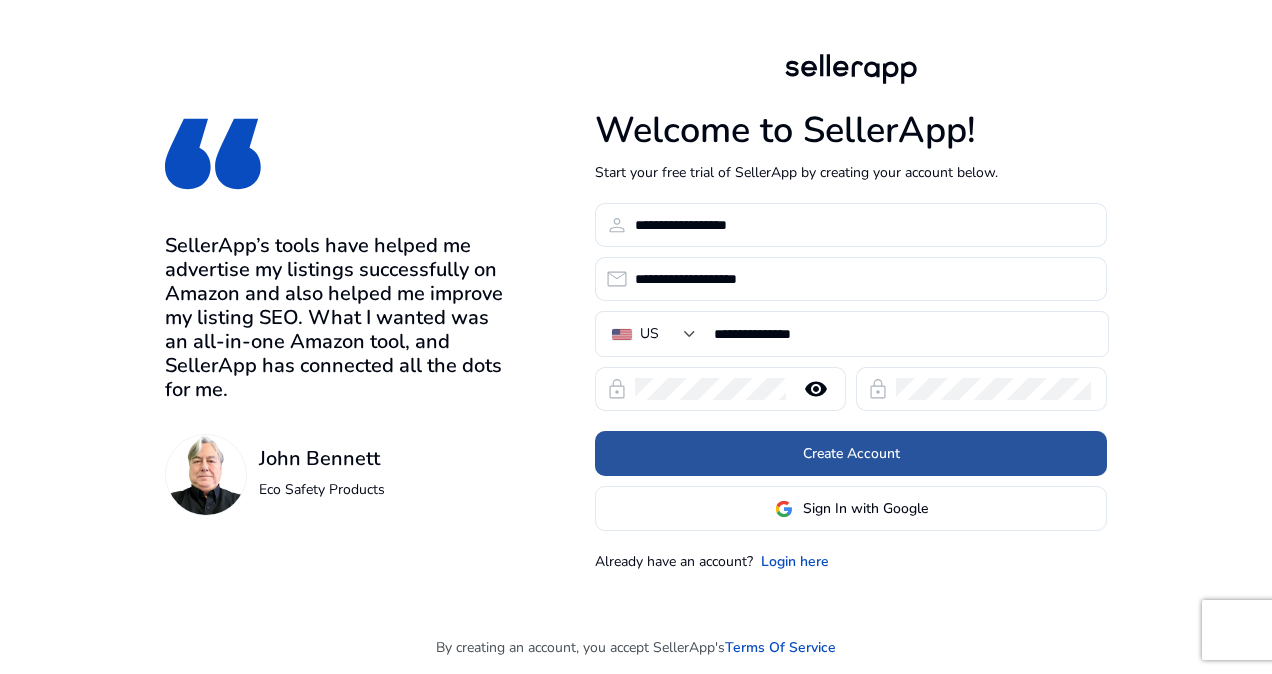click at bounding box center [851, 454] 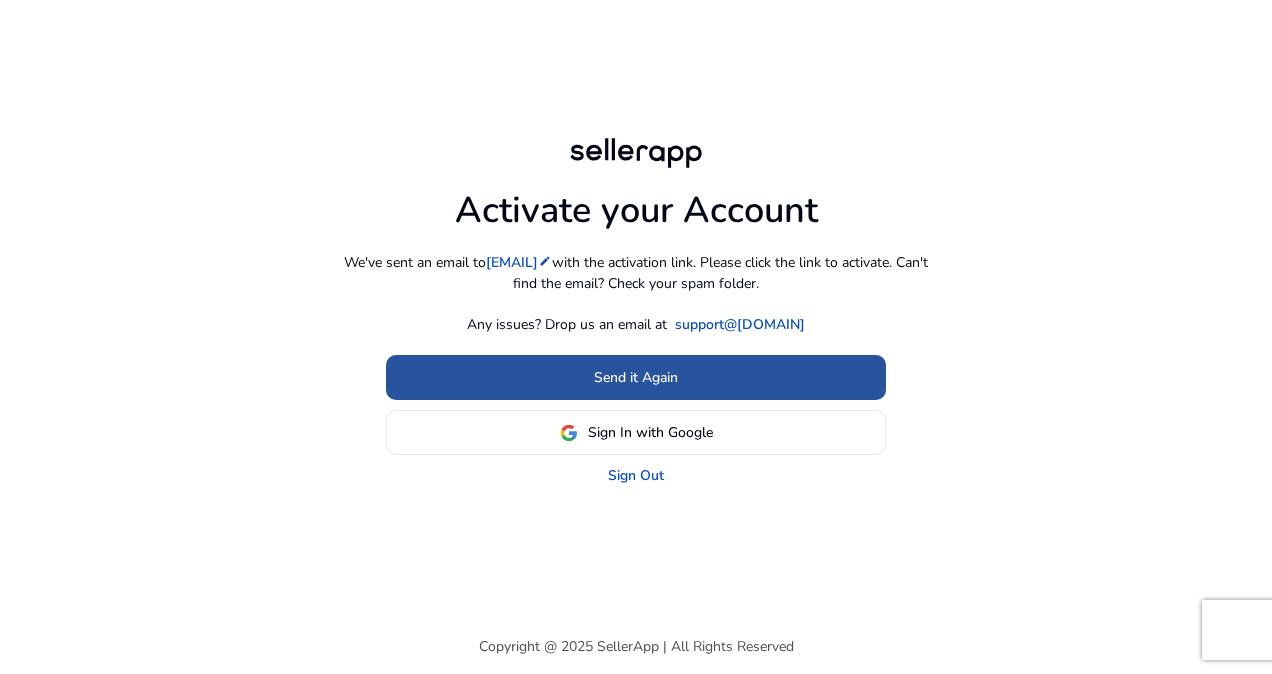 click 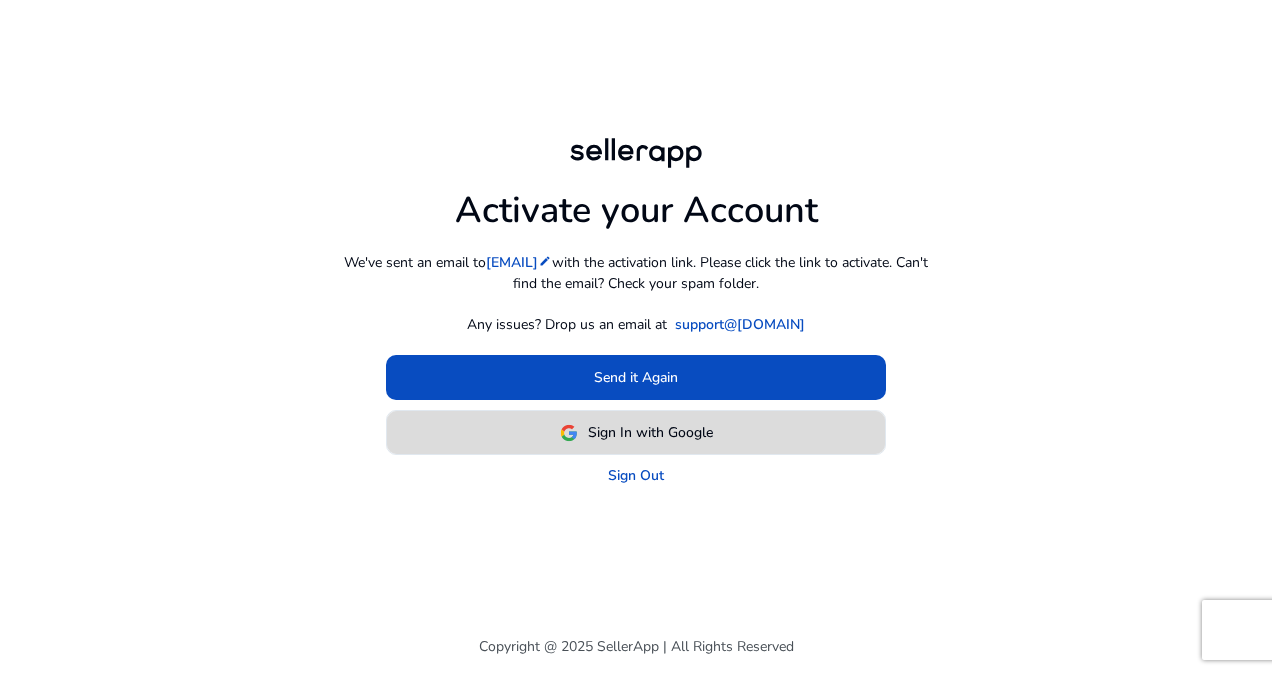 click on "Sign In with Google" 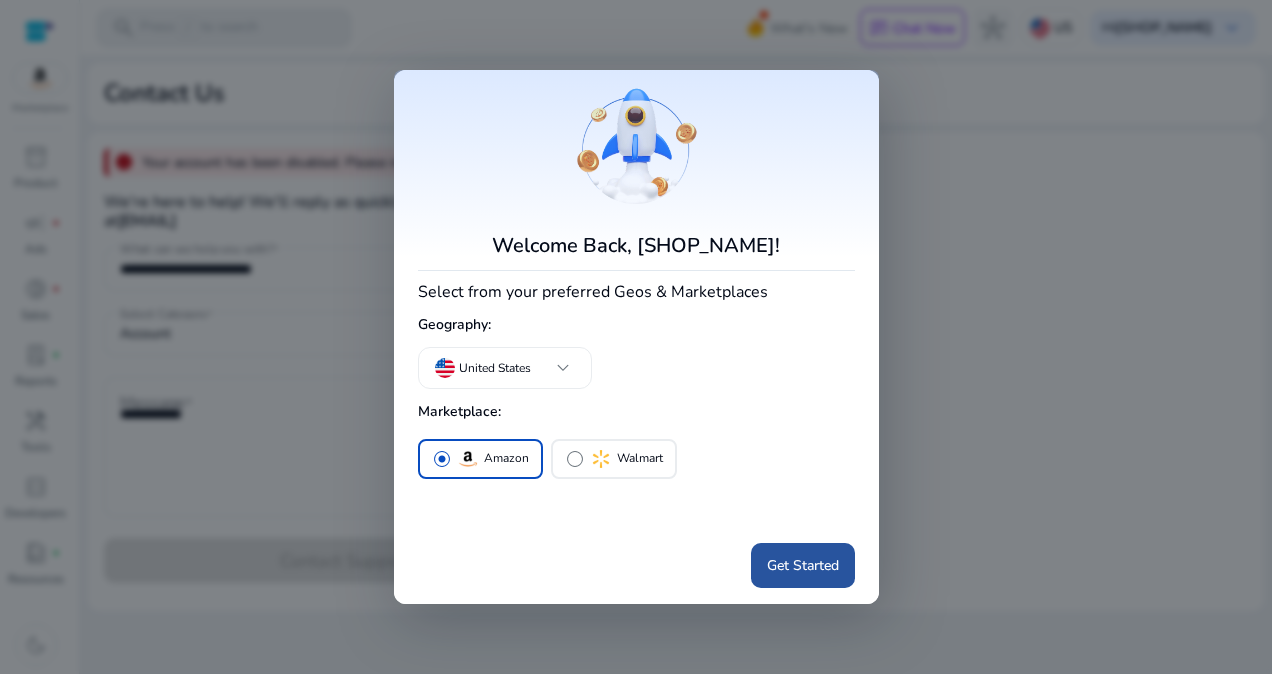 click on "Get Started" at bounding box center (803, 565) 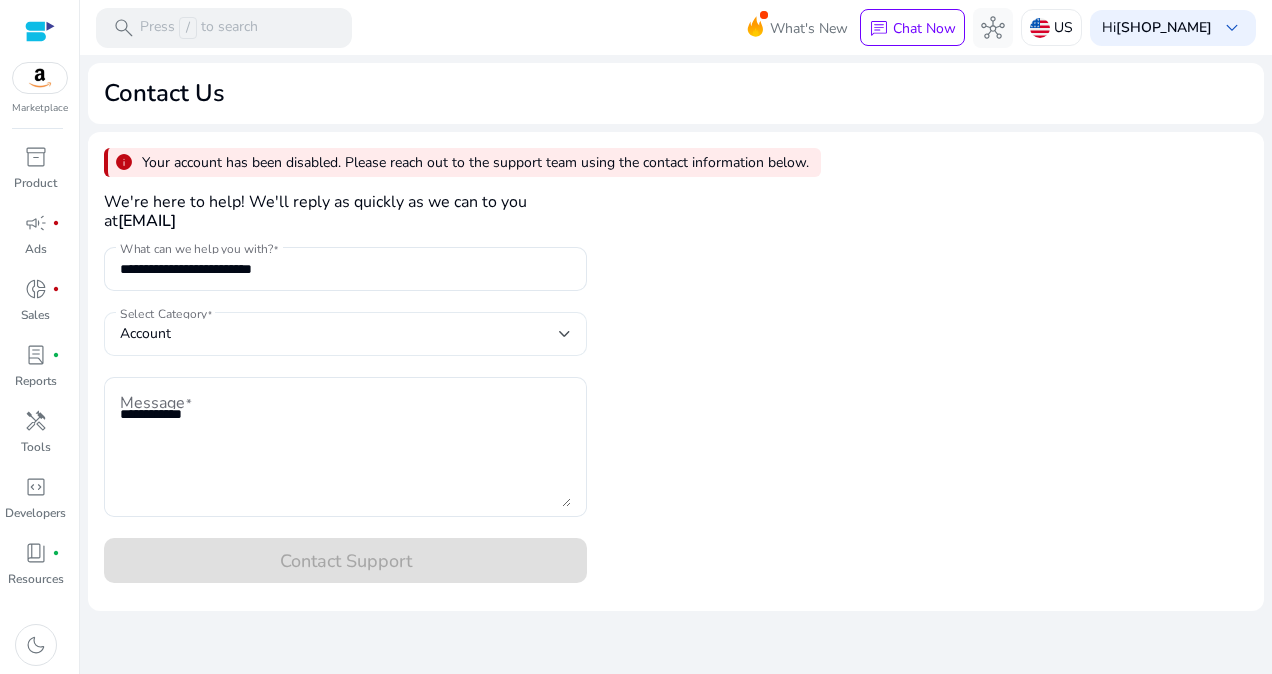 click on "Account" 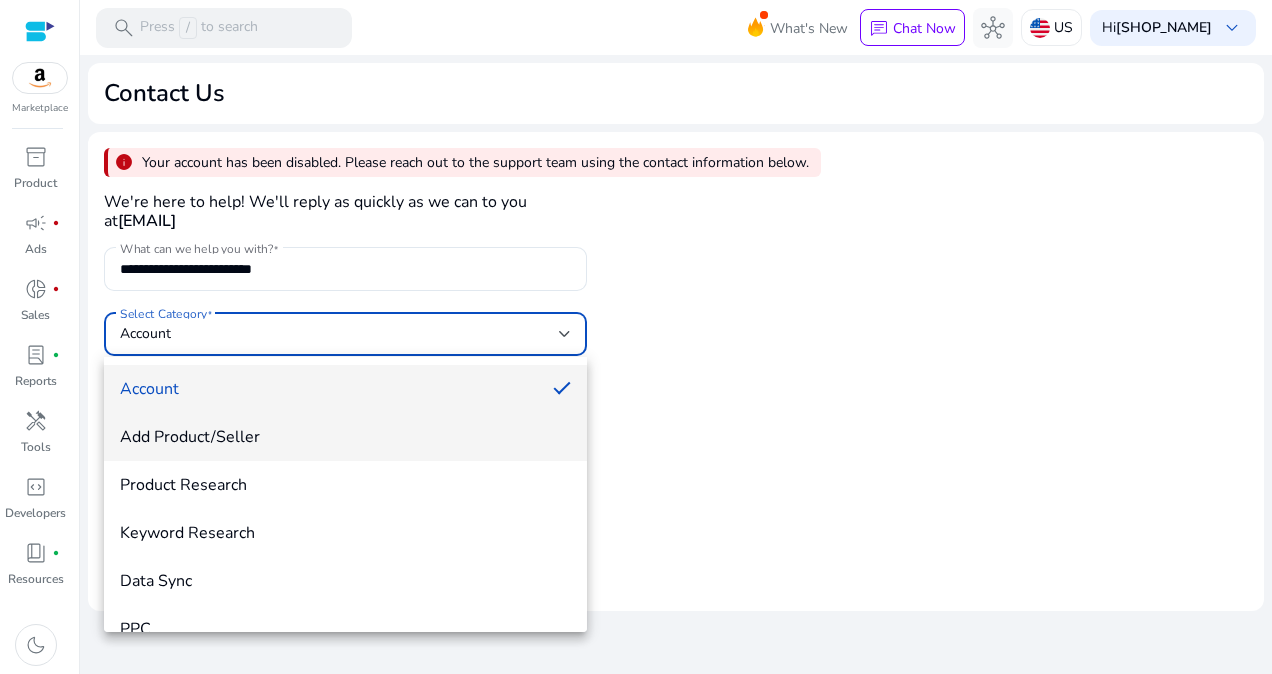 scroll, scrollTop: 76, scrollLeft: 0, axis: vertical 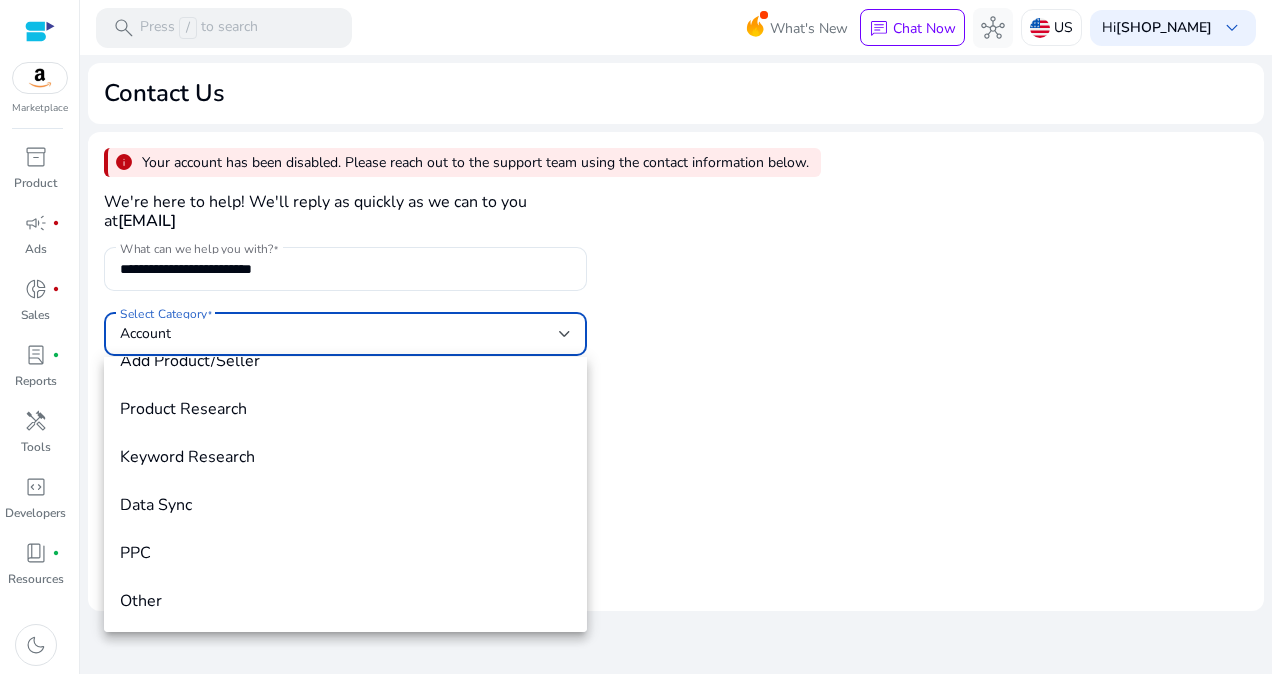 click at bounding box center (636, 337) 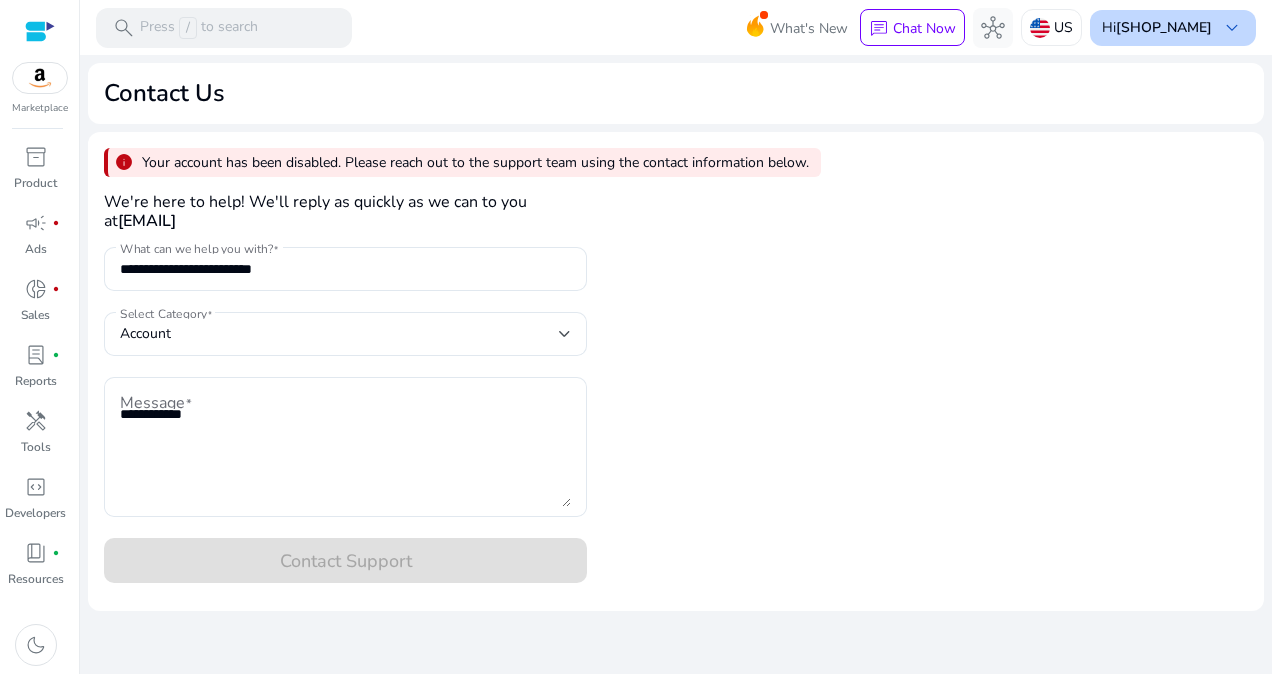 click on "Hi  JUVENS SHOP  keyboard_arrow_down" at bounding box center [1173, 28] 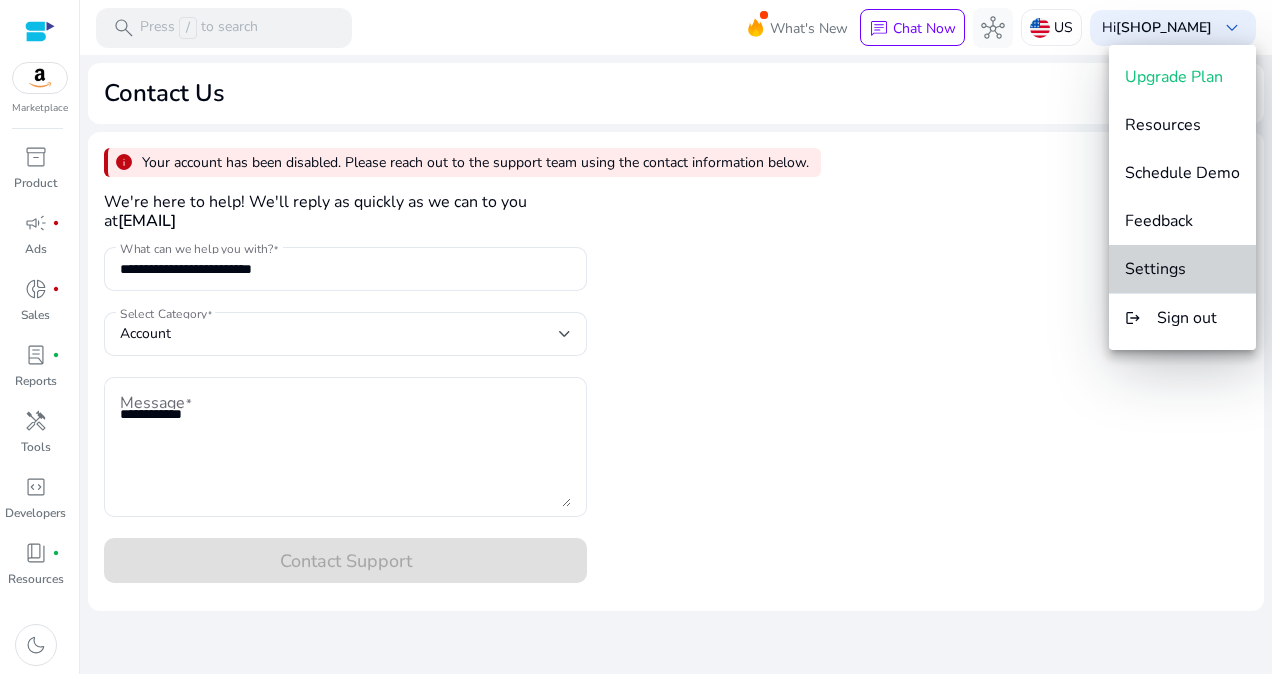 click on "Settings" at bounding box center [1182, 269] 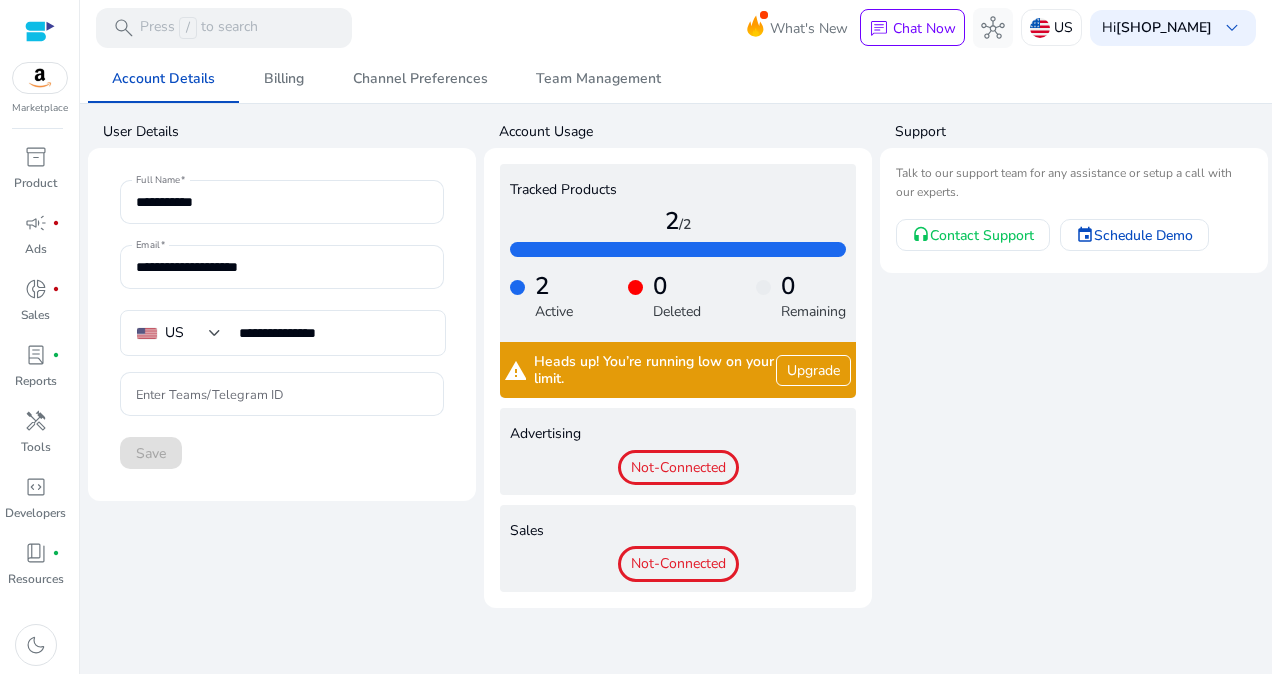 click on "Active" 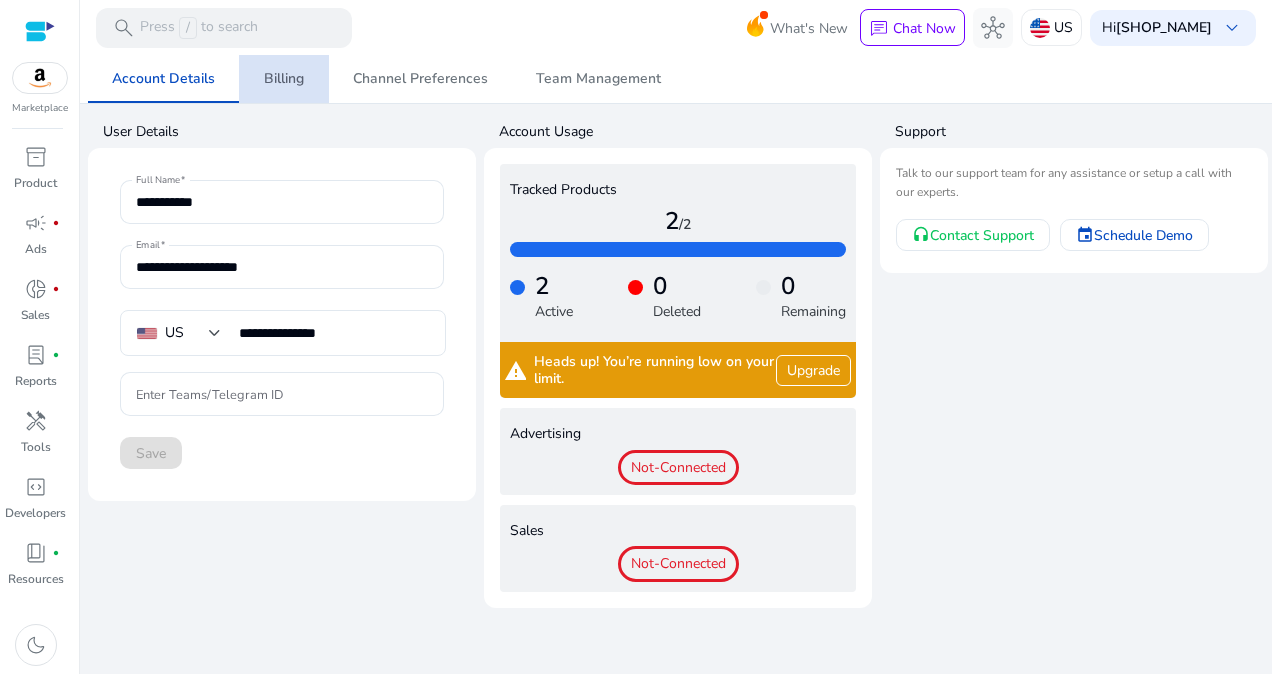 click on "Billing" at bounding box center (284, 79) 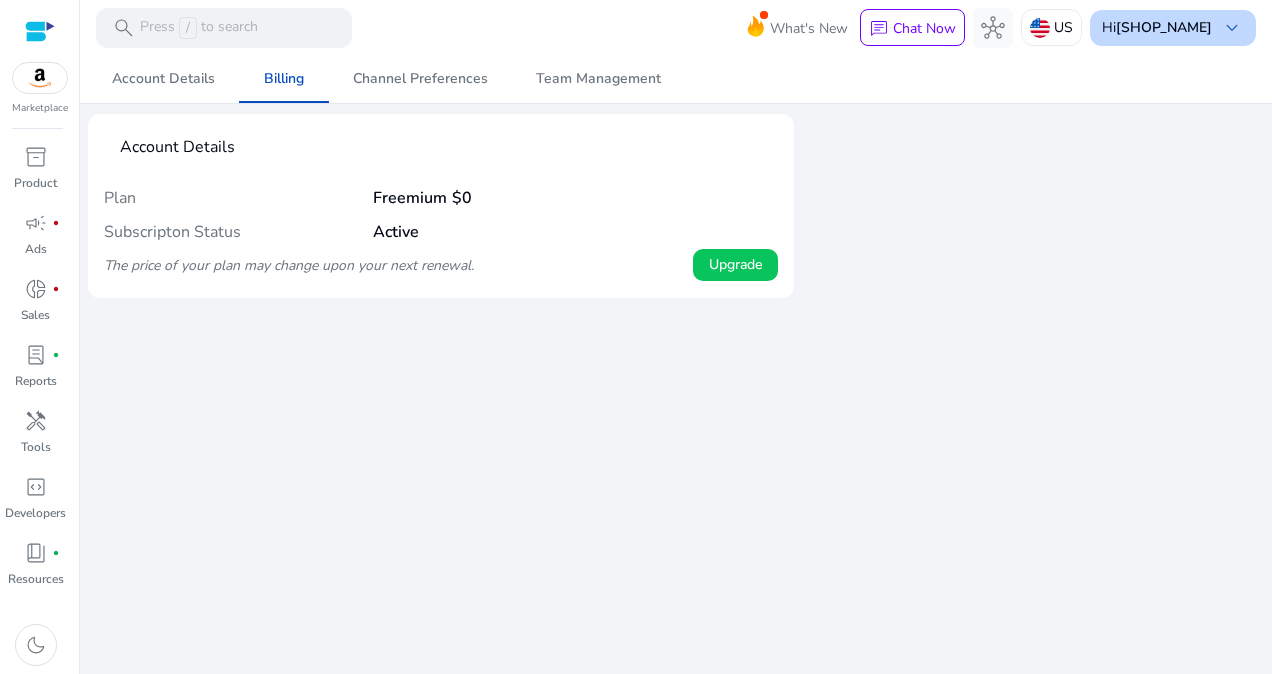 click on "keyboard_arrow_down" at bounding box center (1232, 28) 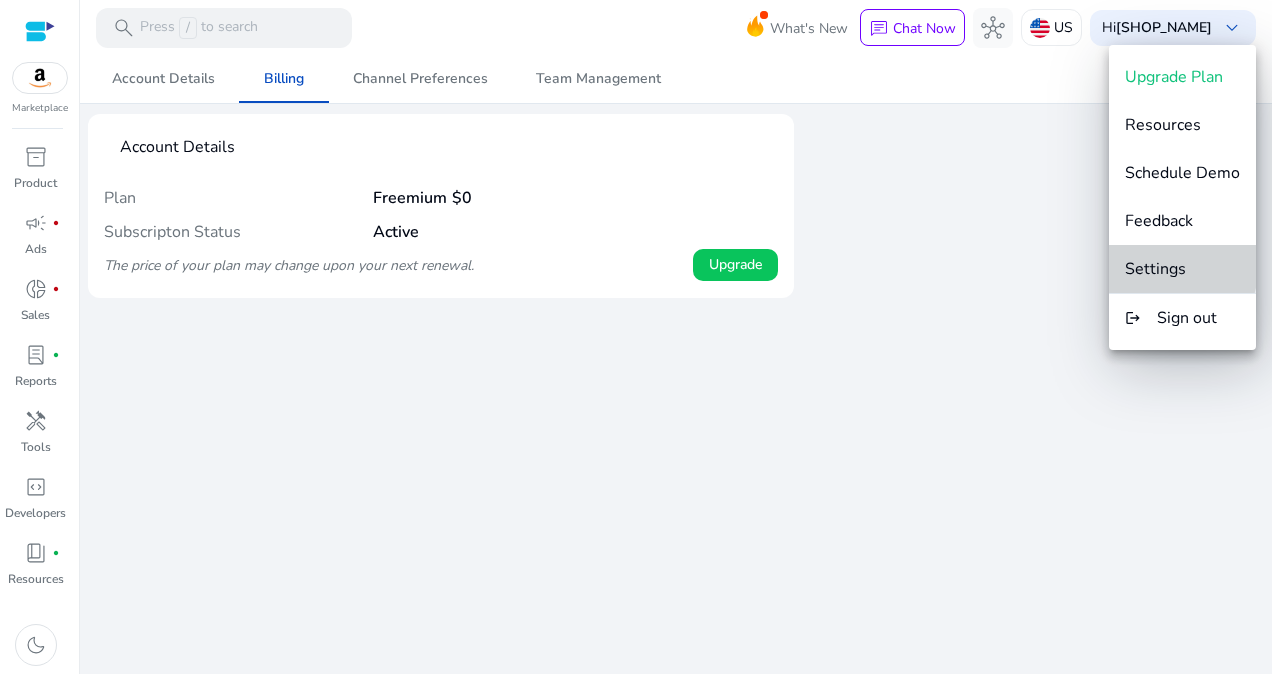 click on "Settings" at bounding box center (1155, 269) 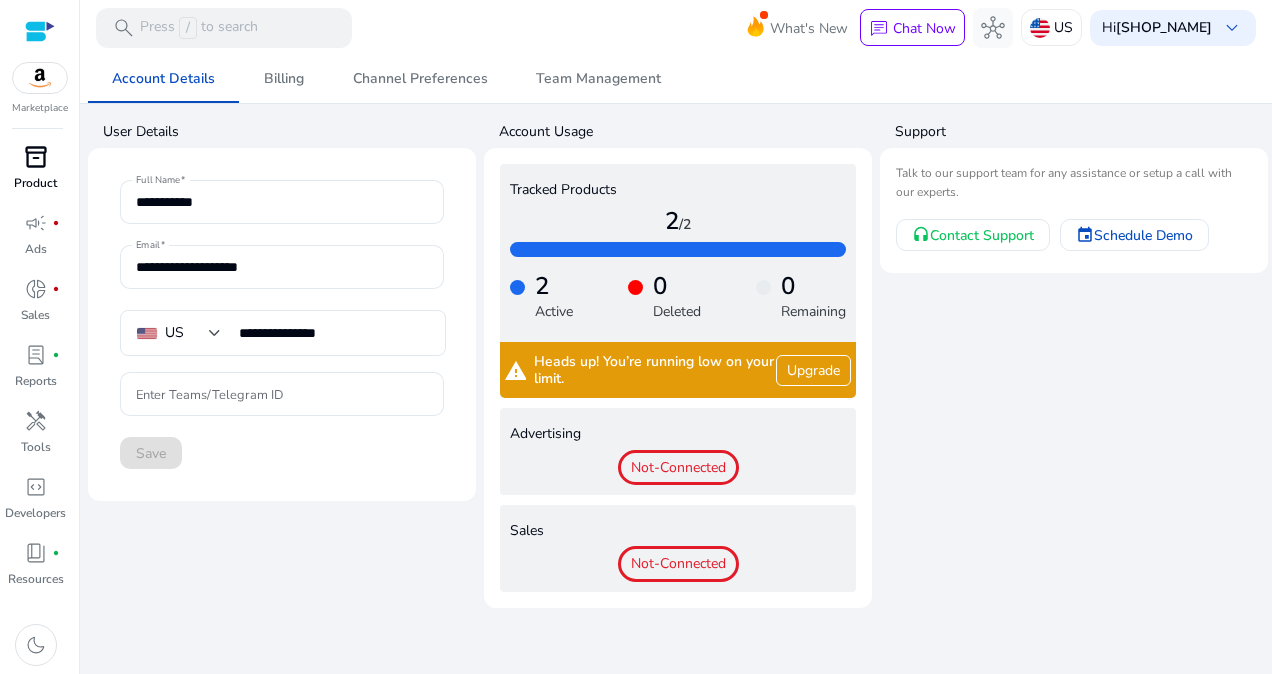click on "inventory_2" at bounding box center (36, 157) 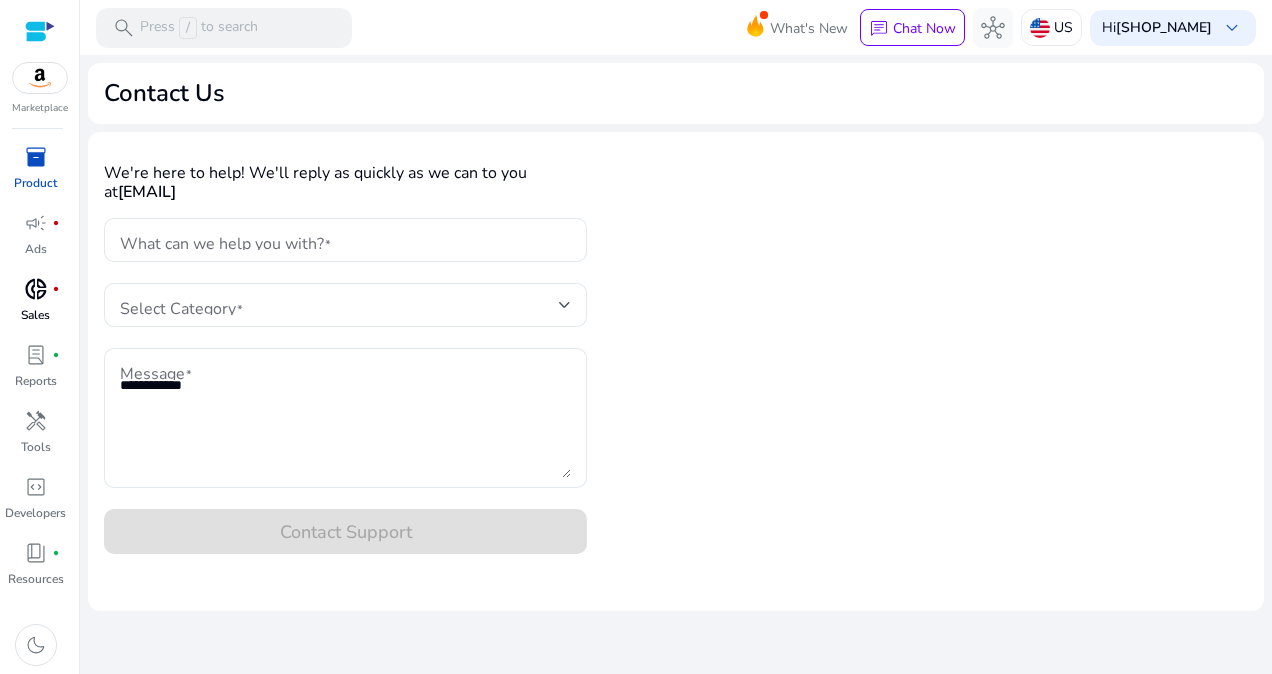 click on "donut_small   fiber_manual_record   Sales" at bounding box center [35, 306] 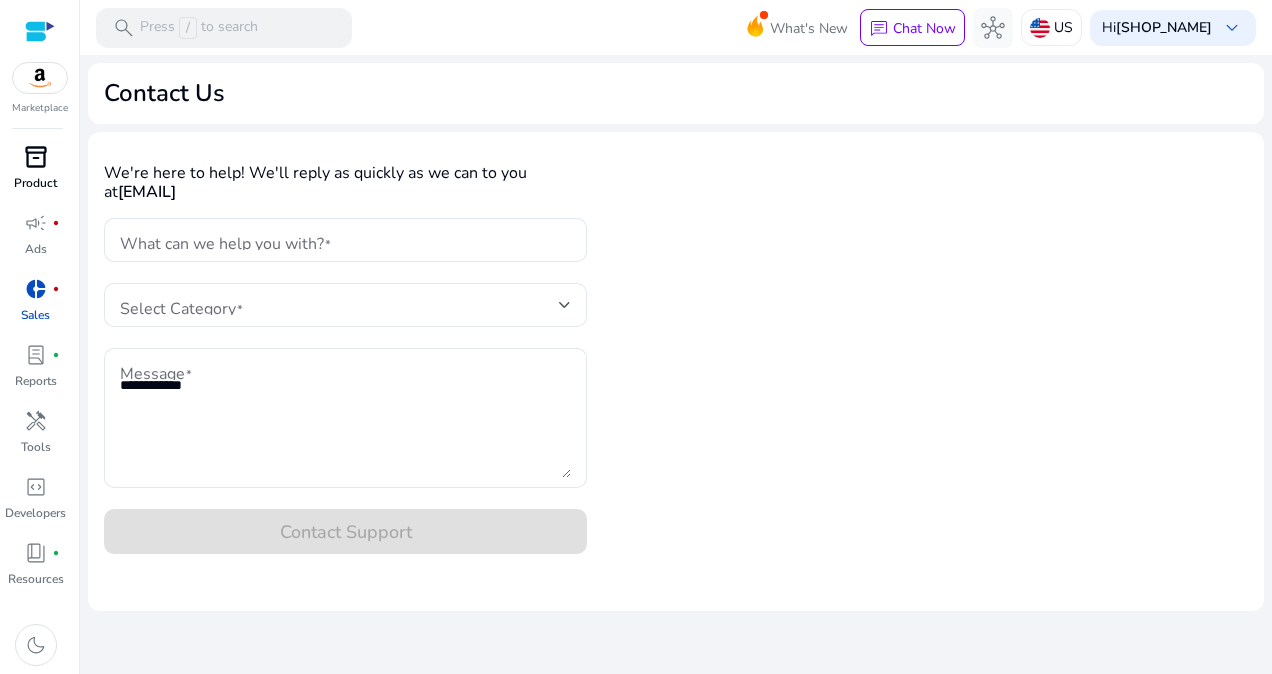 click on "donut_small   fiber_manual_record   Sales" at bounding box center (35, 306) 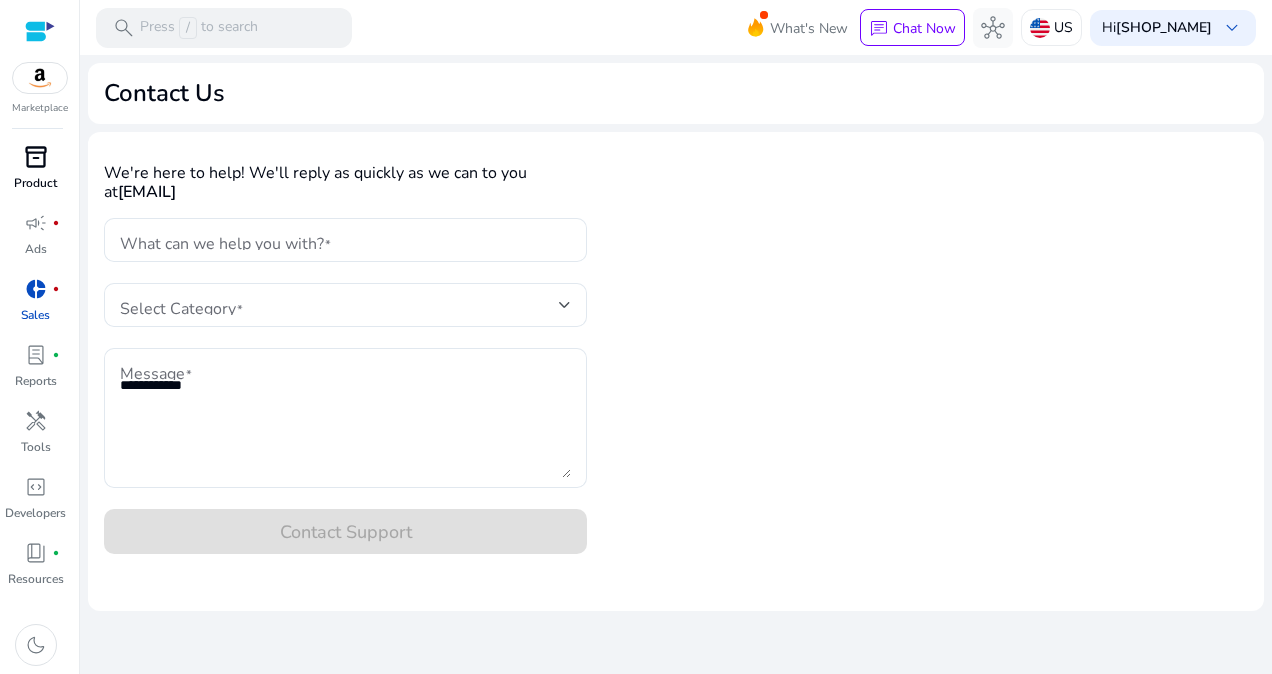 click on "donut_small   fiber_manual_record   Sales" at bounding box center [35, 306] 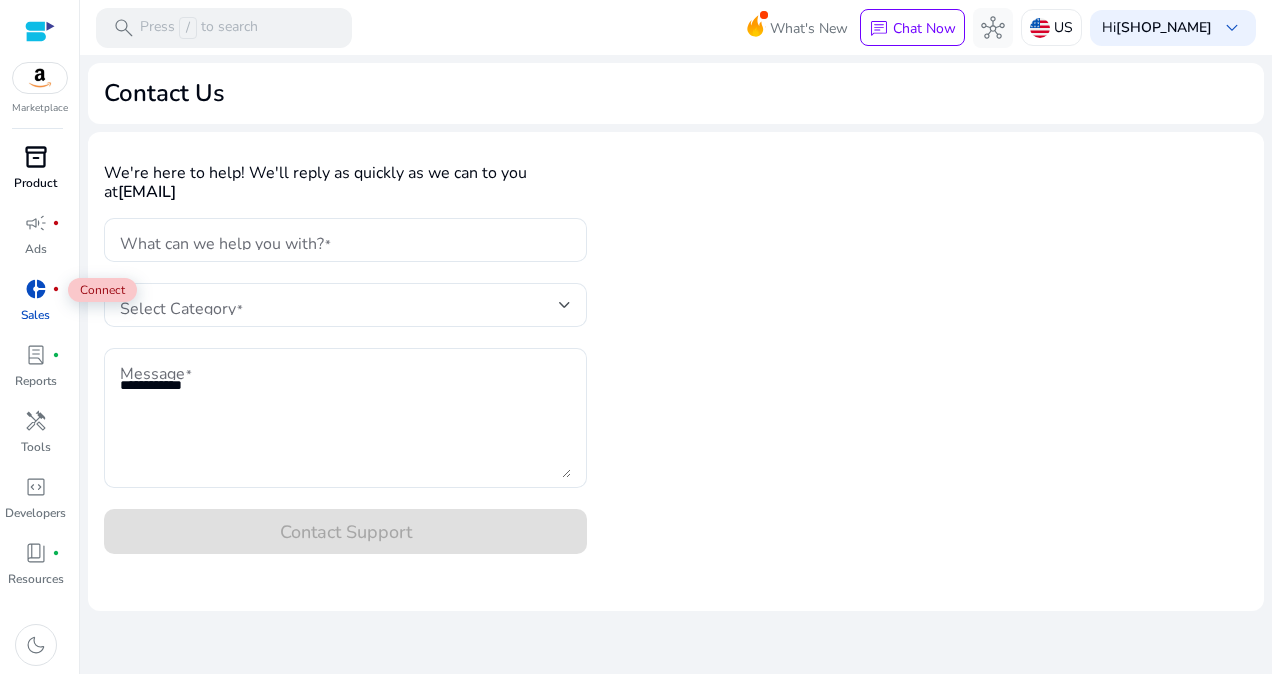 click on "donut_small   fiber_manual_record" at bounding box center [36, 289] 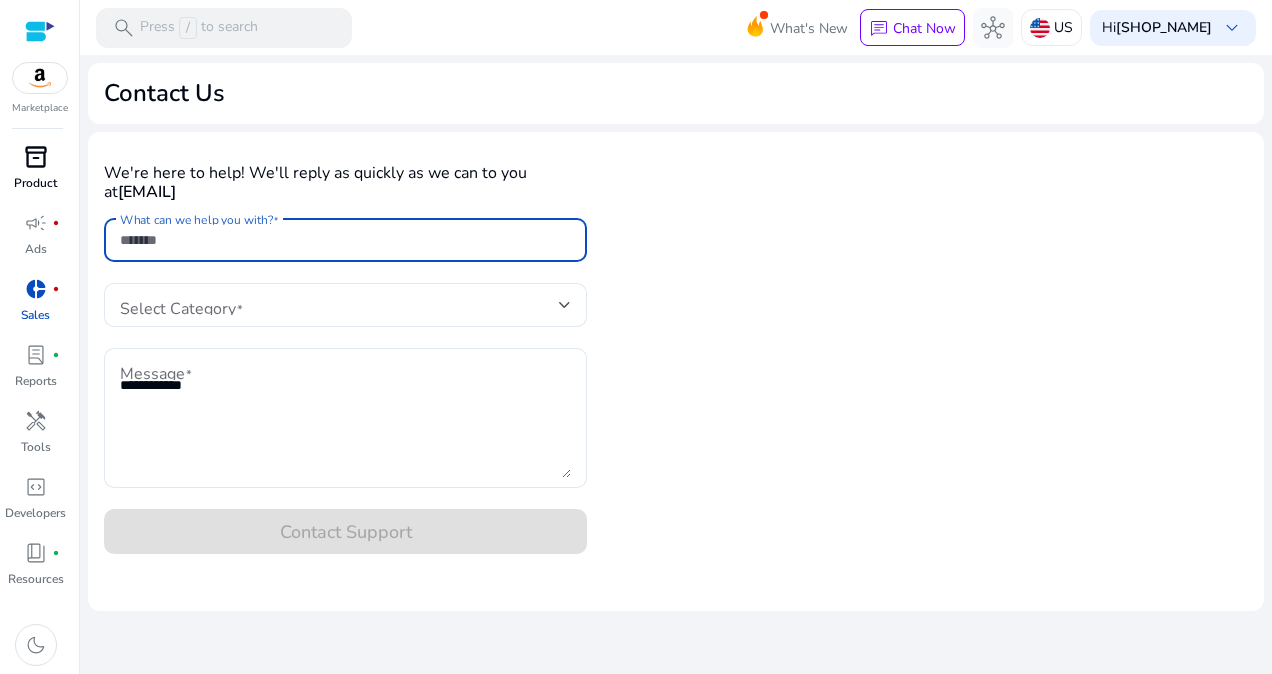 click on "What can we help you with?" at bounding box center (345, 240) 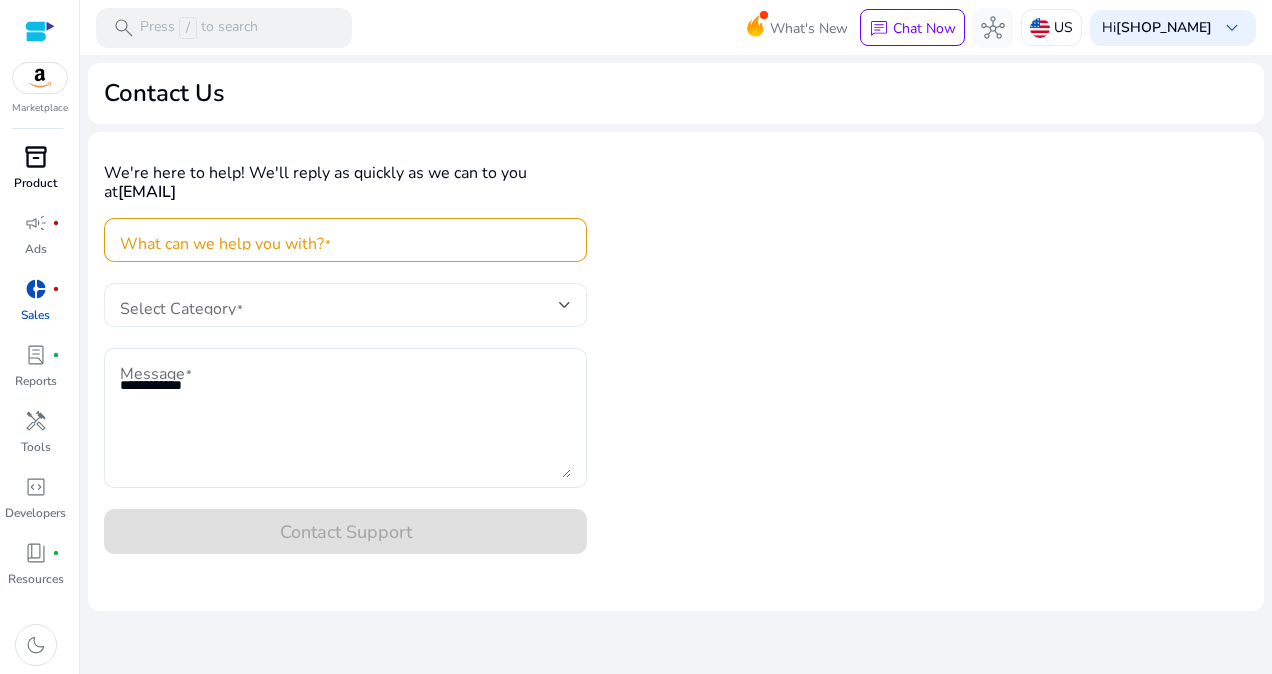 click 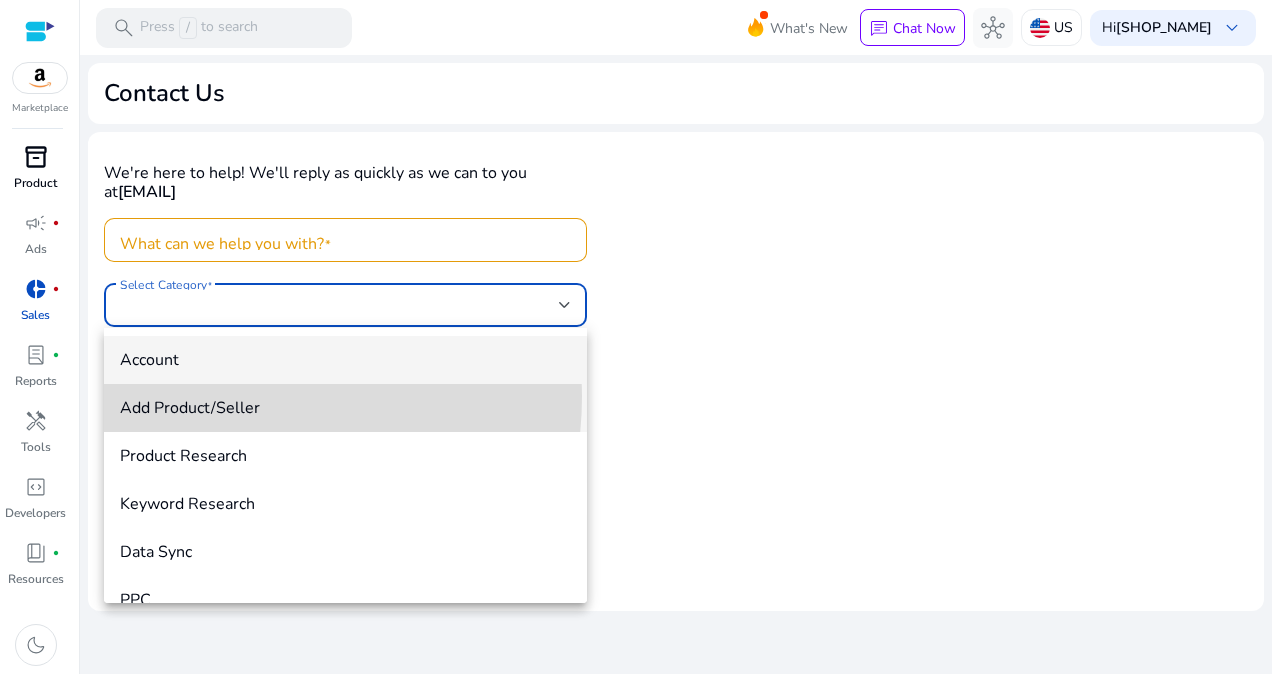 click on "Add Product/Seller" at bounding box center (345, 408) 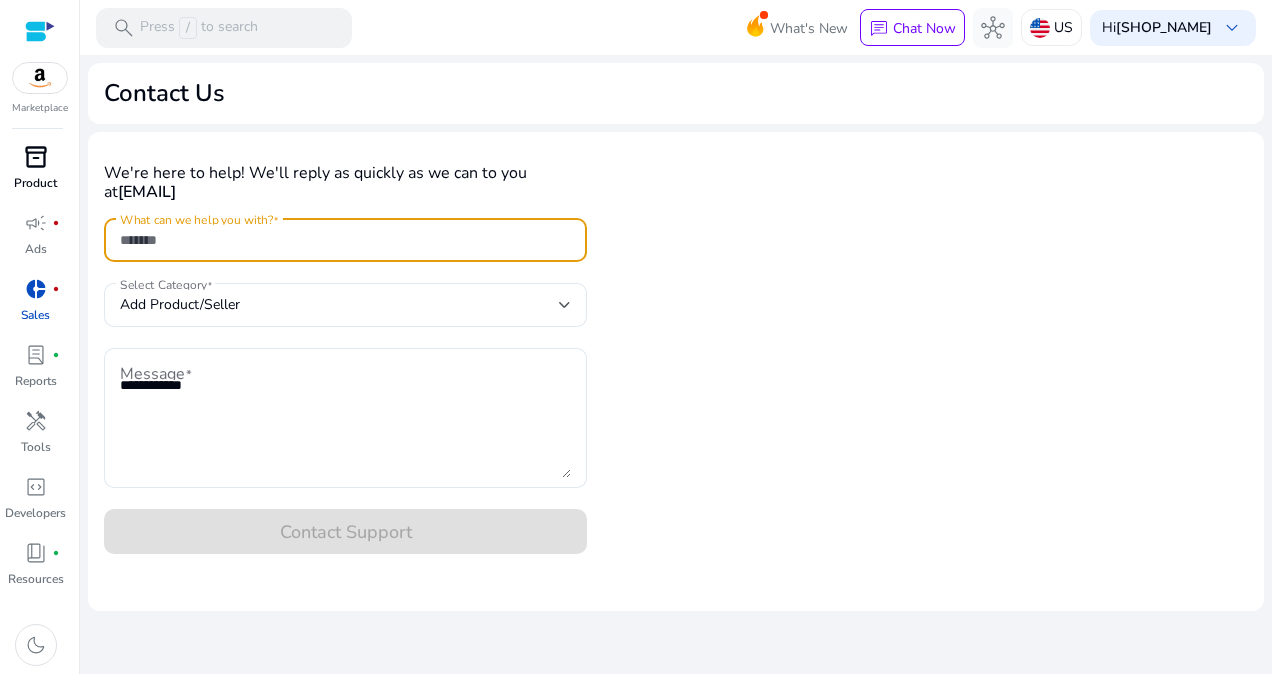 click on "What can we help you with?" at bounding box center (345, 240) 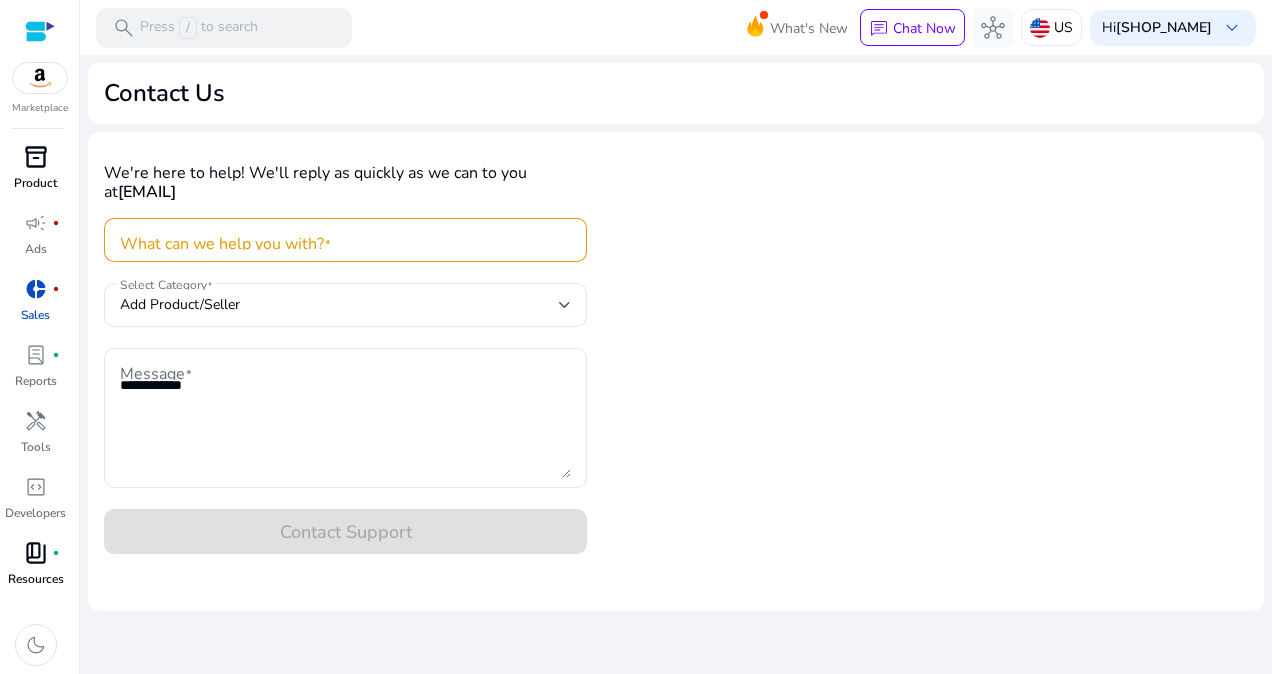 click on "Resources" at bounding box center (36, 579) 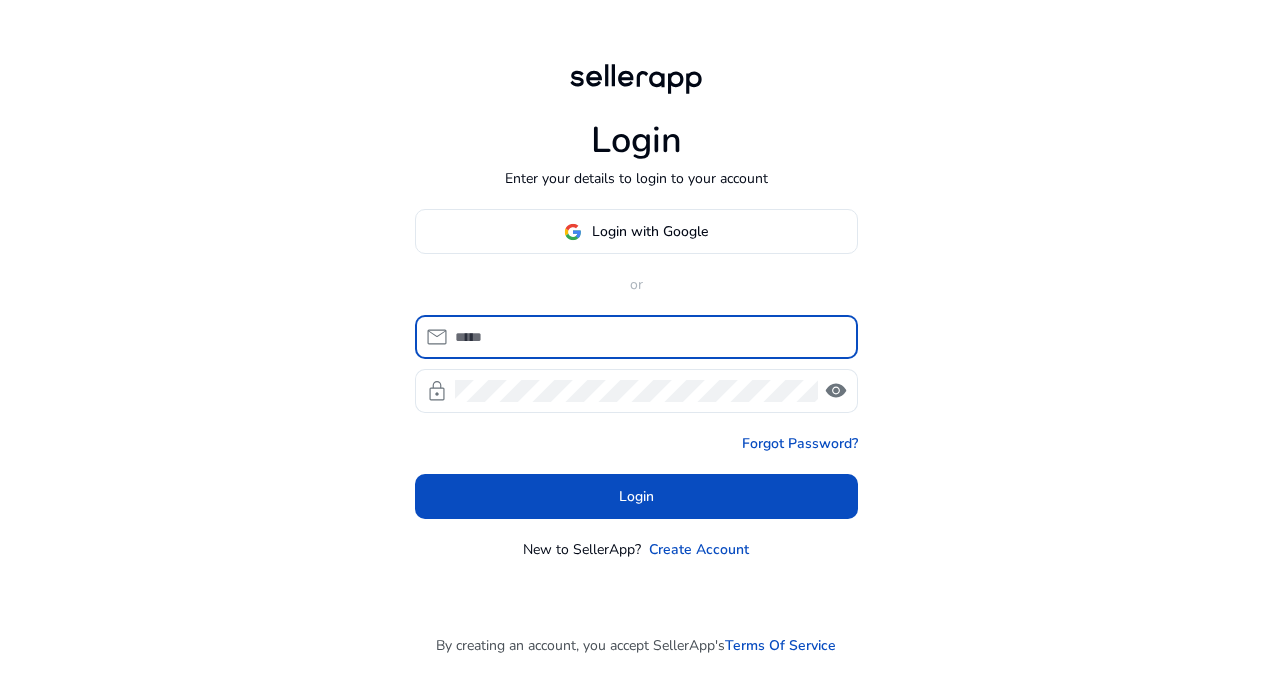 scroll, scrollTop: 0, scrollLeft: 0, axis: both 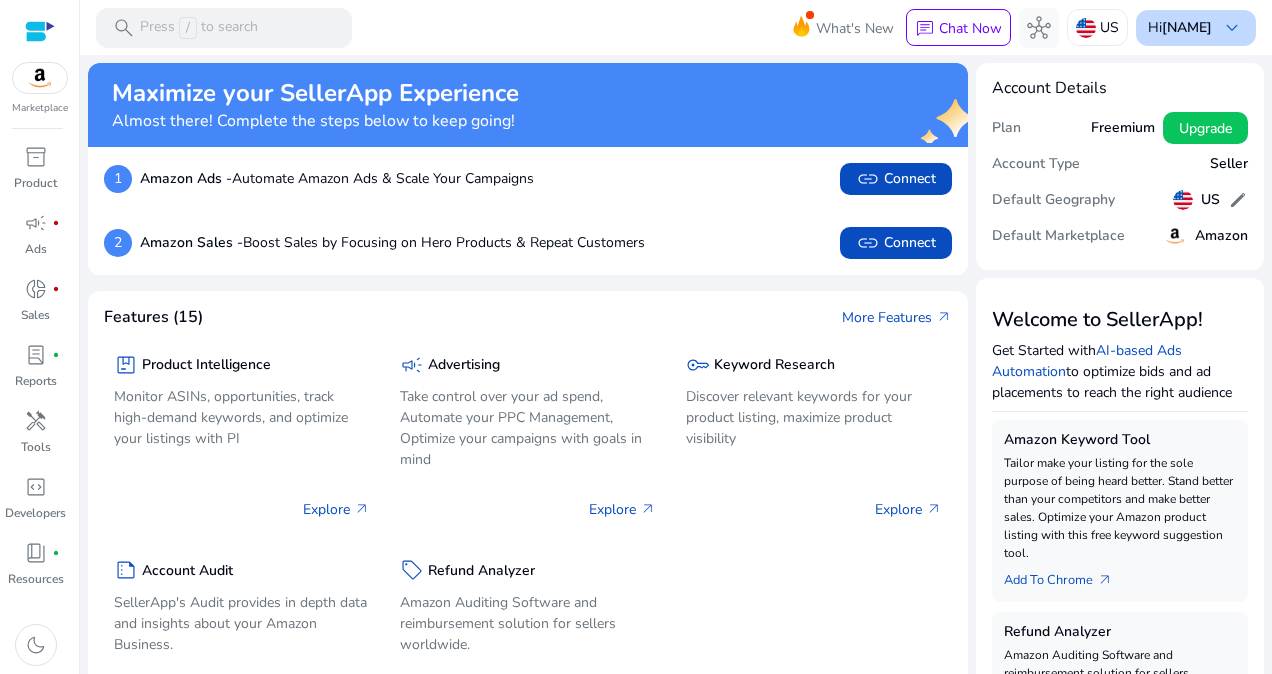 click on "JUVENS SHOP" at bounding box center (1187, 27) 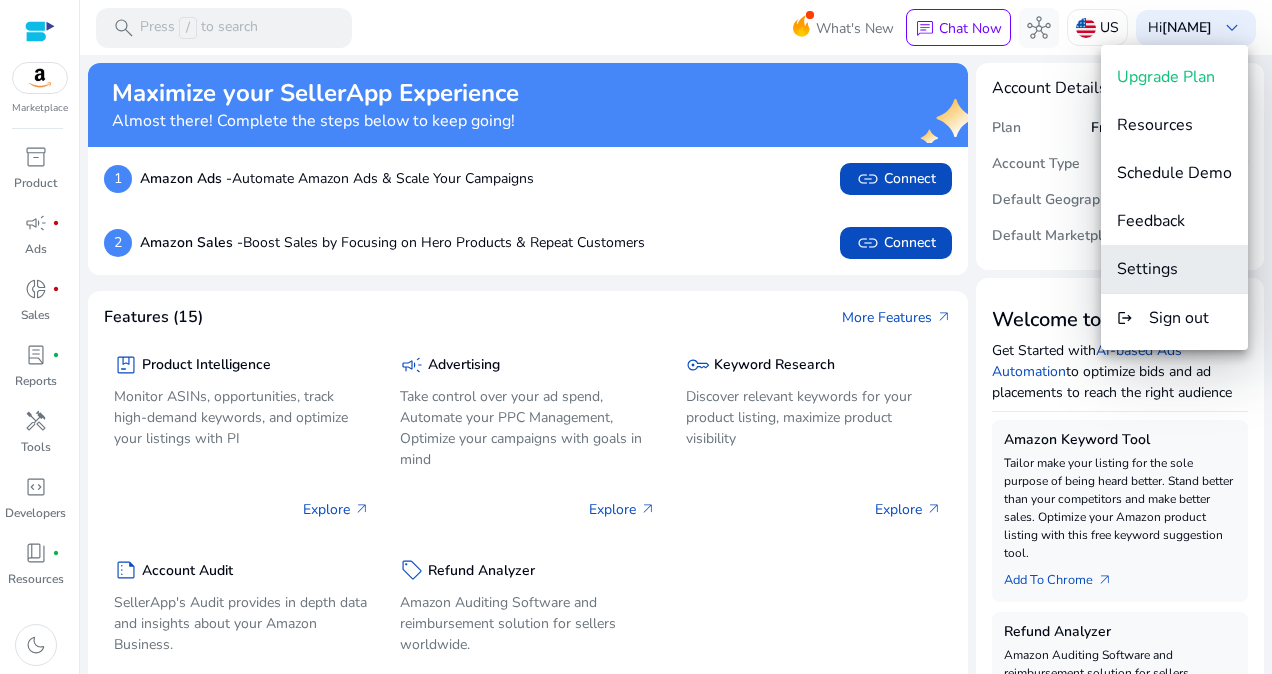 click on "Settings" at bounding box center [1147, 269] 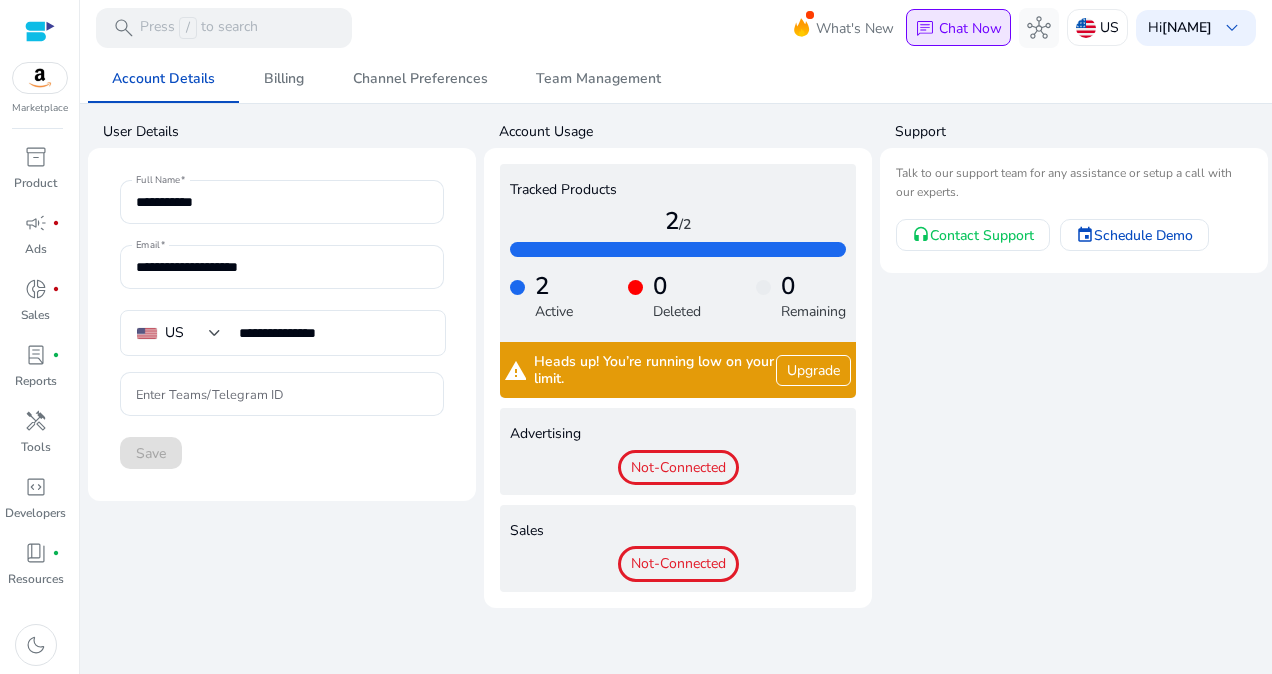 click on "chat  Chat Now" at bounding box center [958, 28] 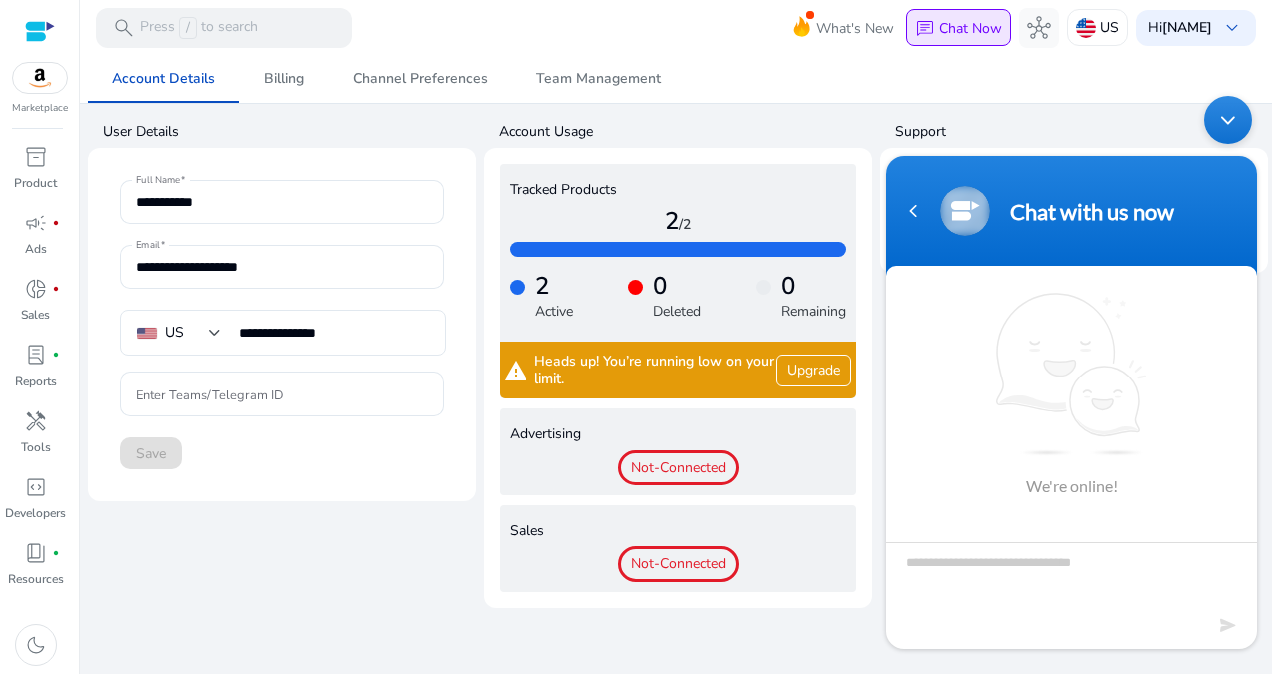 scroll, scrollTop: 0, scrollLeft: 0, axis: both 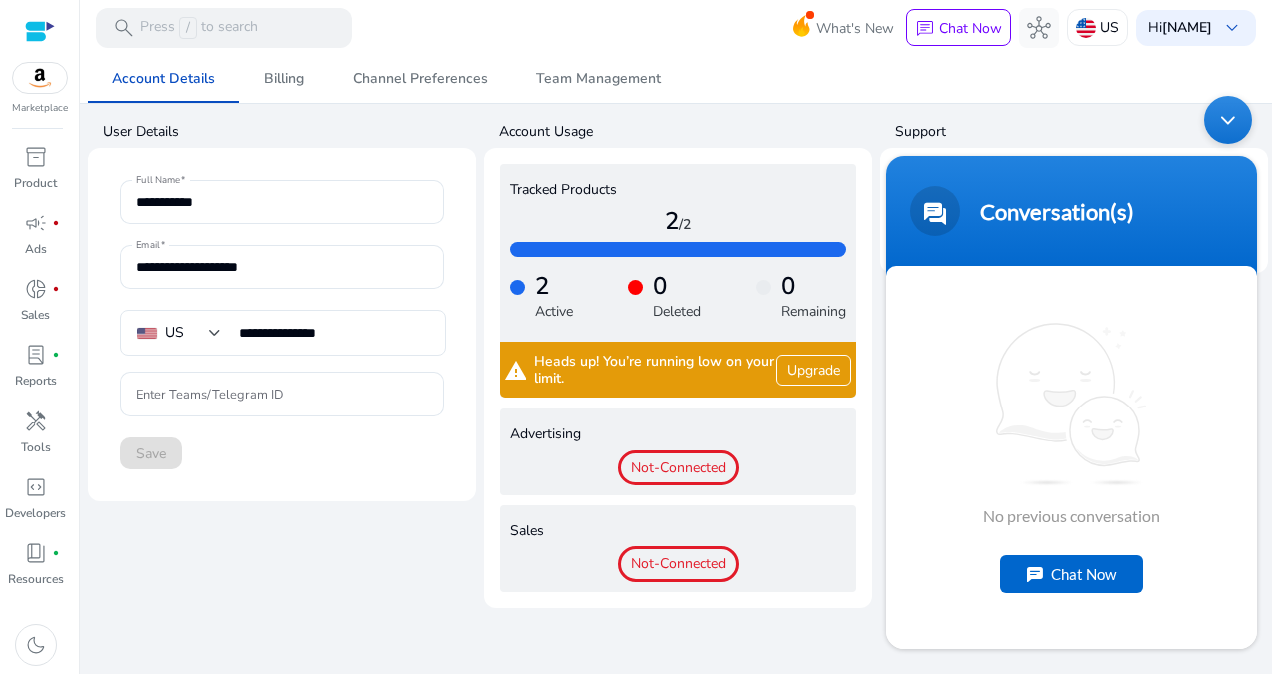 click on "Chat Now" at bounding box center (1071, 574) 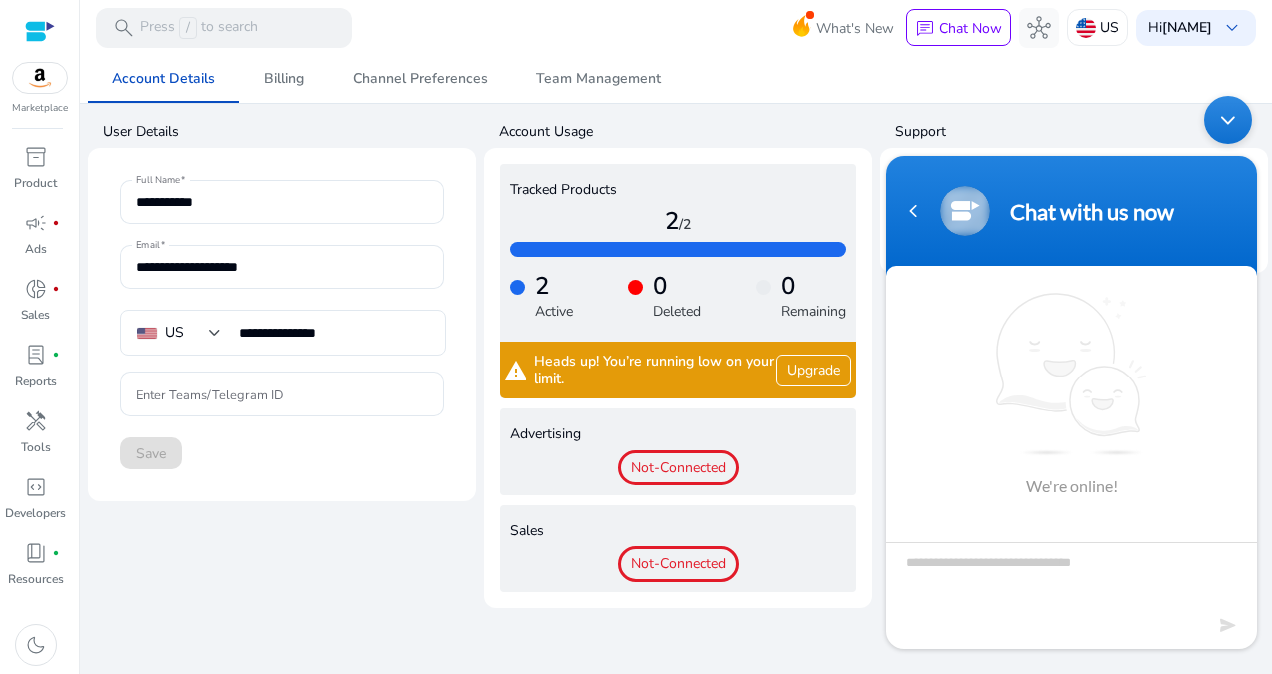 click at bounding box center [1071, 577] 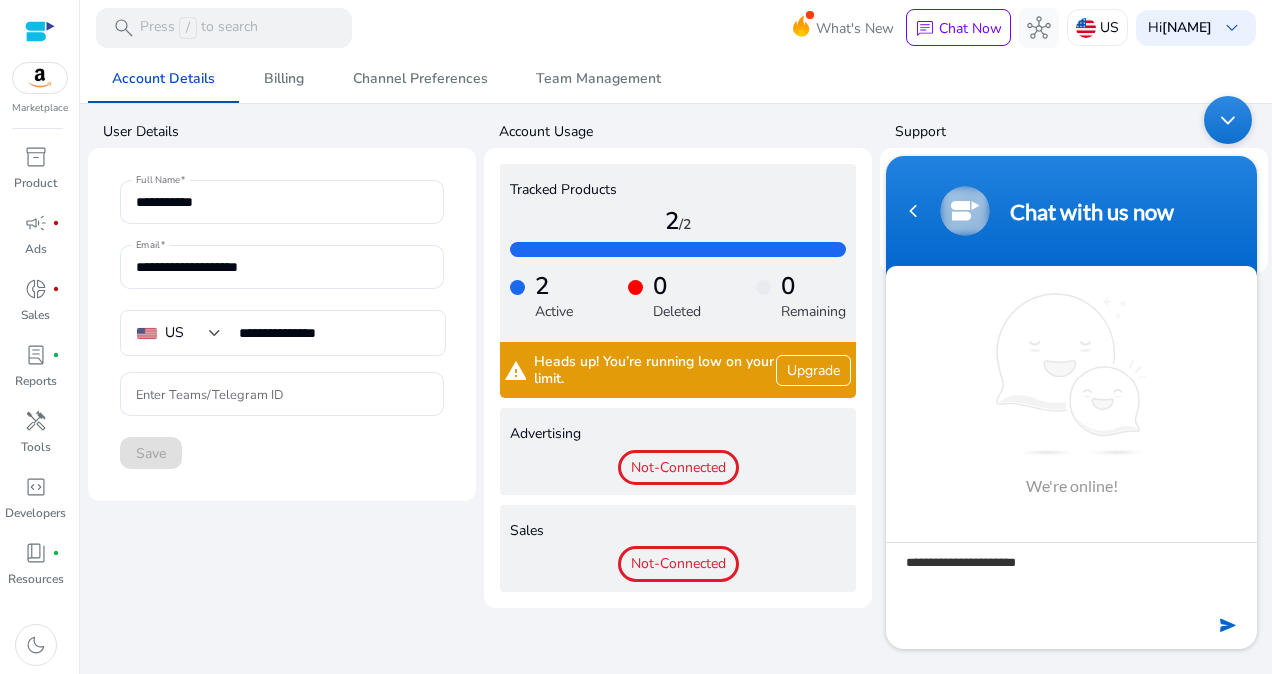 type on "**********" 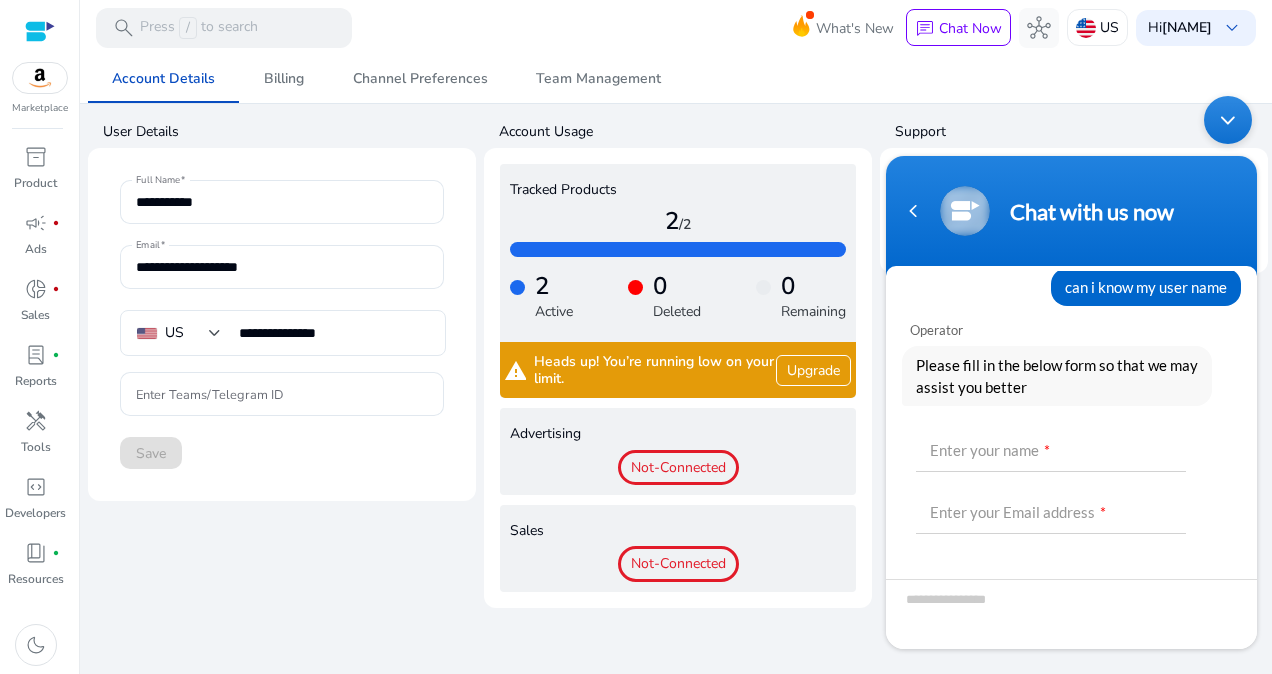 scroll, scrollTop: 144, scrollLeft: 0, axis: vertical 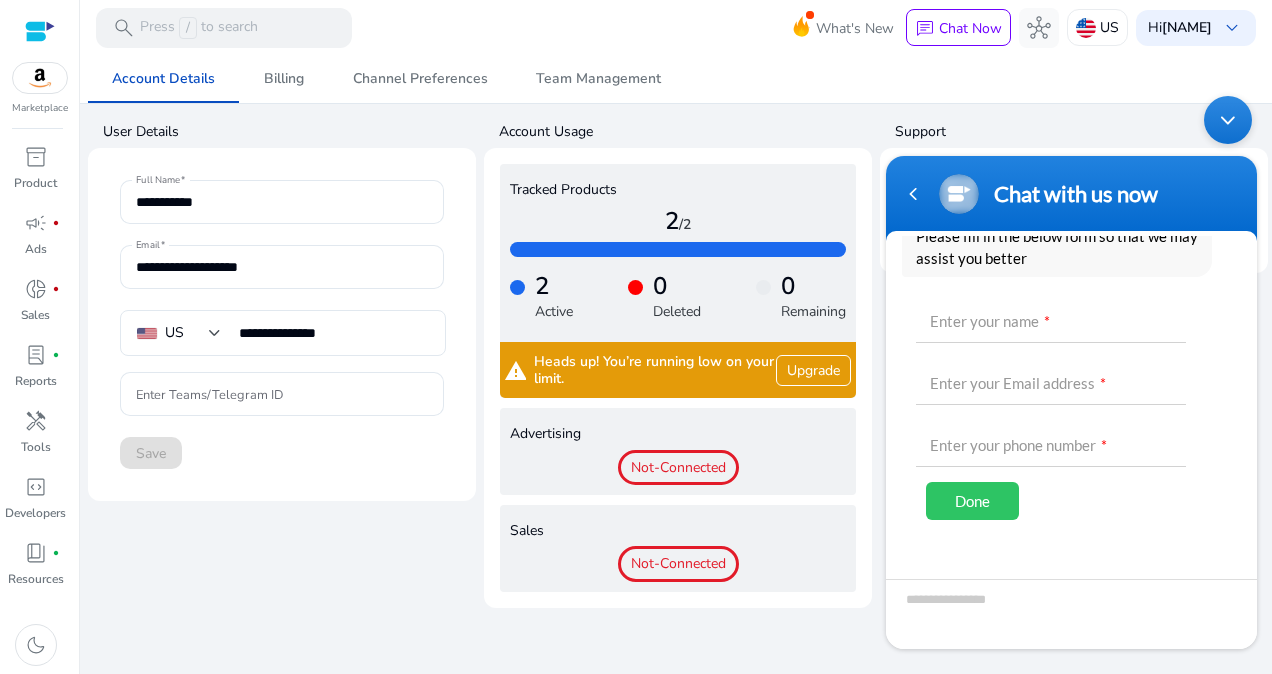click on "Done" at bounding box center [972, 501] 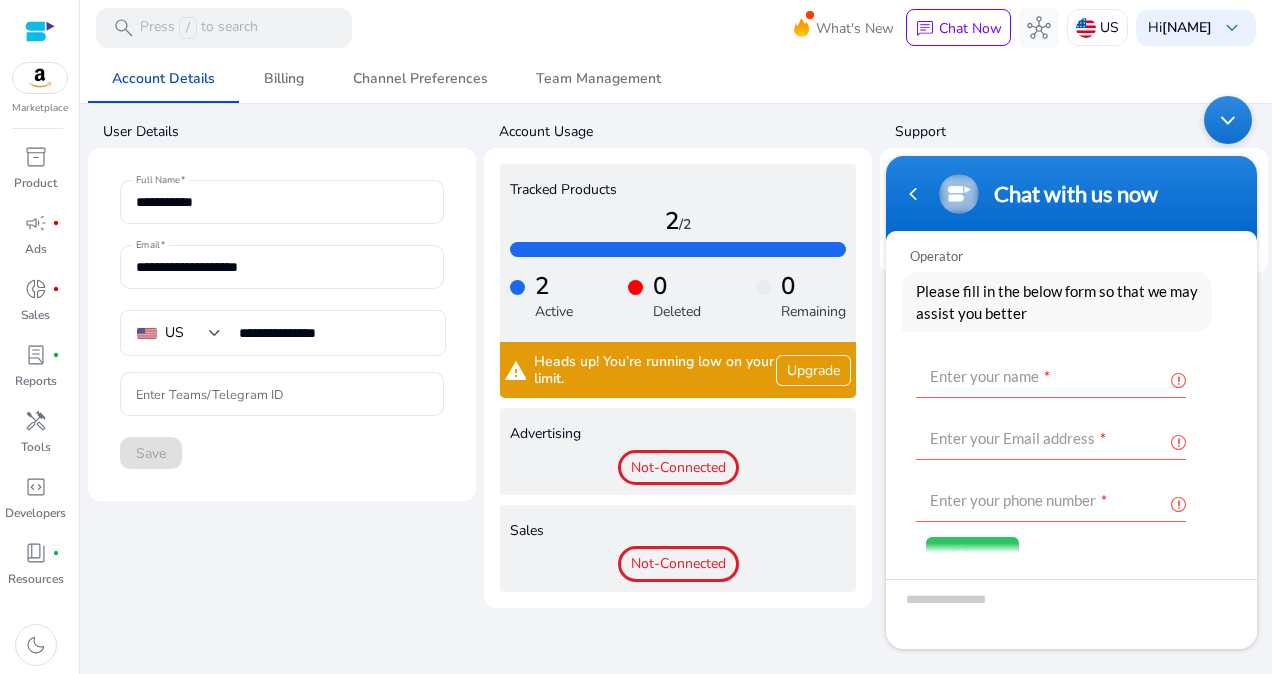 scroll, scrollTop: 88, scrollLeft: 0, axis: vertical 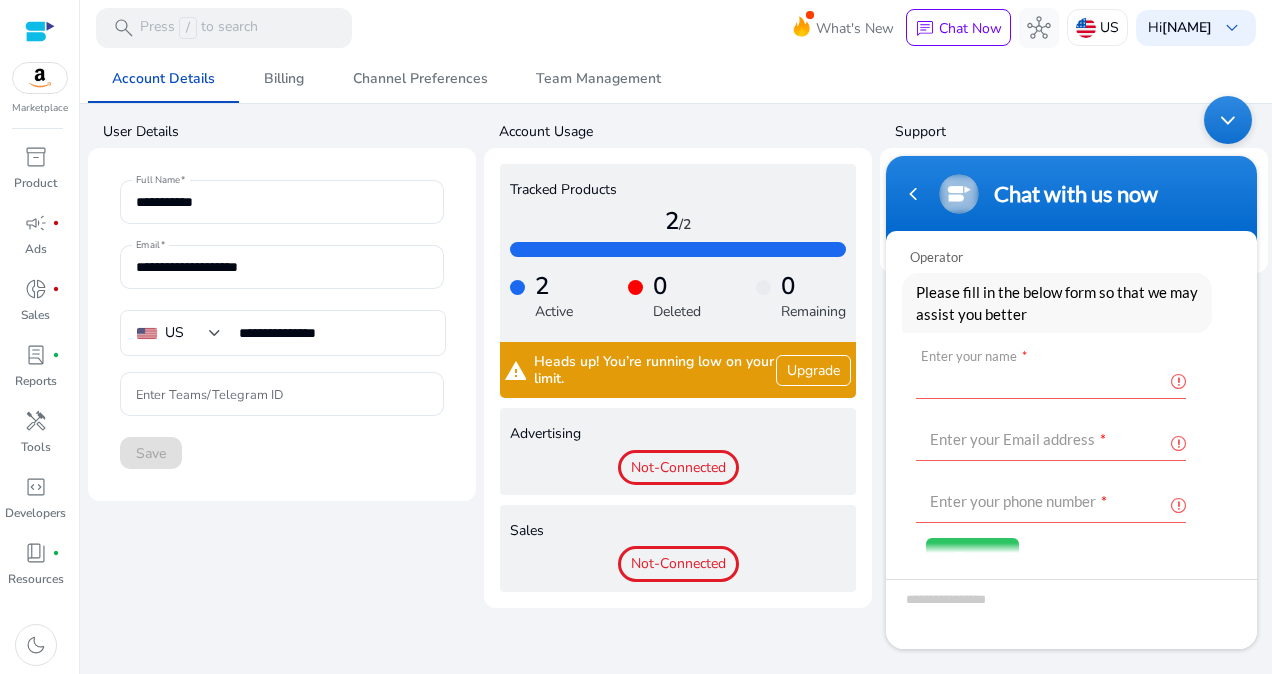 click at bounding box center (1051, 375) 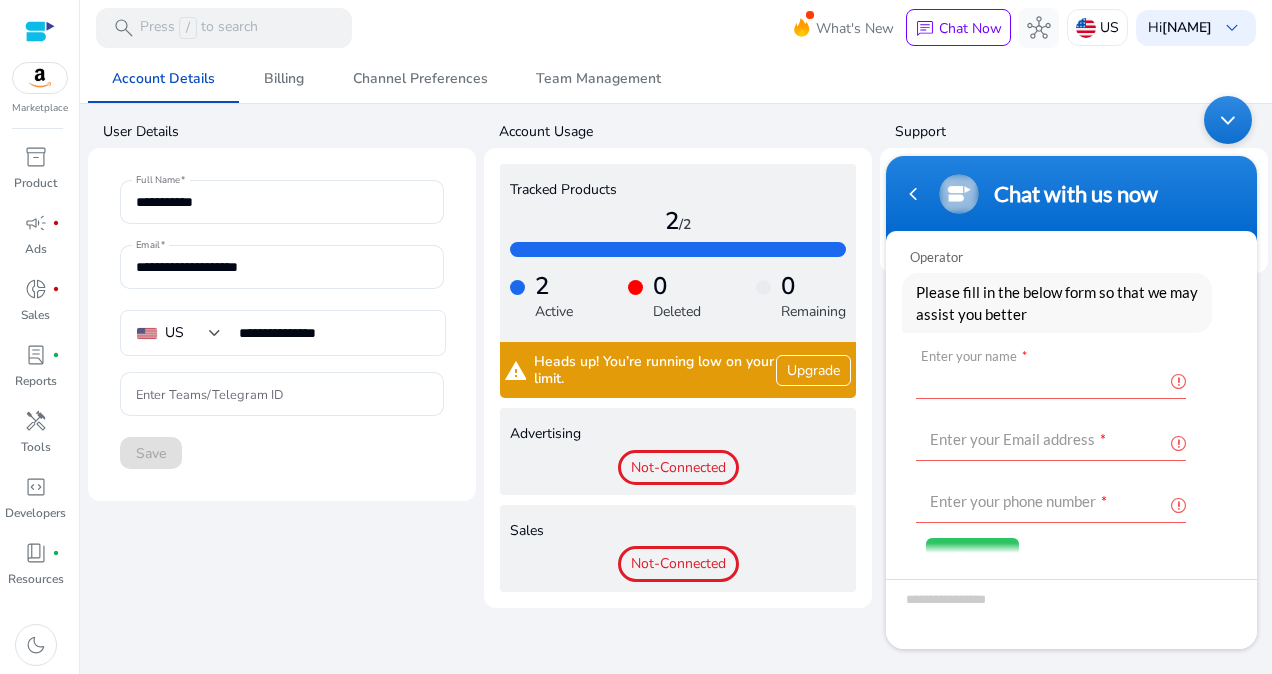 type on "*********" 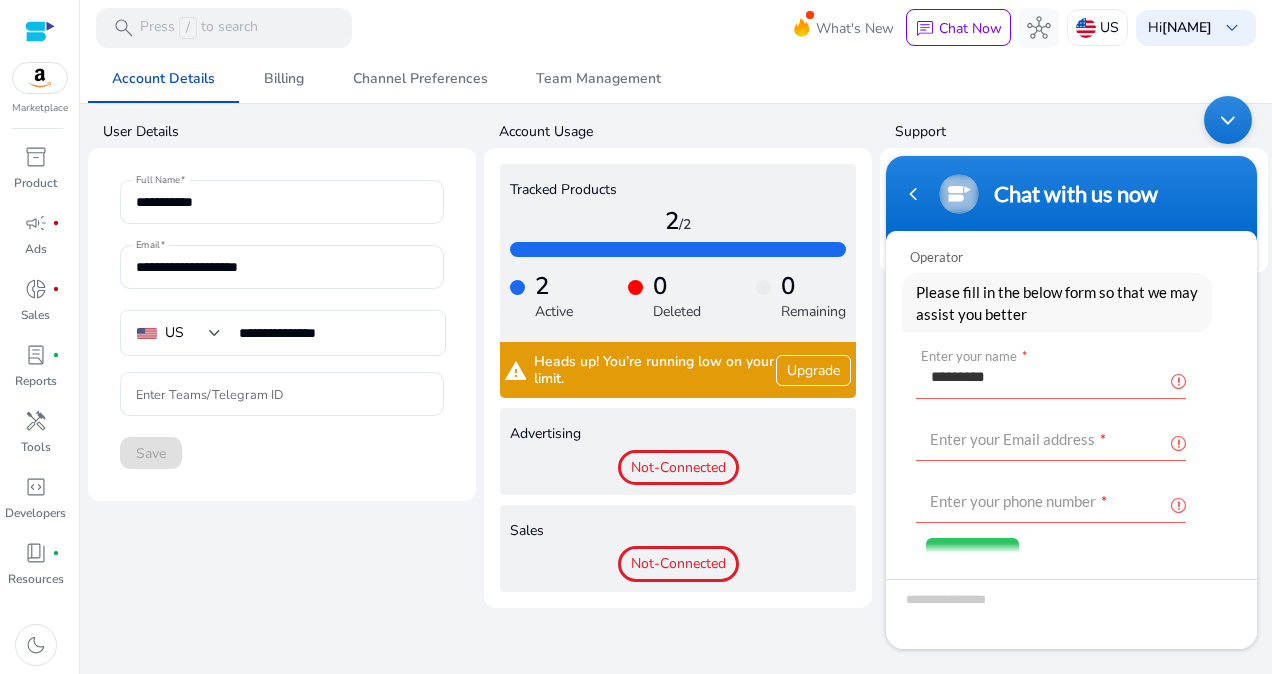 type on "**********" 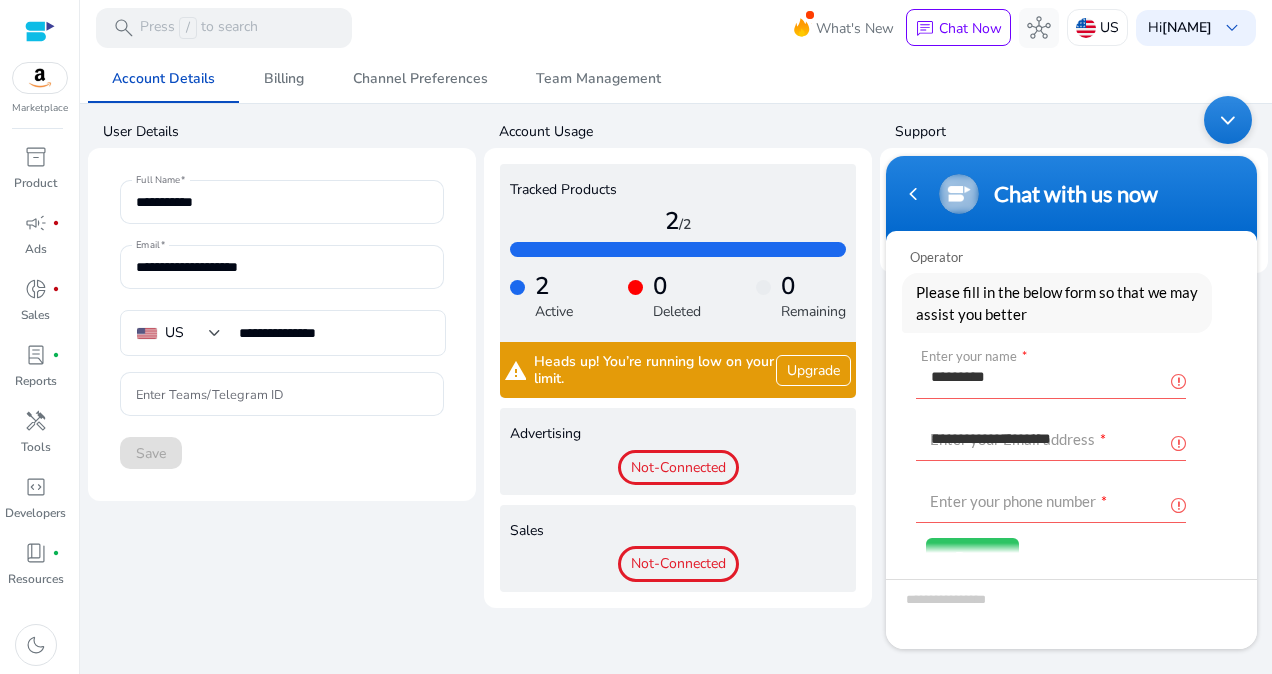 type on "**********" 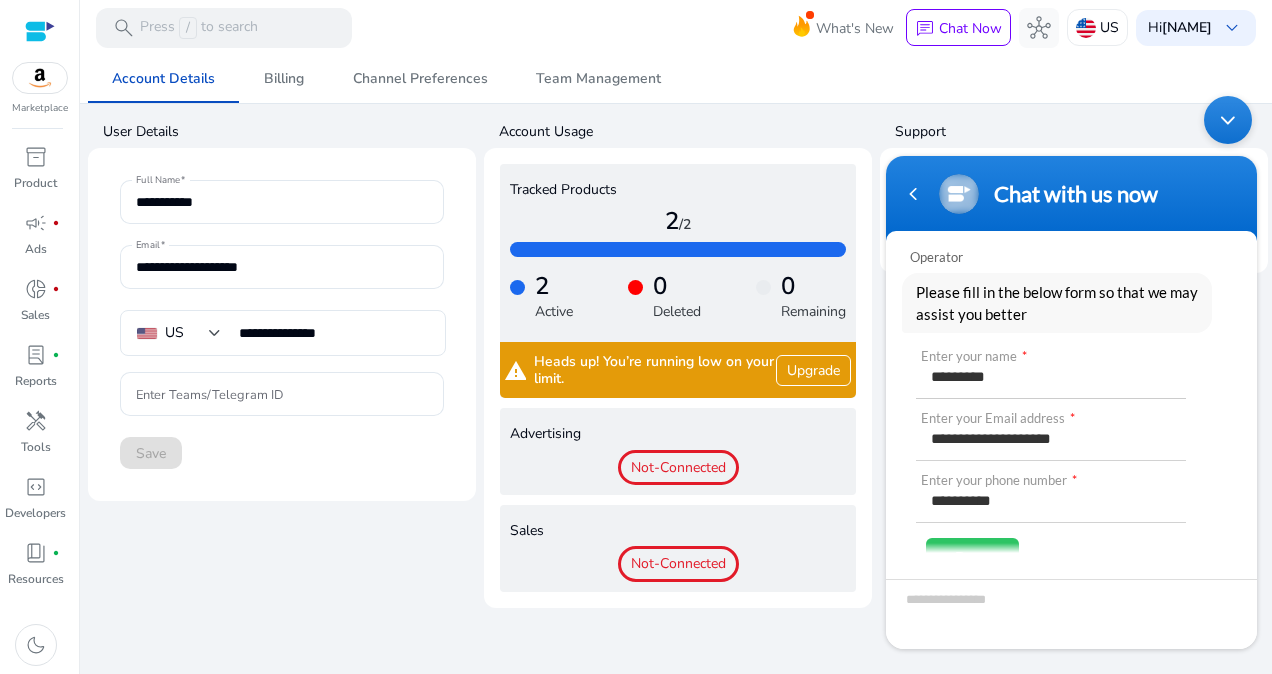 type on "**********" 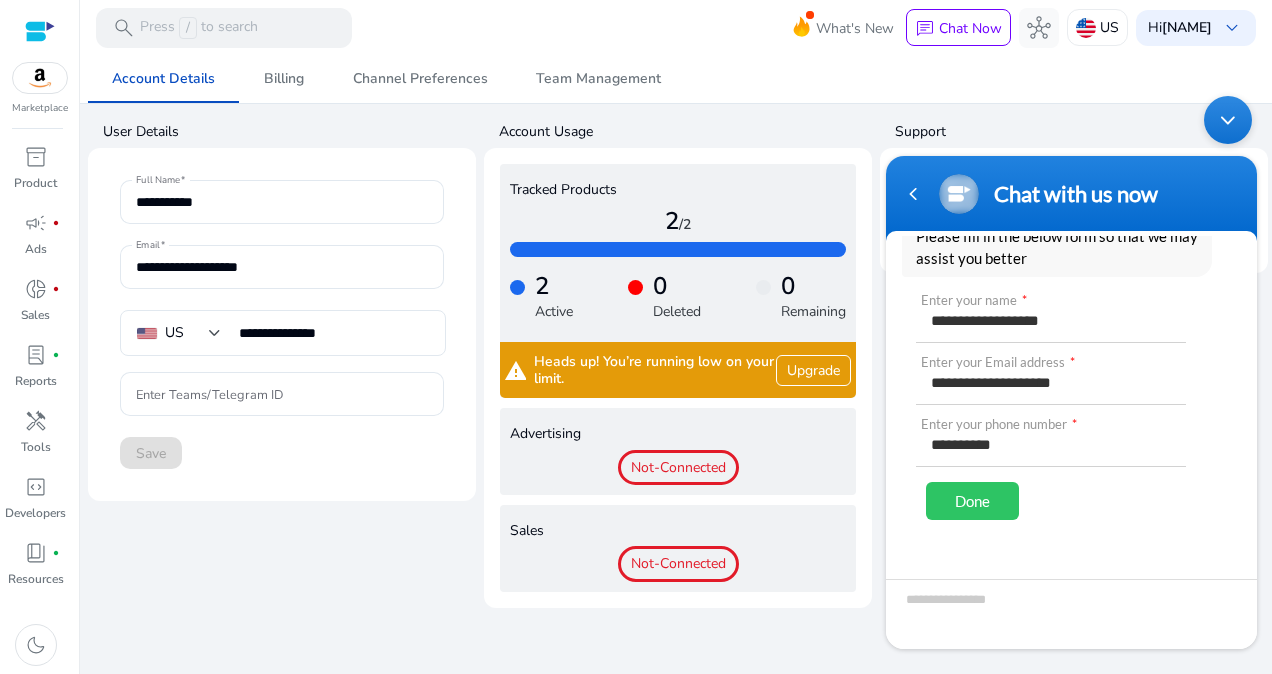click on "Done" at bounding box center (972, 501) 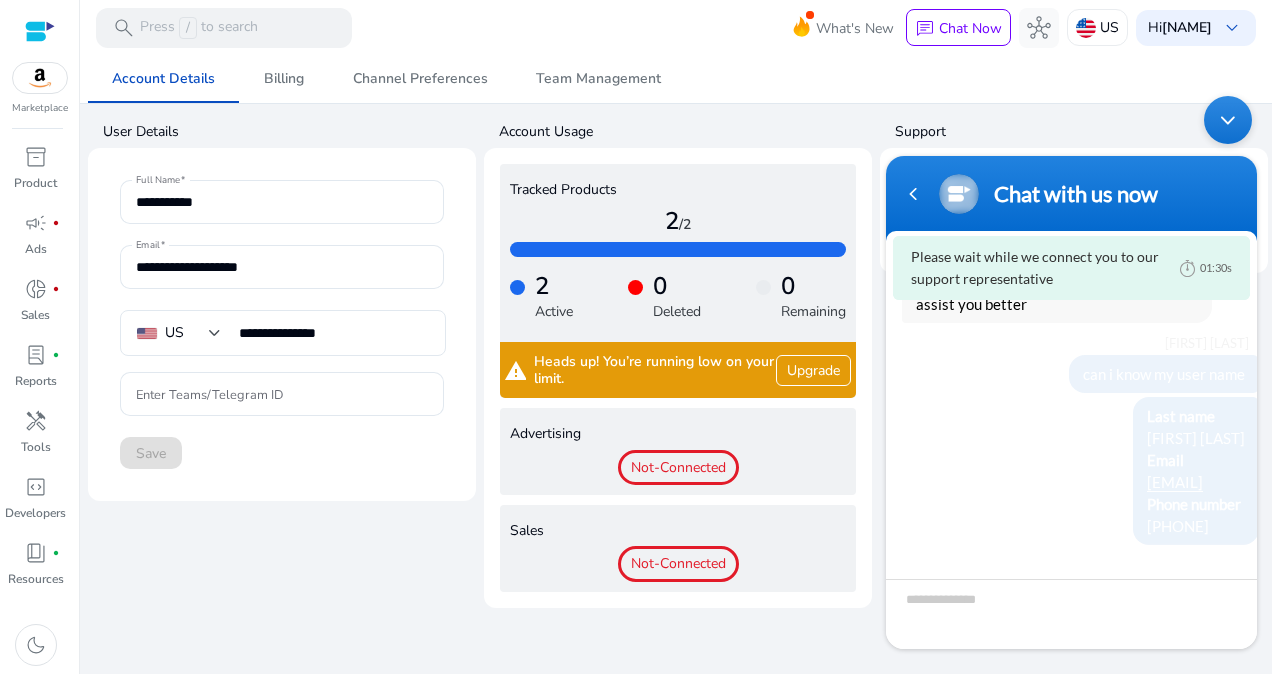 scroll, scrollTop: 96, scrollLeft: 0, axis: vertical 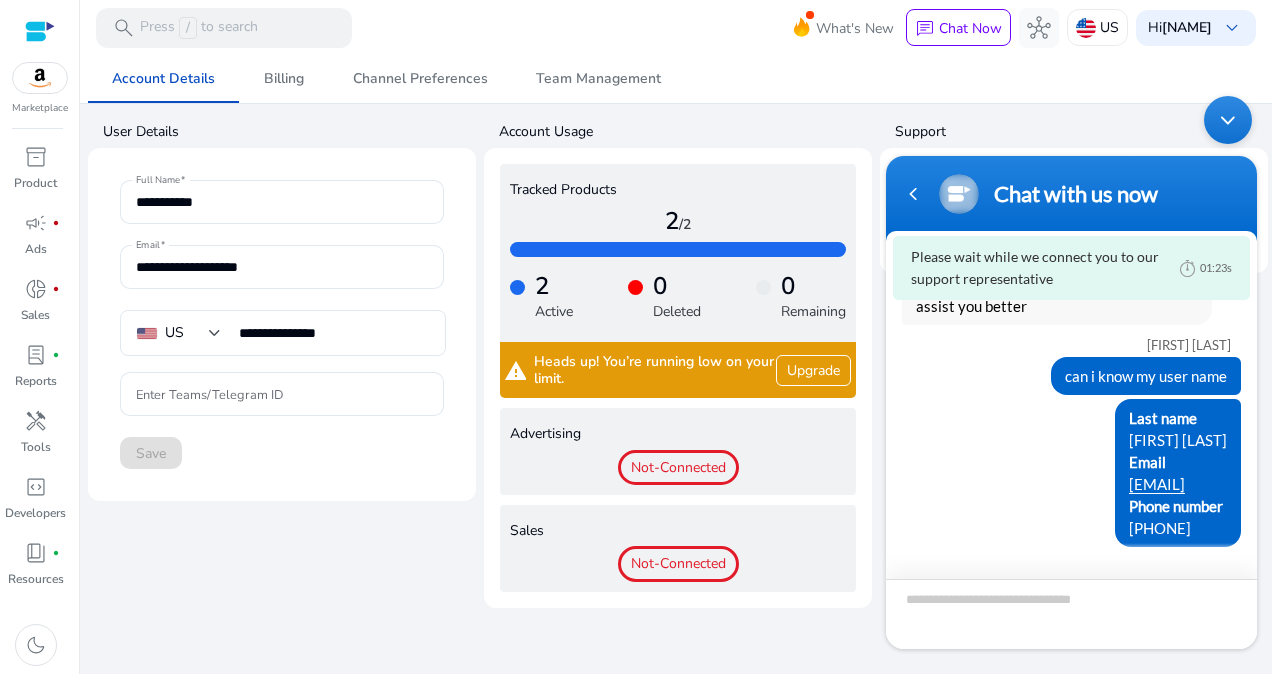 click at bounding box center [1071, 614] 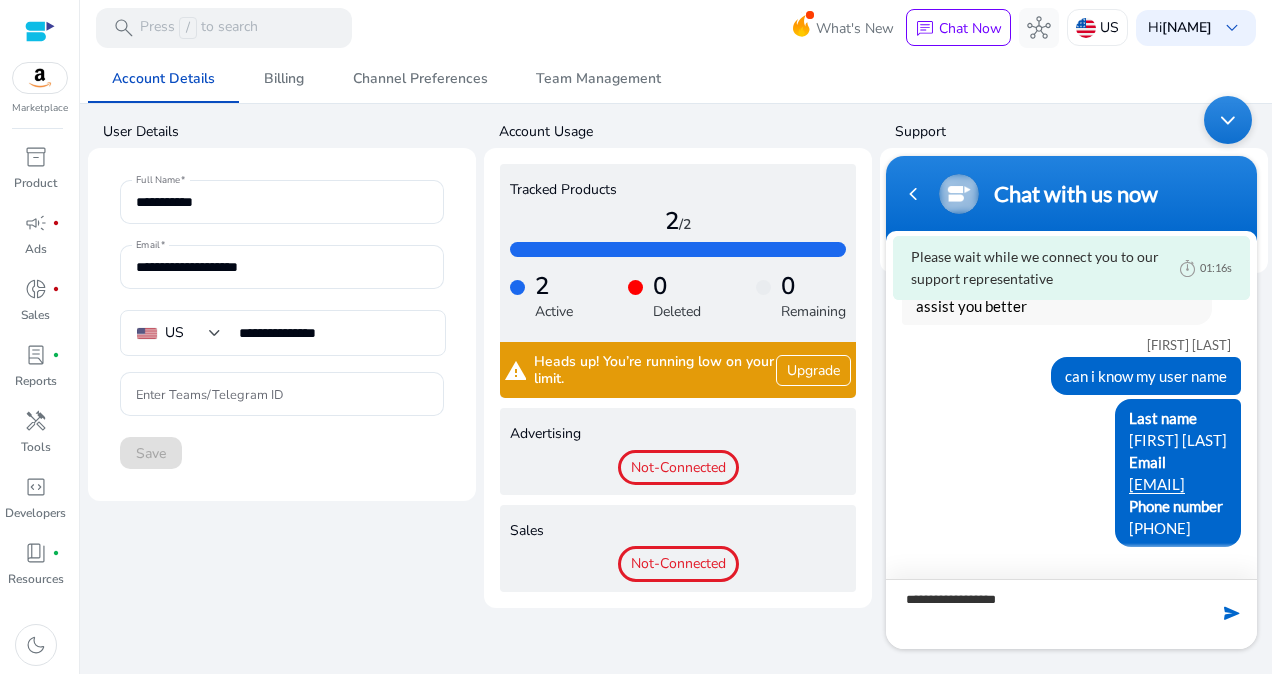 type on "**********" 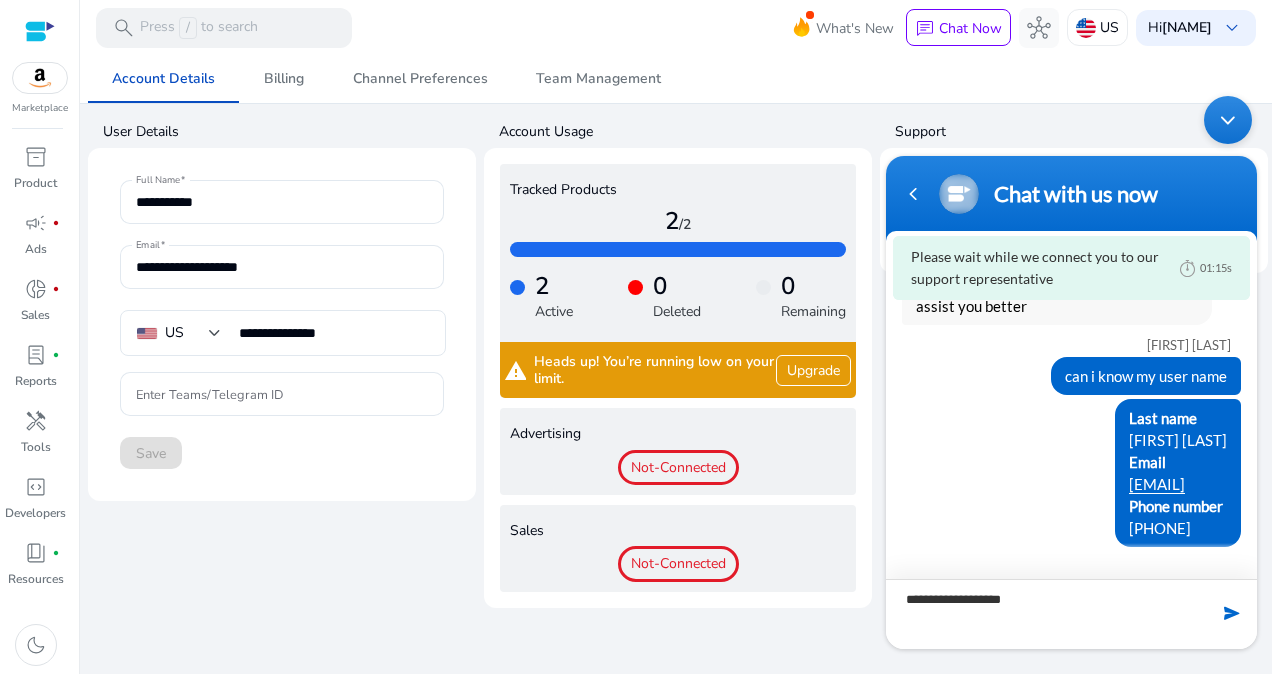 type 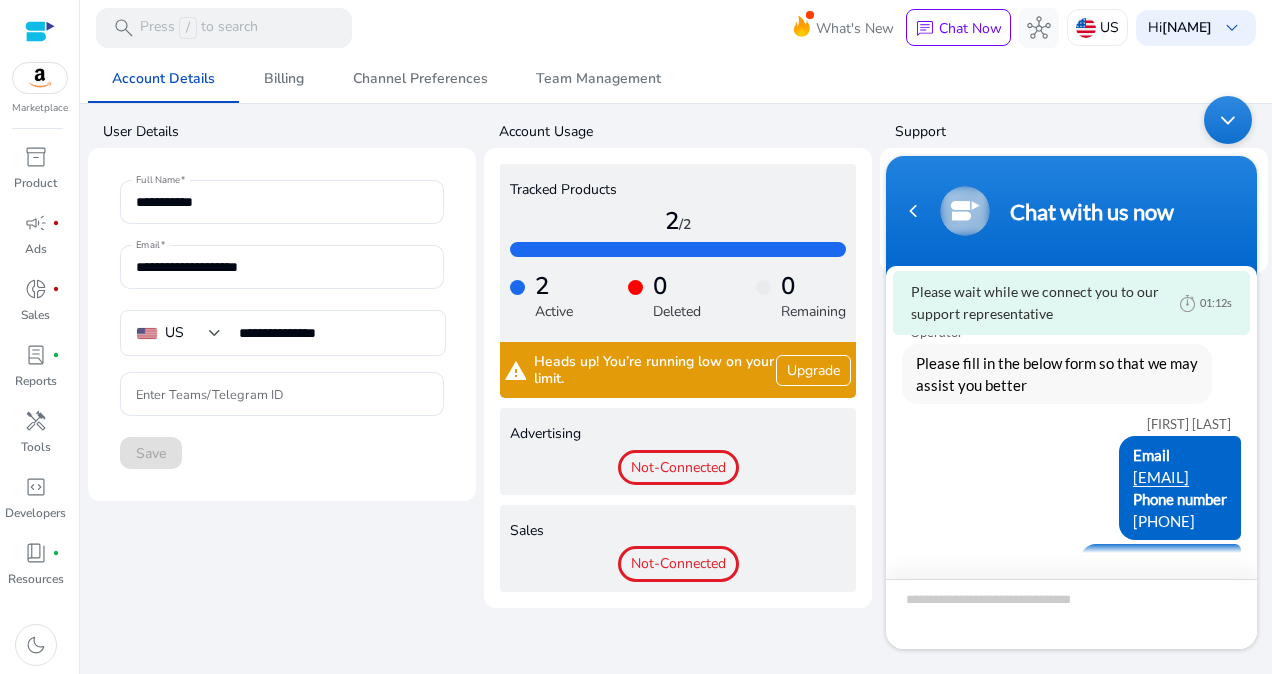 scroll, scrollTop: 44, scrollLeft: 0, axis: vertical 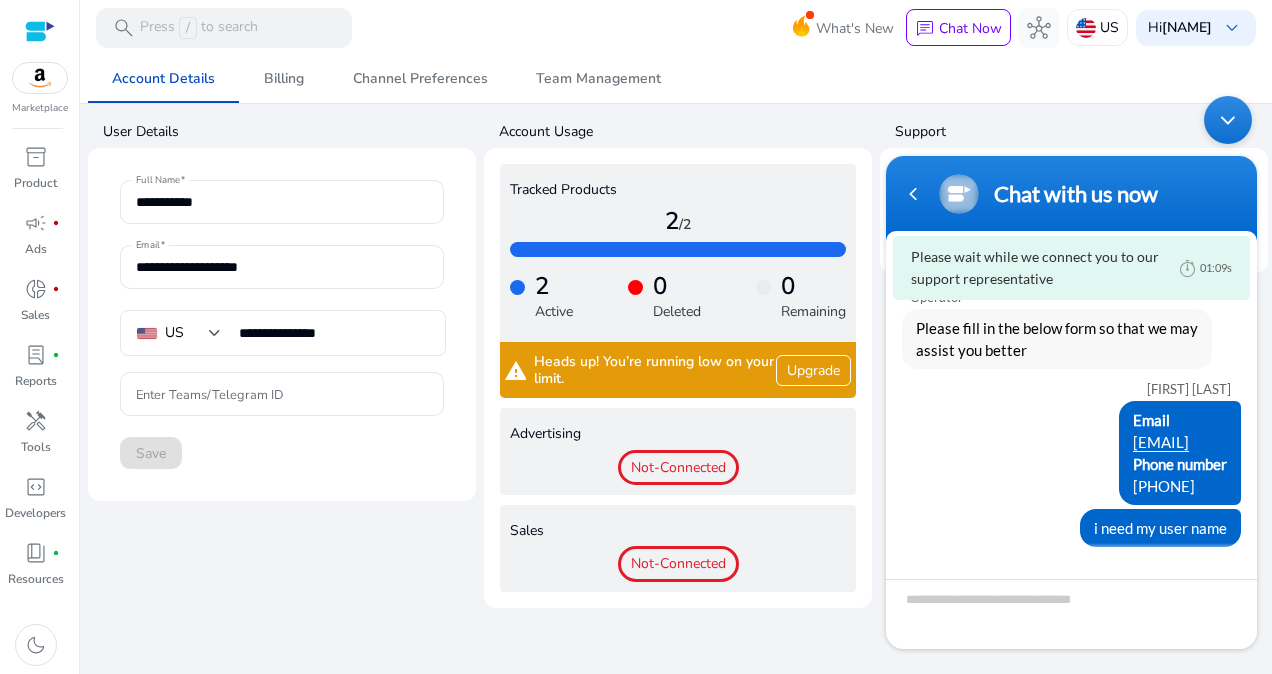 click at bounding box center (1228, 120) 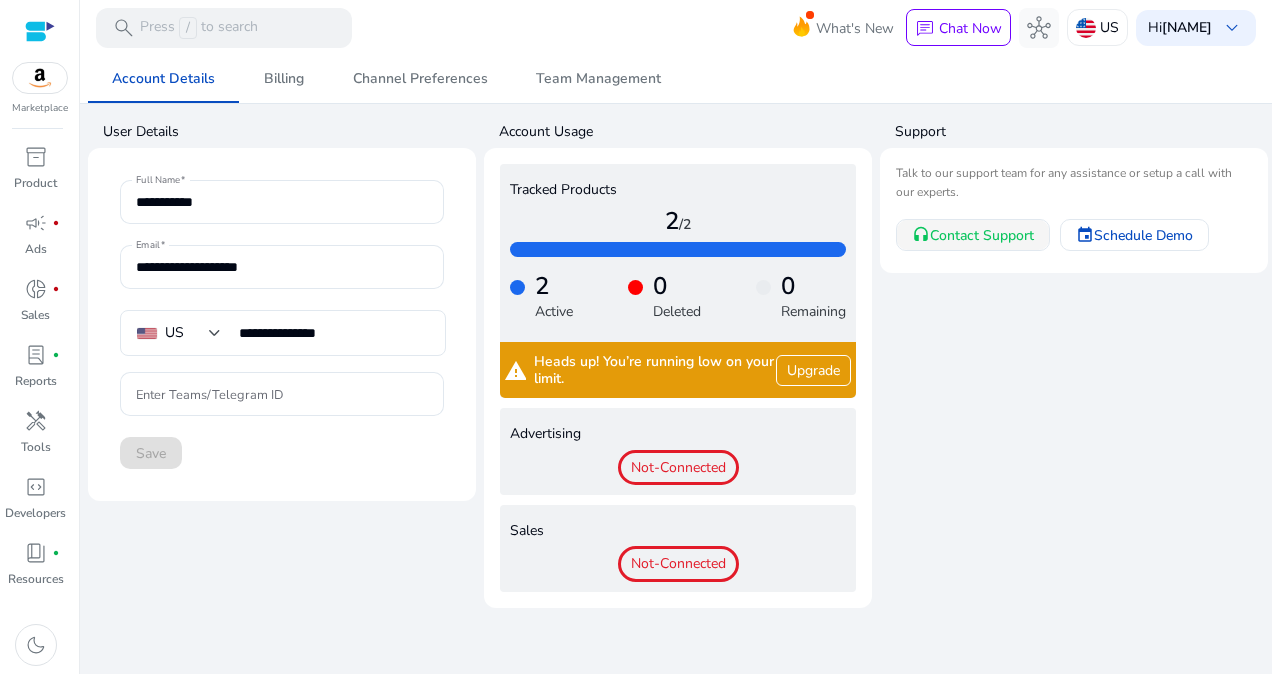 click on "Contact Support" 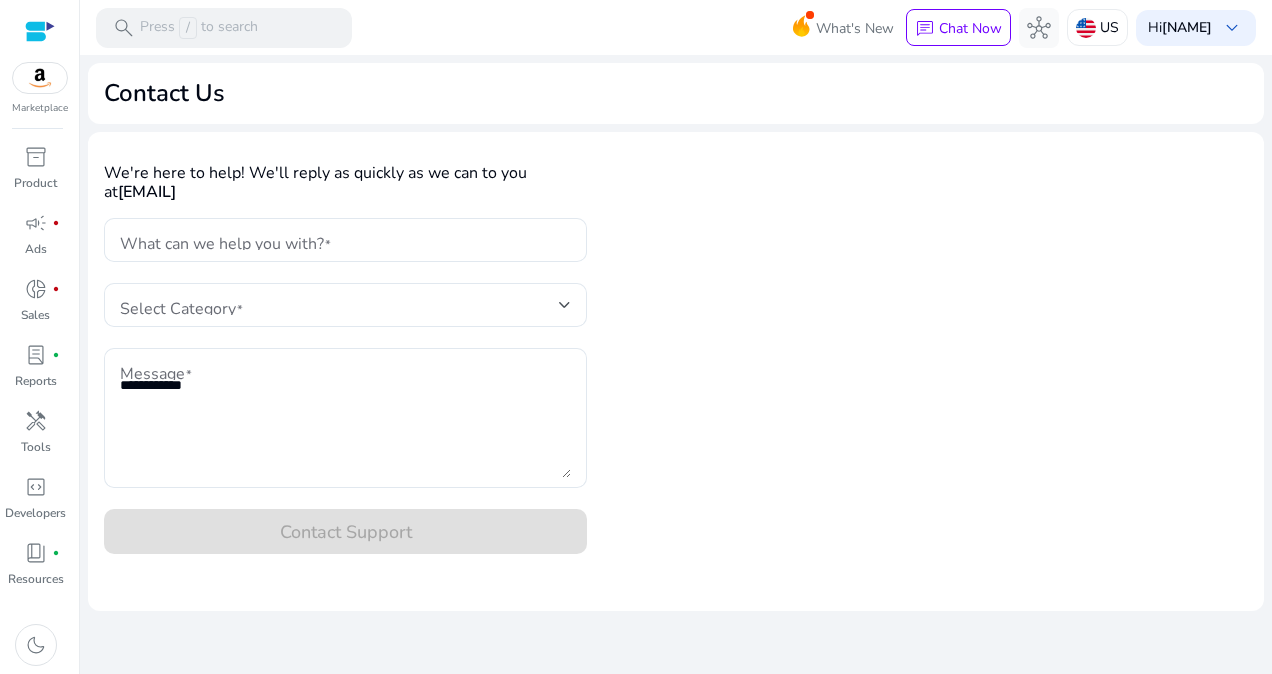 click at bounding box center [40, 31] 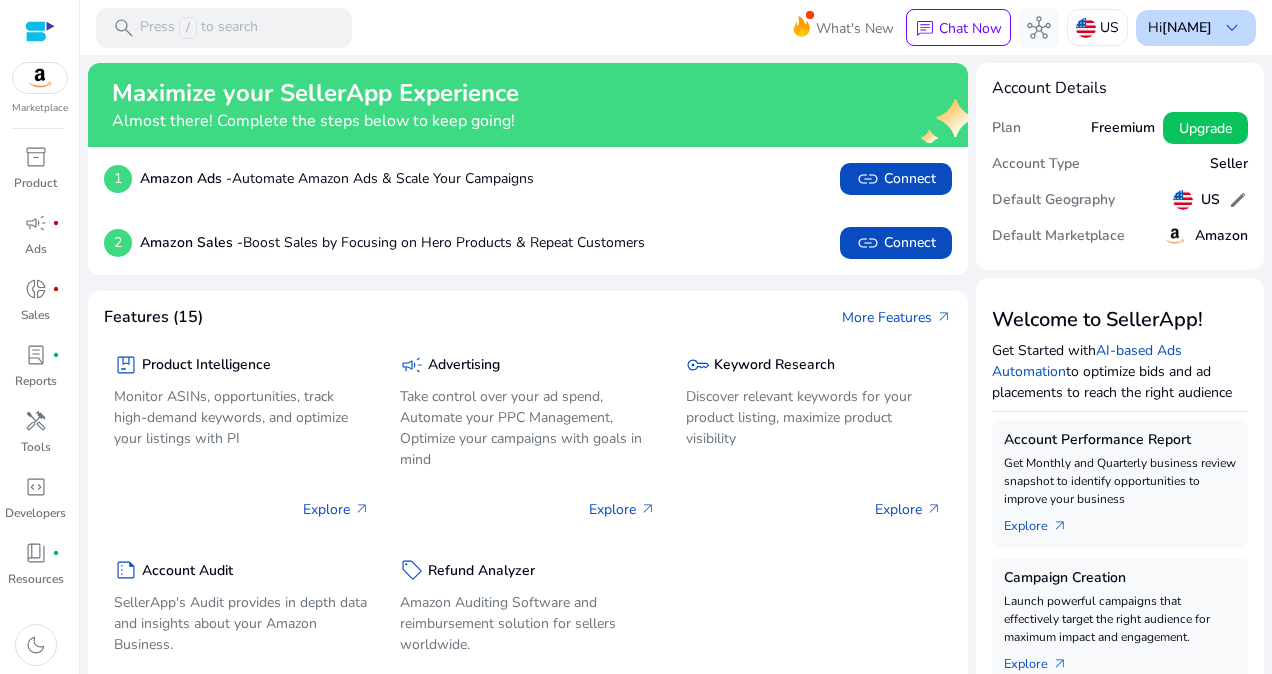 click on "Hi  JUVENS SHOP  keyboard_arrow_down" at bounding box center (1196, 28) 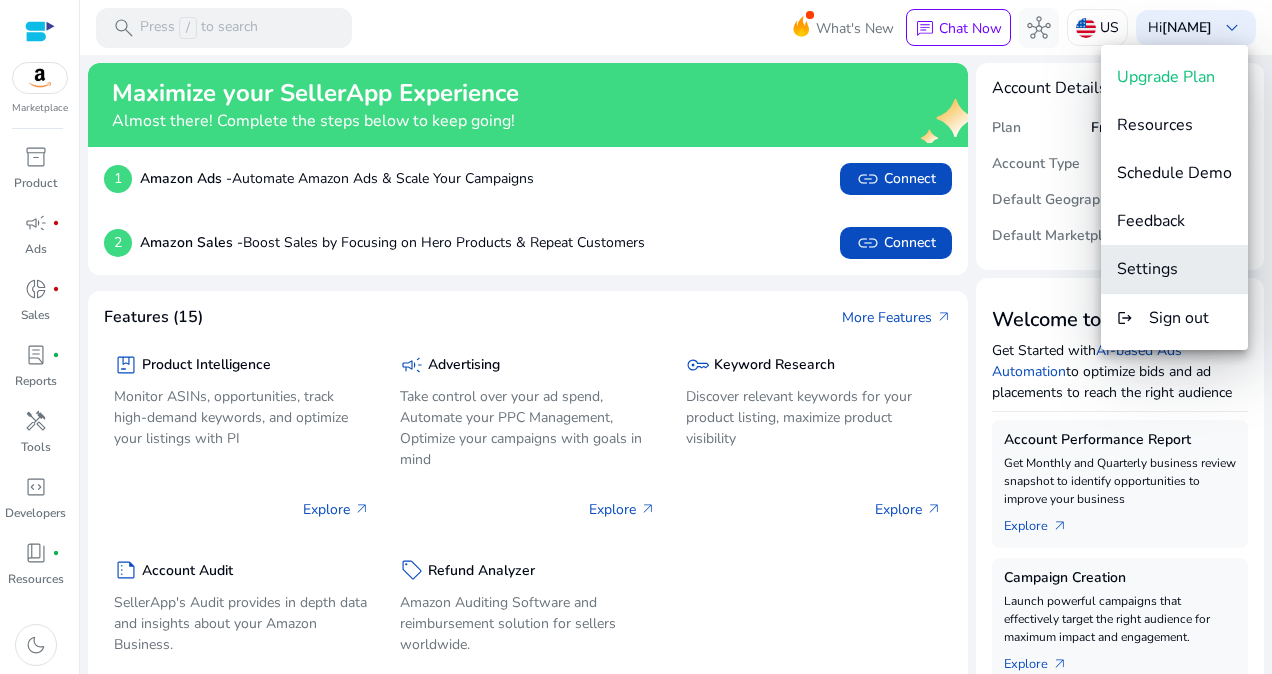 click on "Settings" at bounding box center (1147, 269) 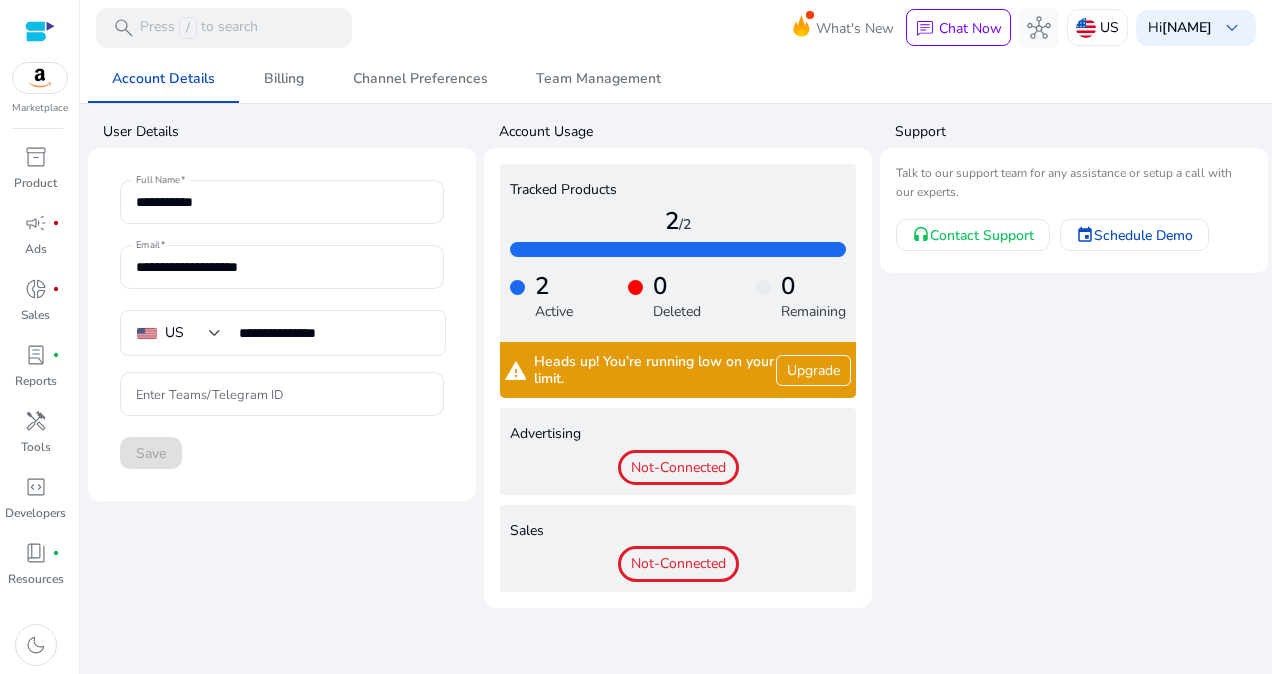 click on "Not-Connected" 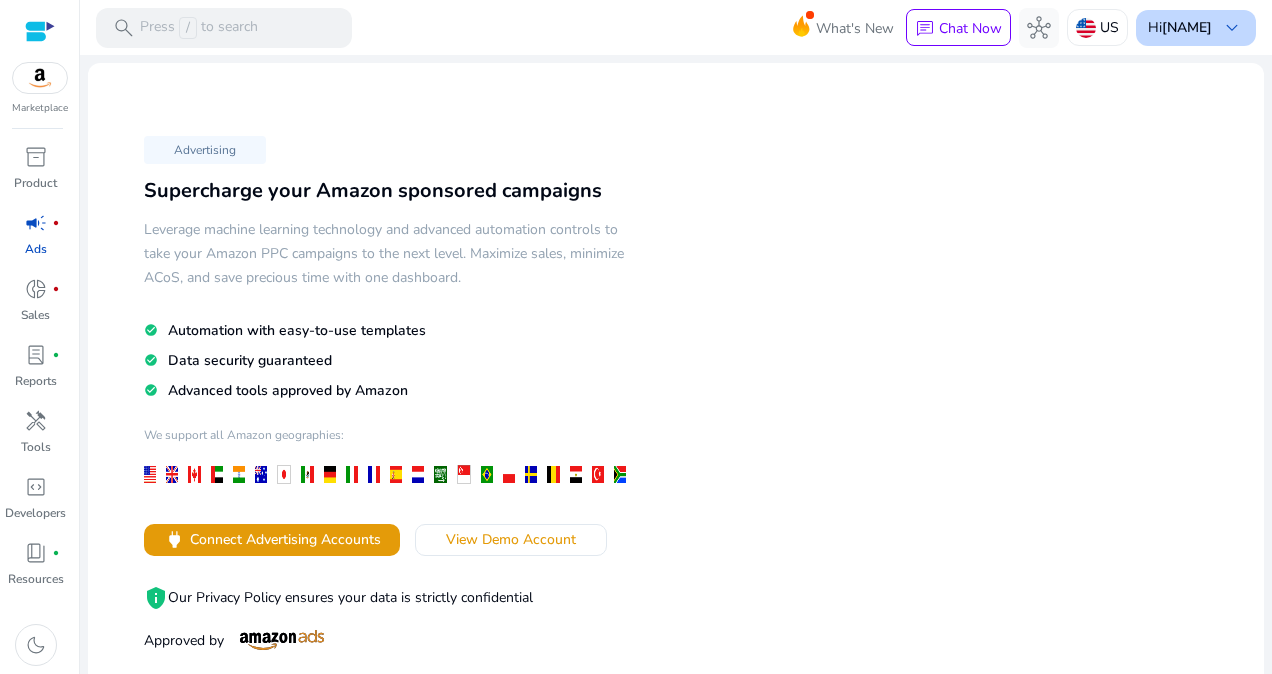 click on "Hi  JUVENS SHOP  keyboard_arrow_down" at bounding box center [1196, 28] 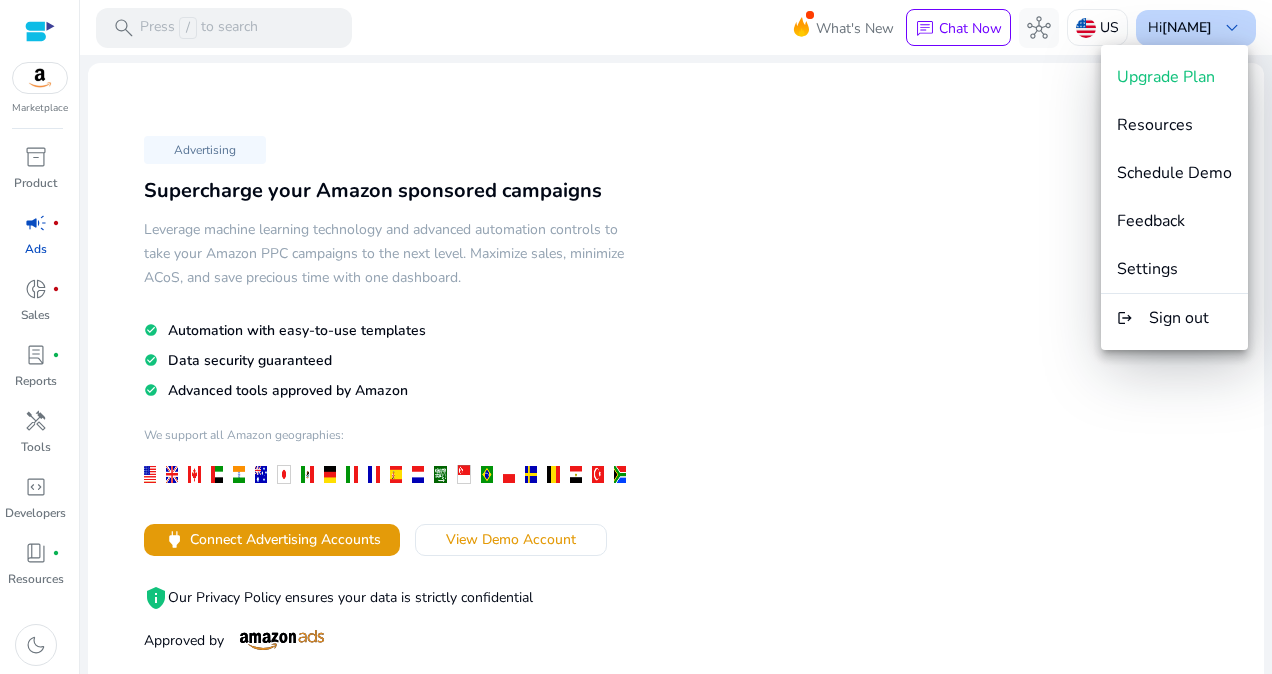 click at bounding box center (636, 337) 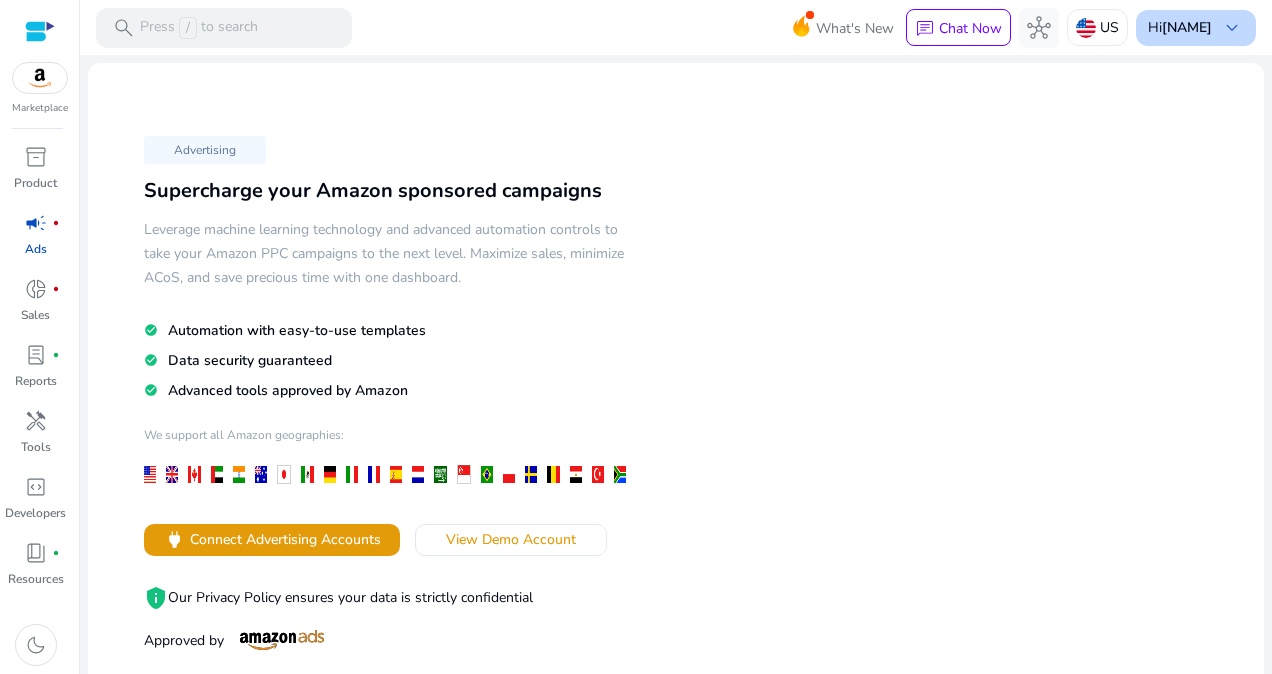 click on "JUVENS SHOP" at bounding box center [1187, 27] 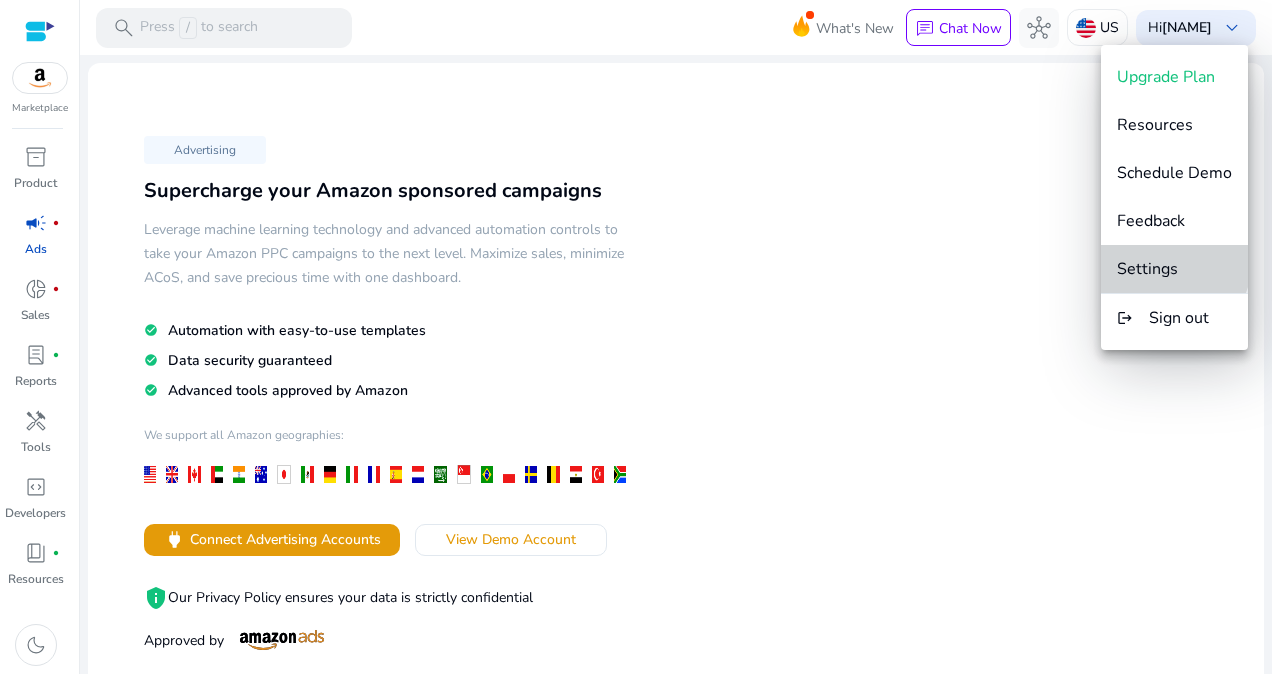 click on "Settings" at bounding box center [1147, 269] 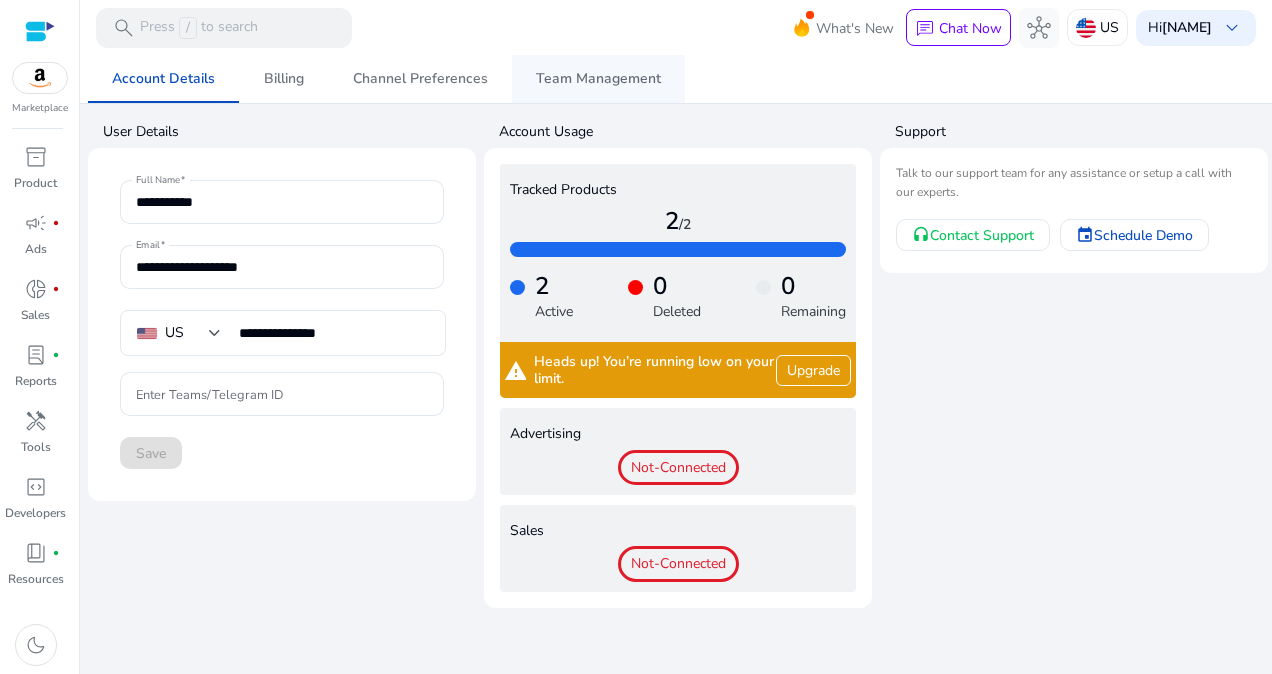 click on "Team Management" at bounding box center (598, 79) 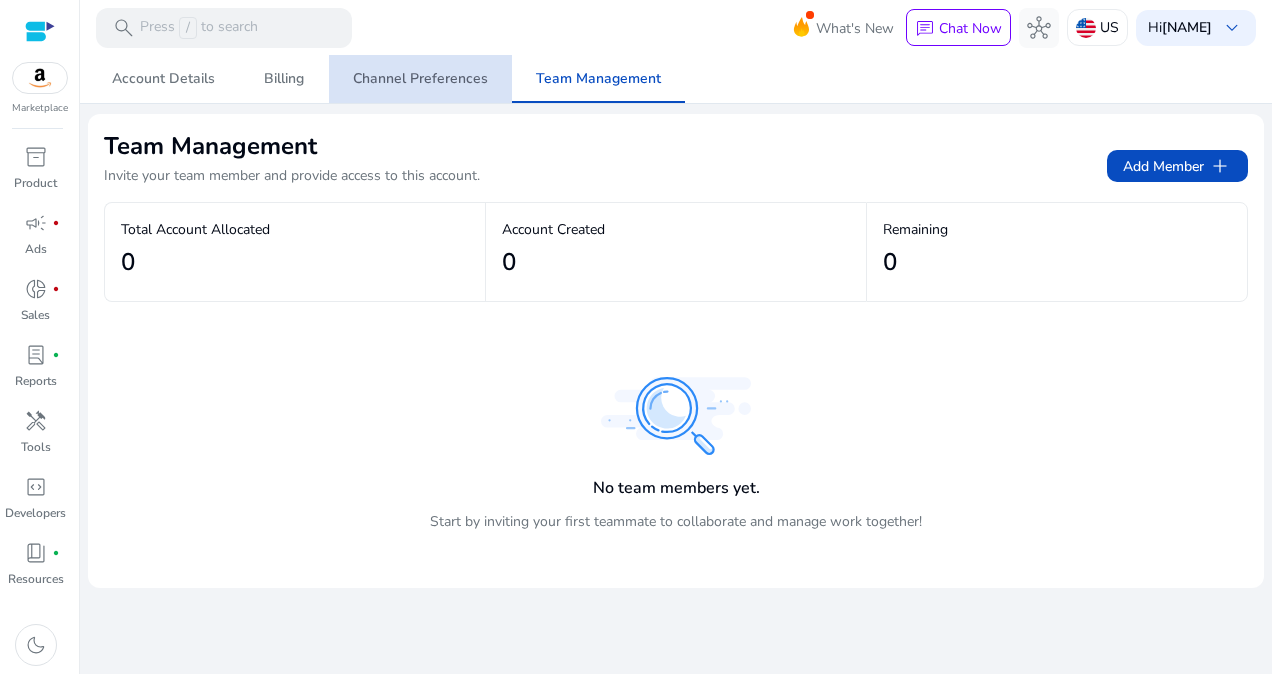 click on "Channel Preferences" at bounding box center [420, 79] 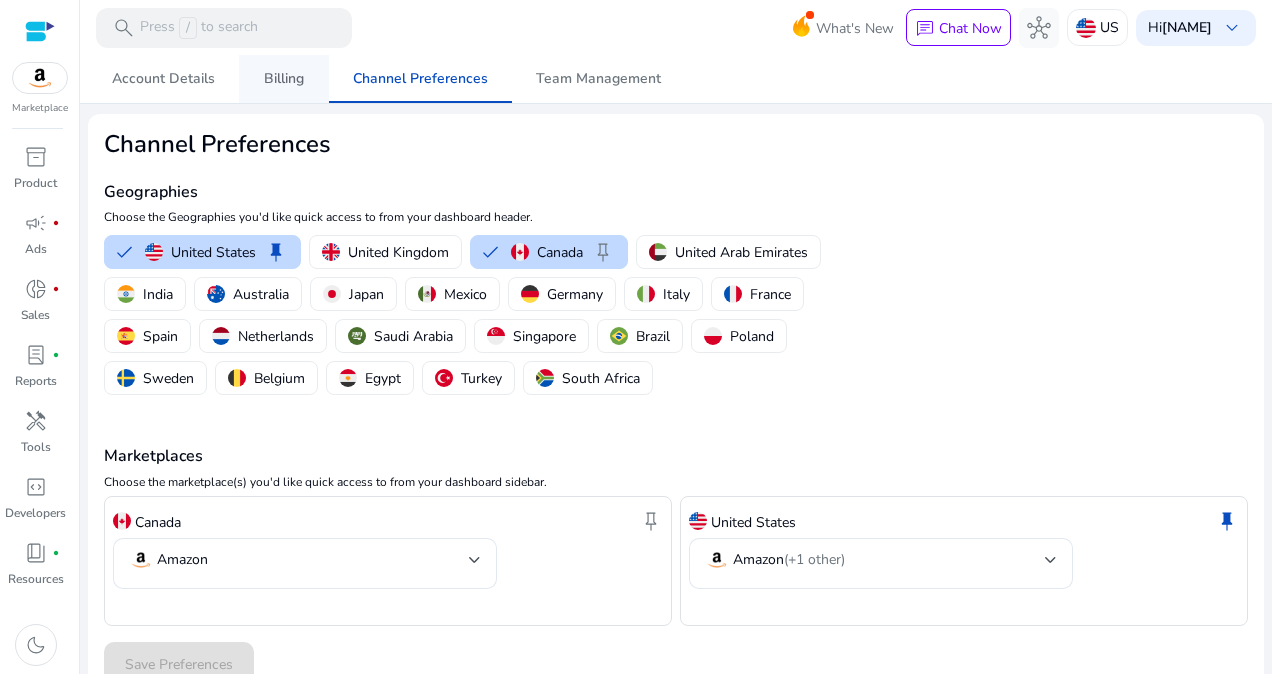 click on "Billing" at bounding box center (284, 79) 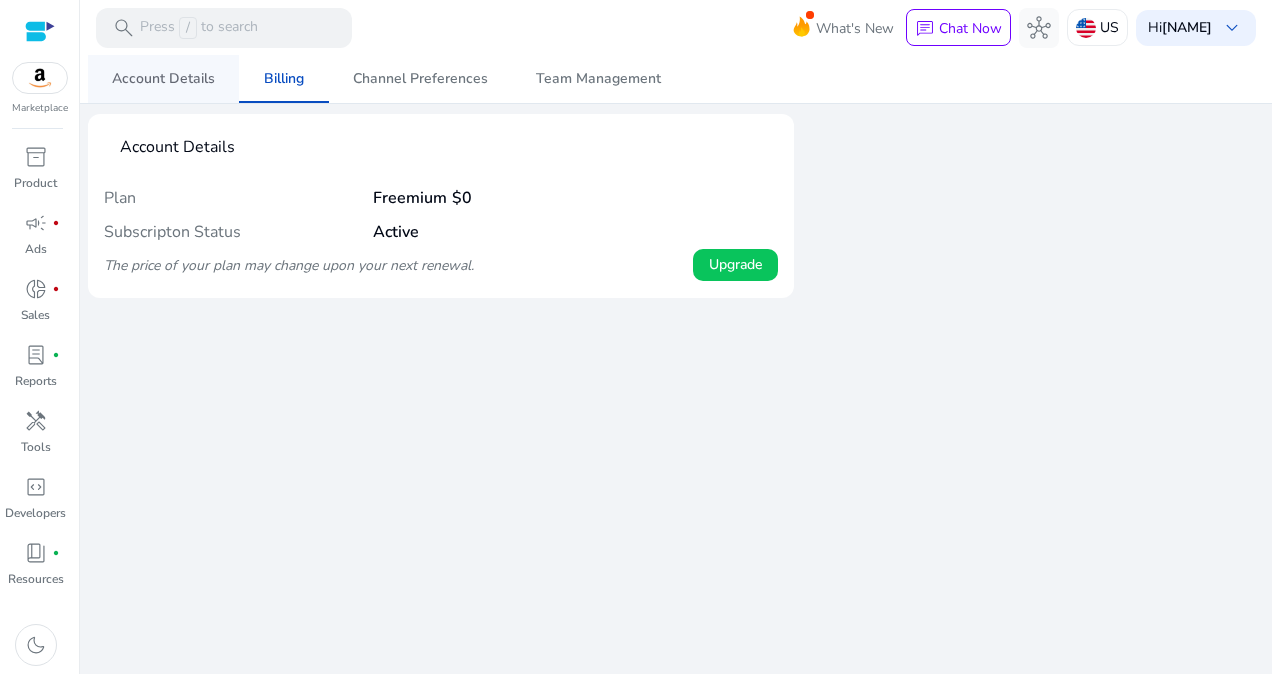 click on "Account Details" at bounding box center [163, 79] 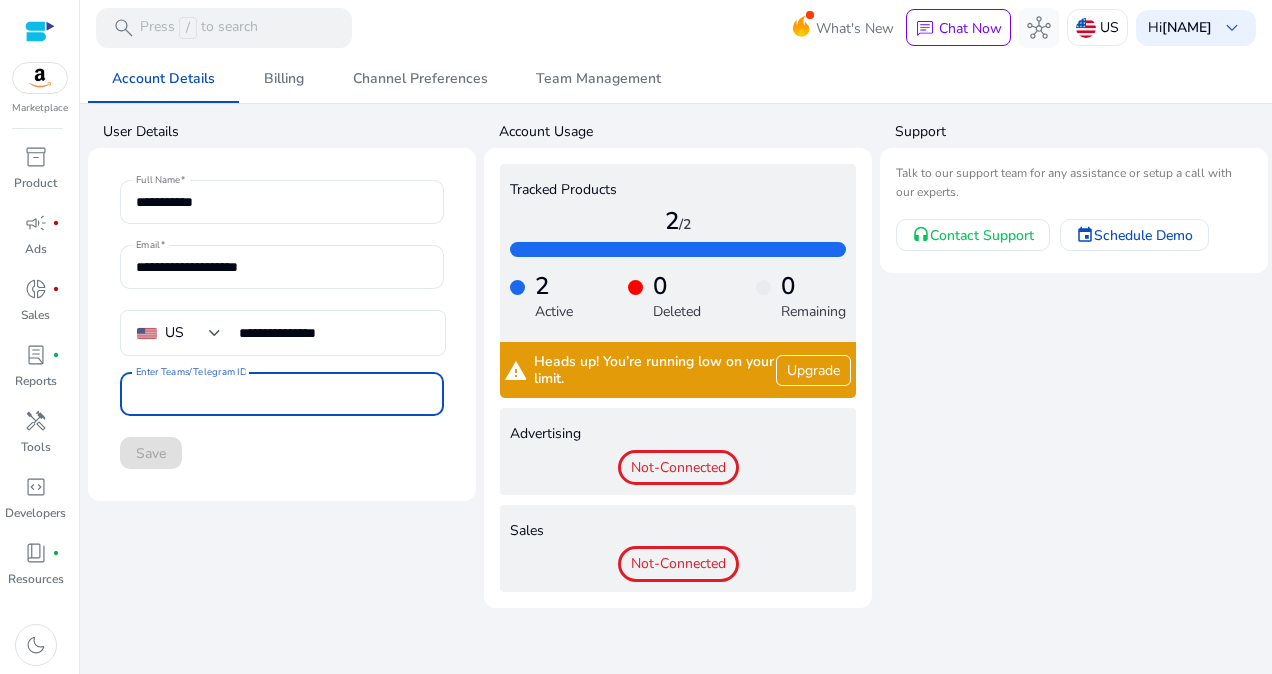 click on "Enter Teams/Telegram ID" at bounding box center (282, 394) 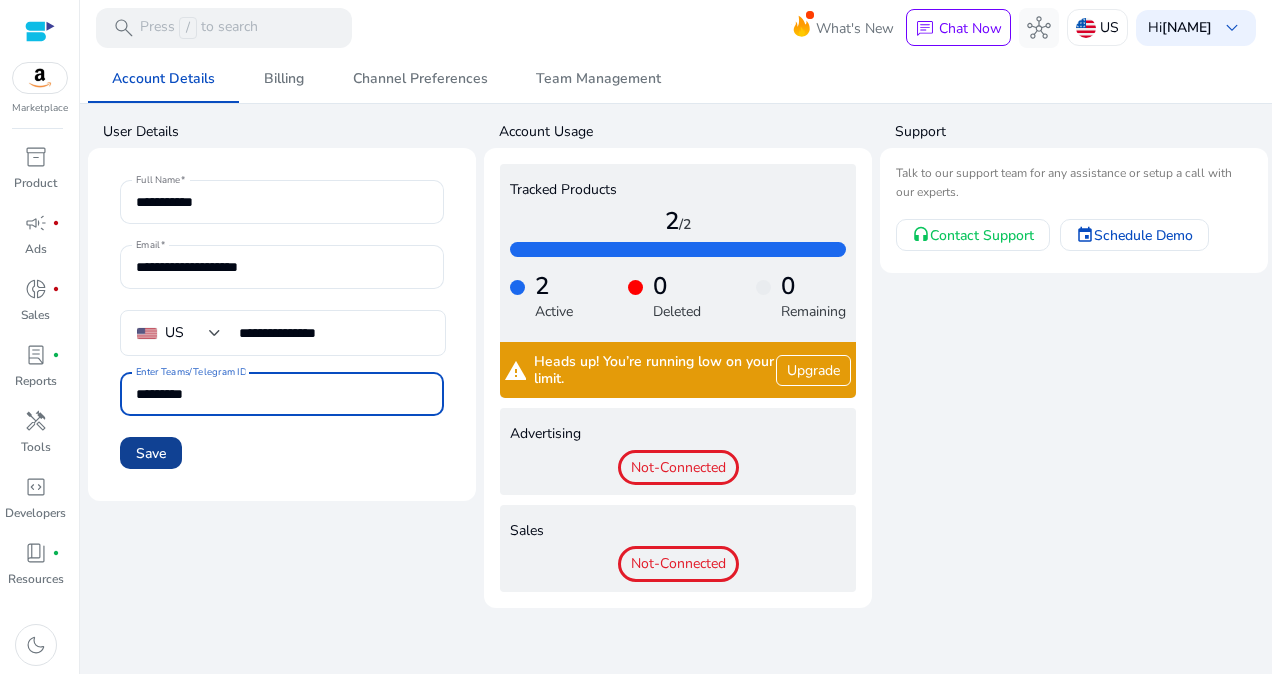 type on "*********" 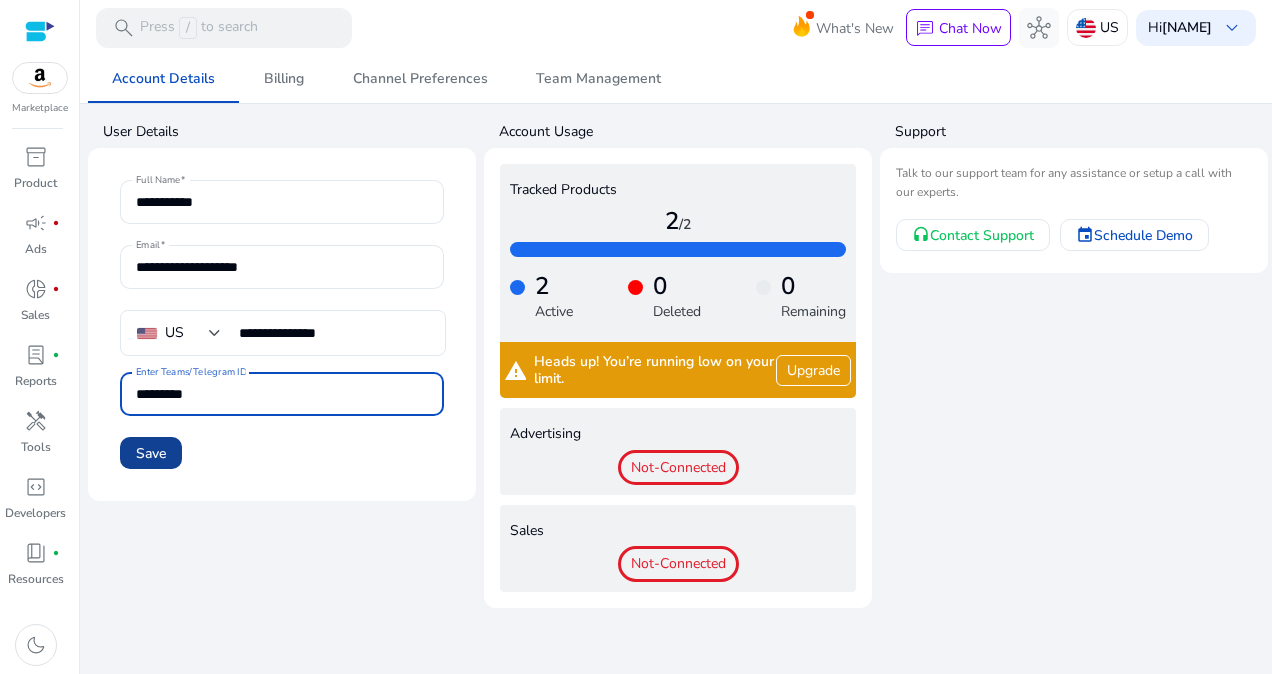 click on "Save" 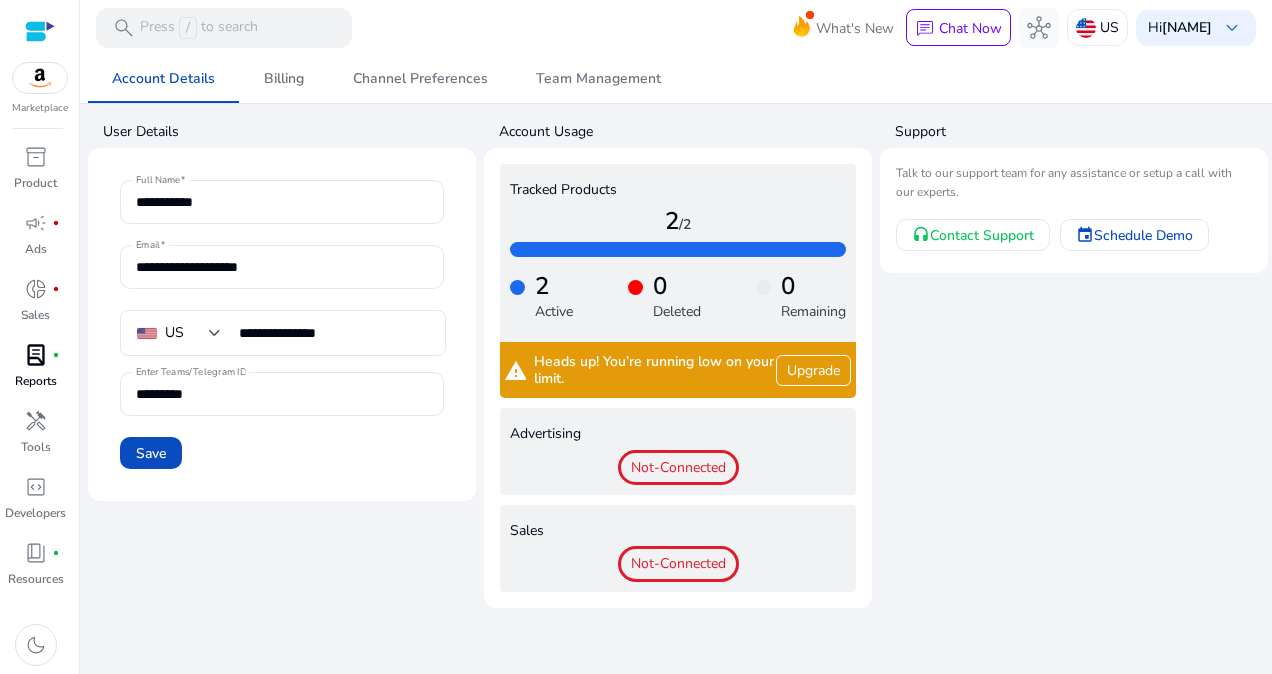click on "lab_profile   fiber_manual_record   Reports" at bounding box center (35, 372) 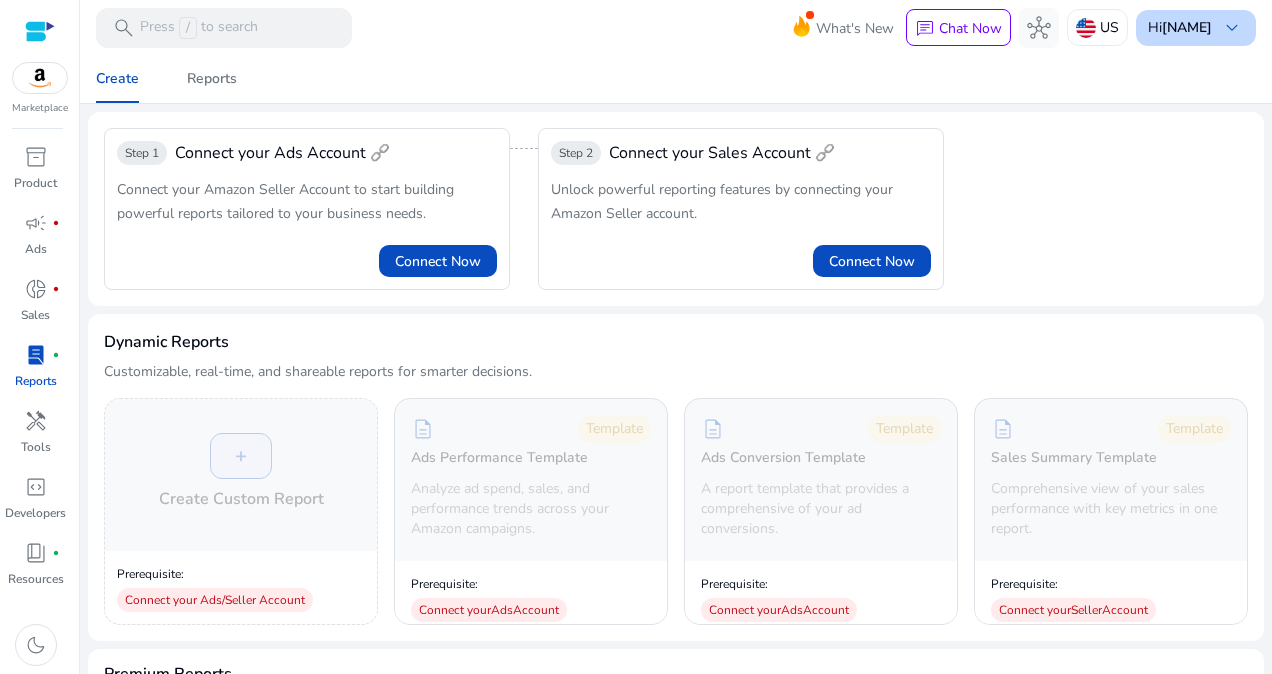 click on "JUVENS SHOP" at bounding box center (1187, 27) 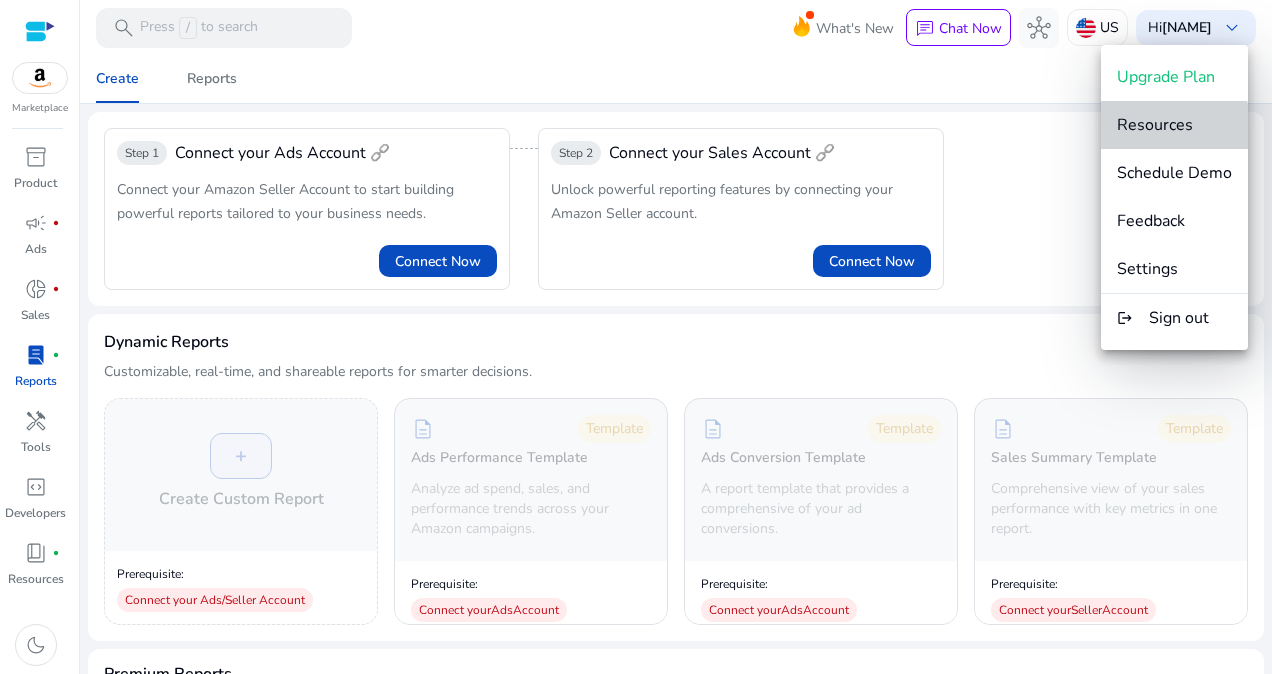 click on "Resources" at bounding box center [1155, 125] 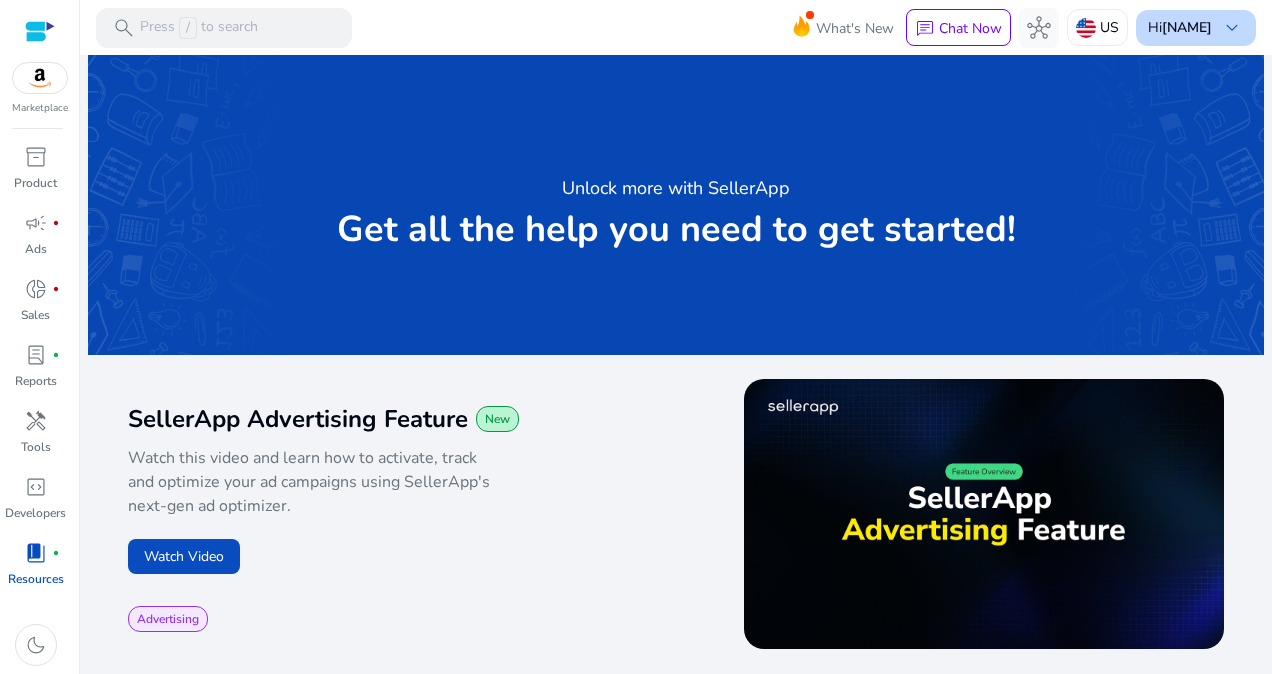 click on "JUVENS SHOP" at bounding box center [1187, 27] 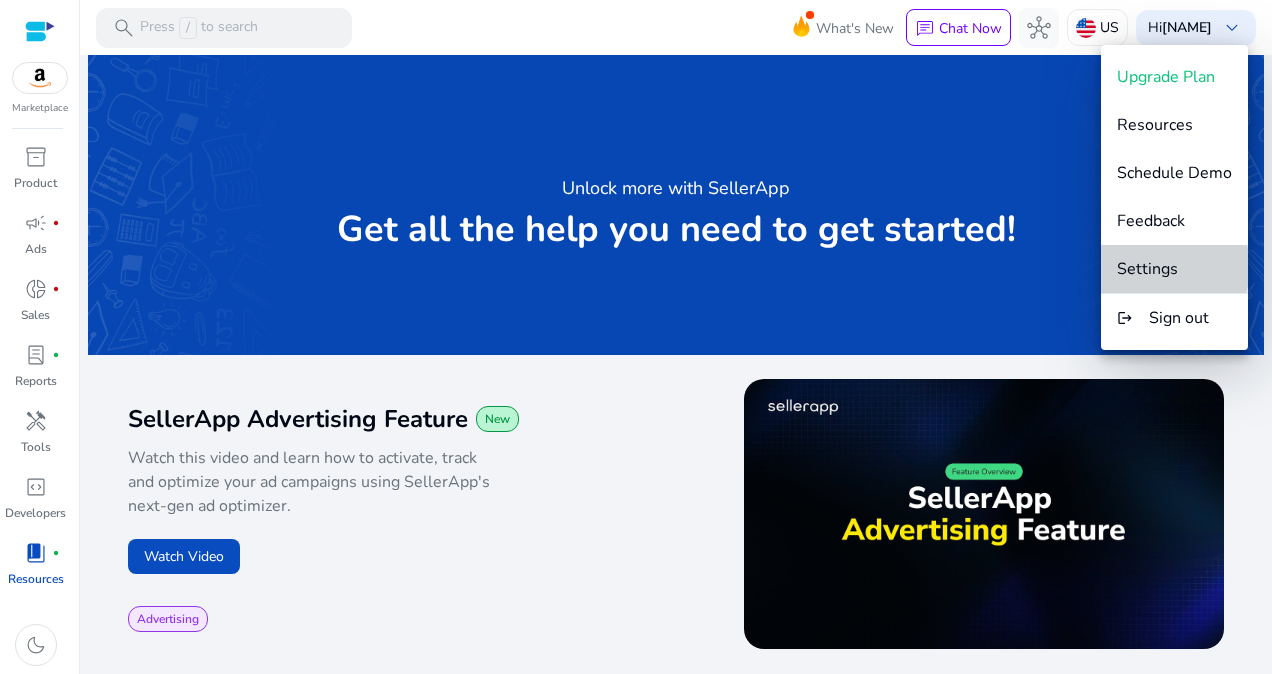 click on "Settings" at bounding box center [1147, 269] 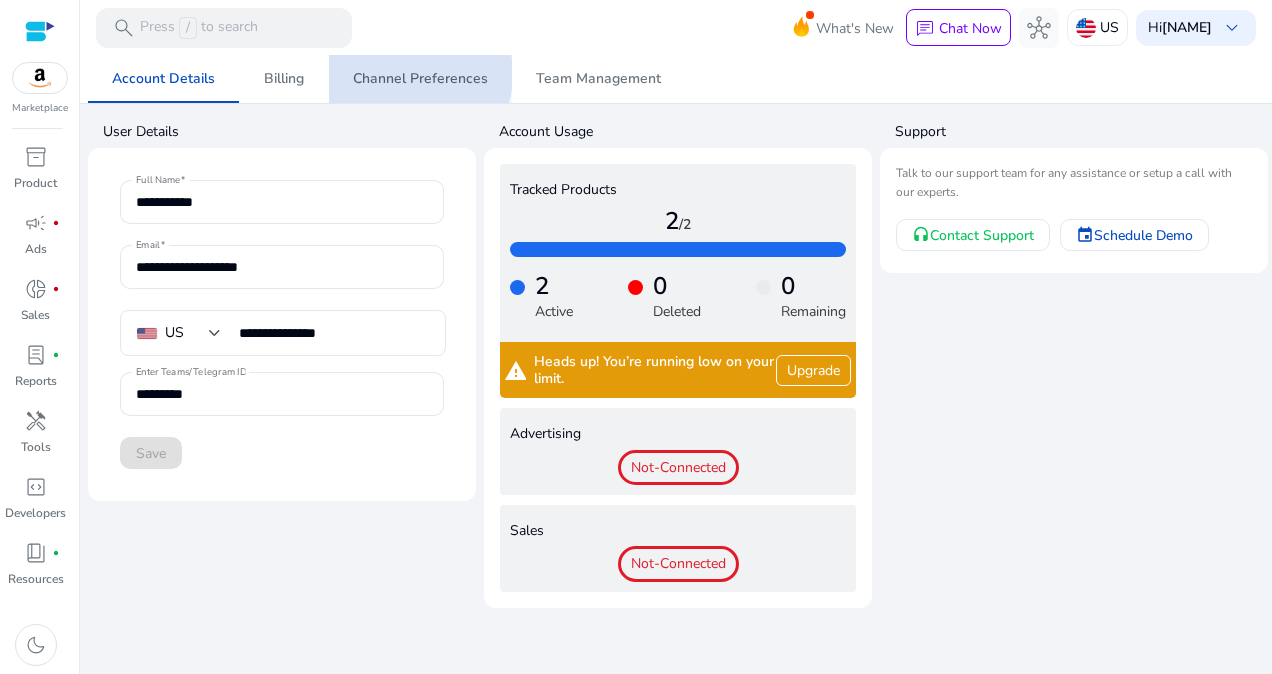 click on "Channel Preferences" at bounding box center [420, 79] 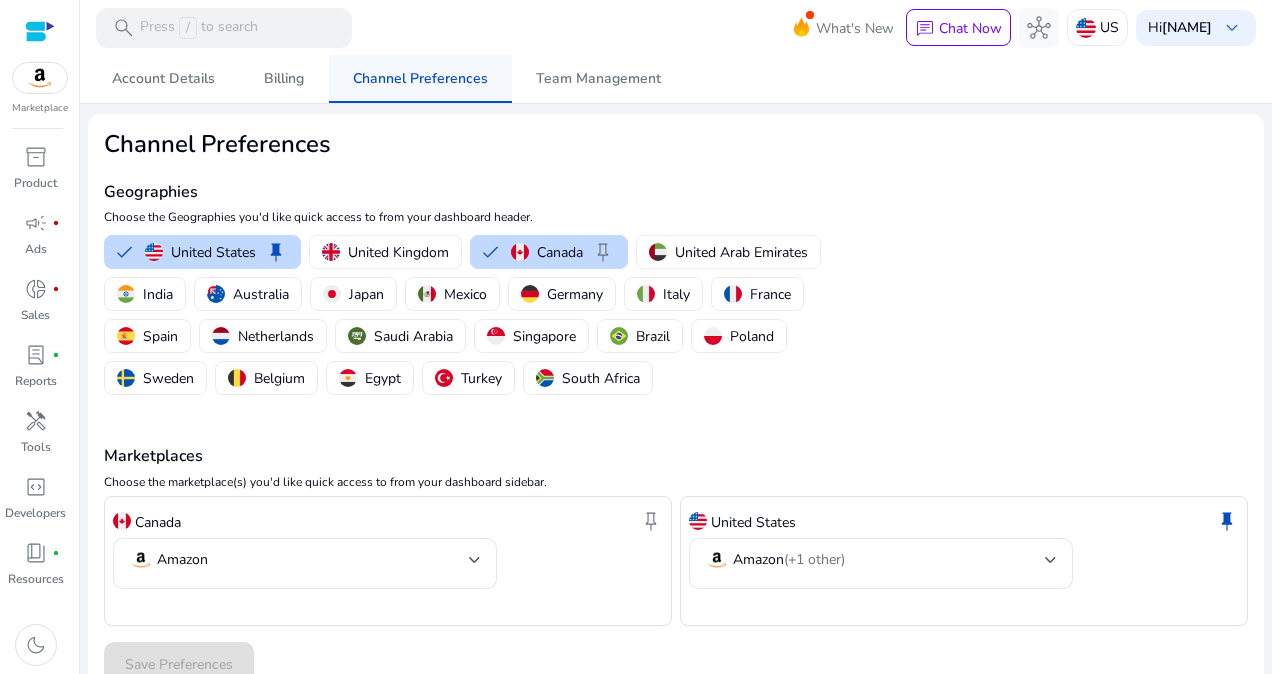 scroll, scrollTop: 25, scrollLeft: 0, axis: vertical 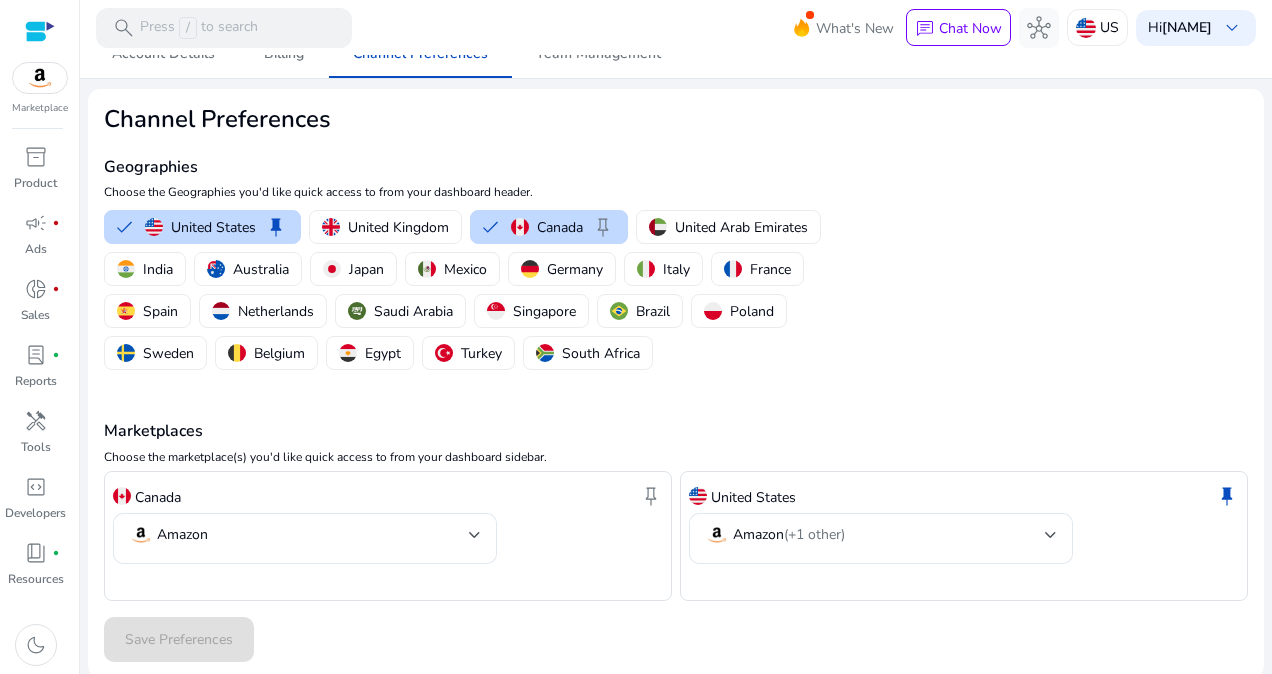 click on "search   Press  /  to search  What's New  chat  Chat Now  hub  US  Hi  JUVENS SHOP  keyboard_arrow_down" at bounding box center (676, 27) 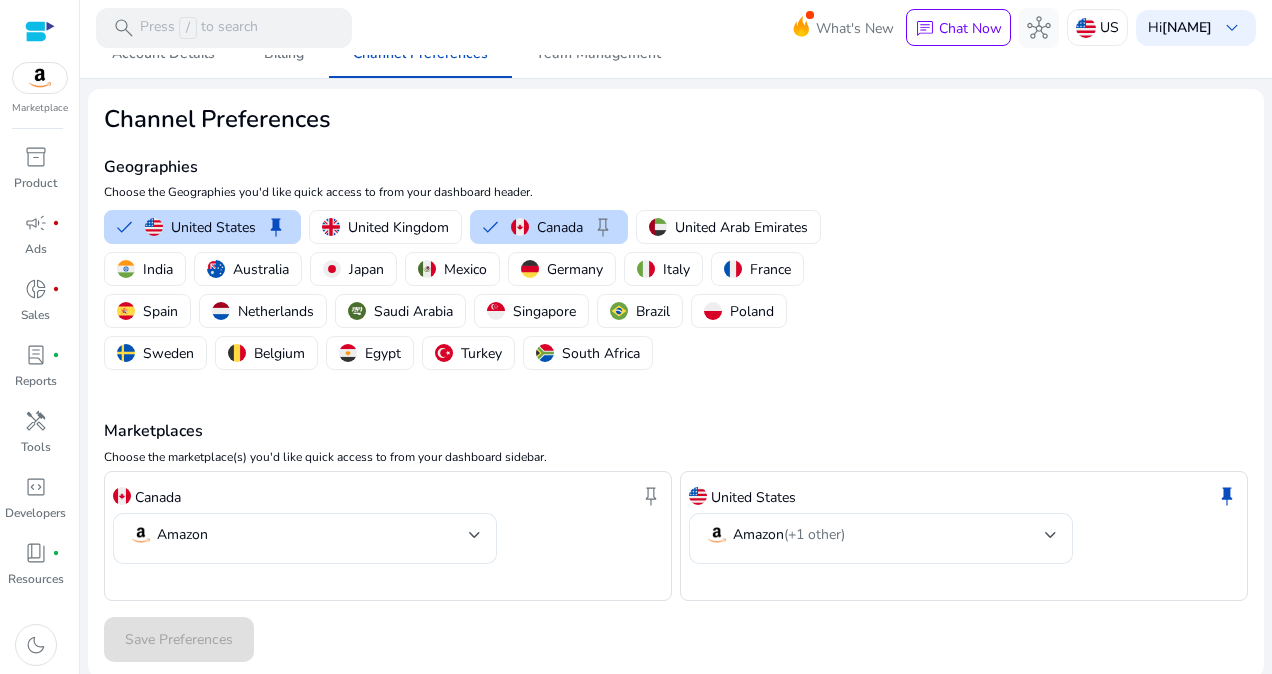 click 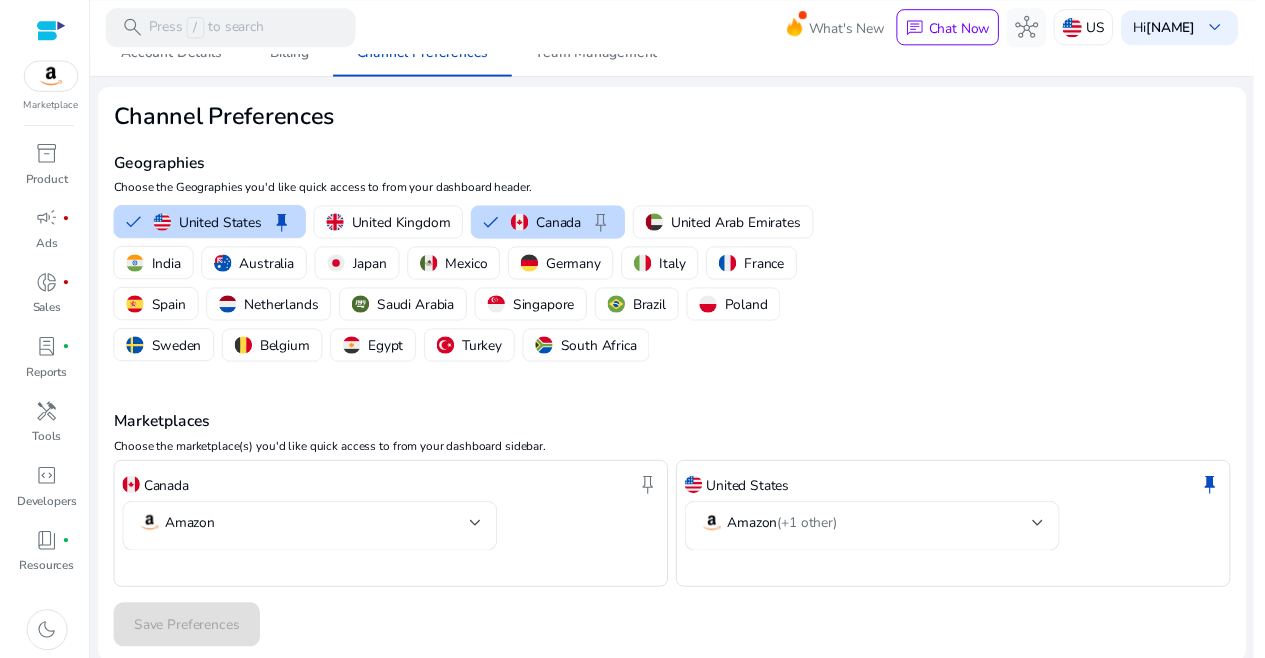 scroll, scrollTop: 0, scrollLeft: 0, axis: both 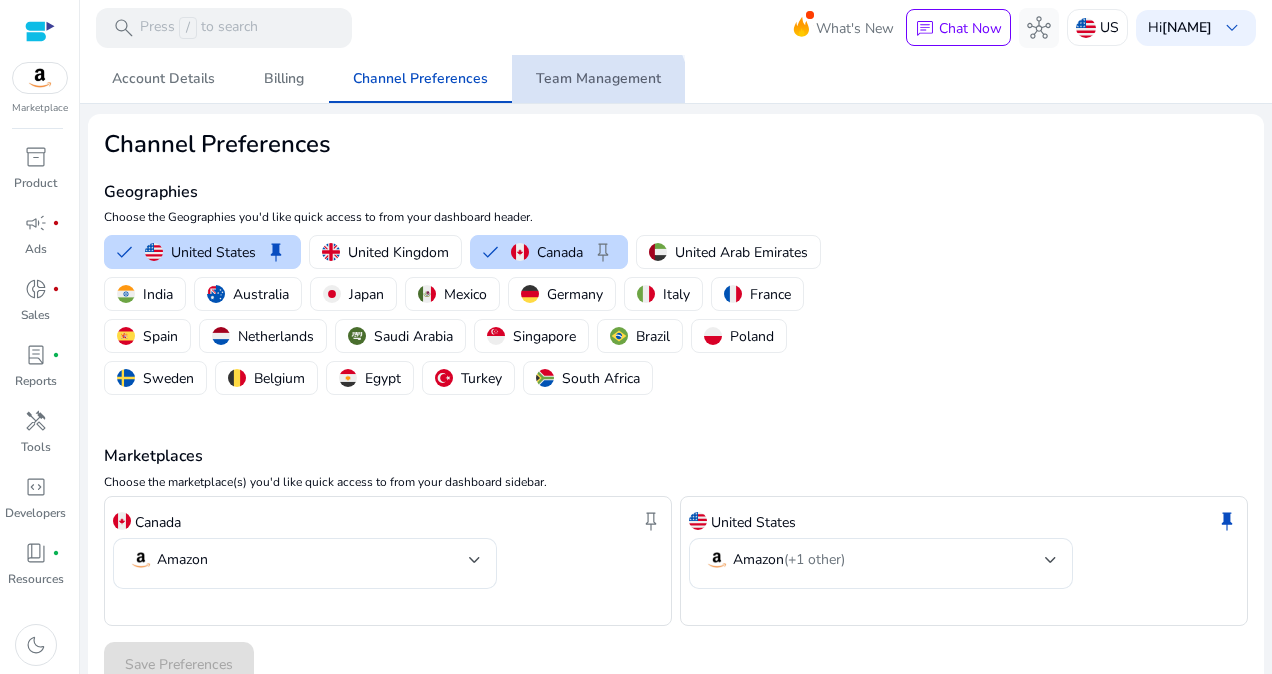 click on "Team Management" at bounding box center (598, 79) 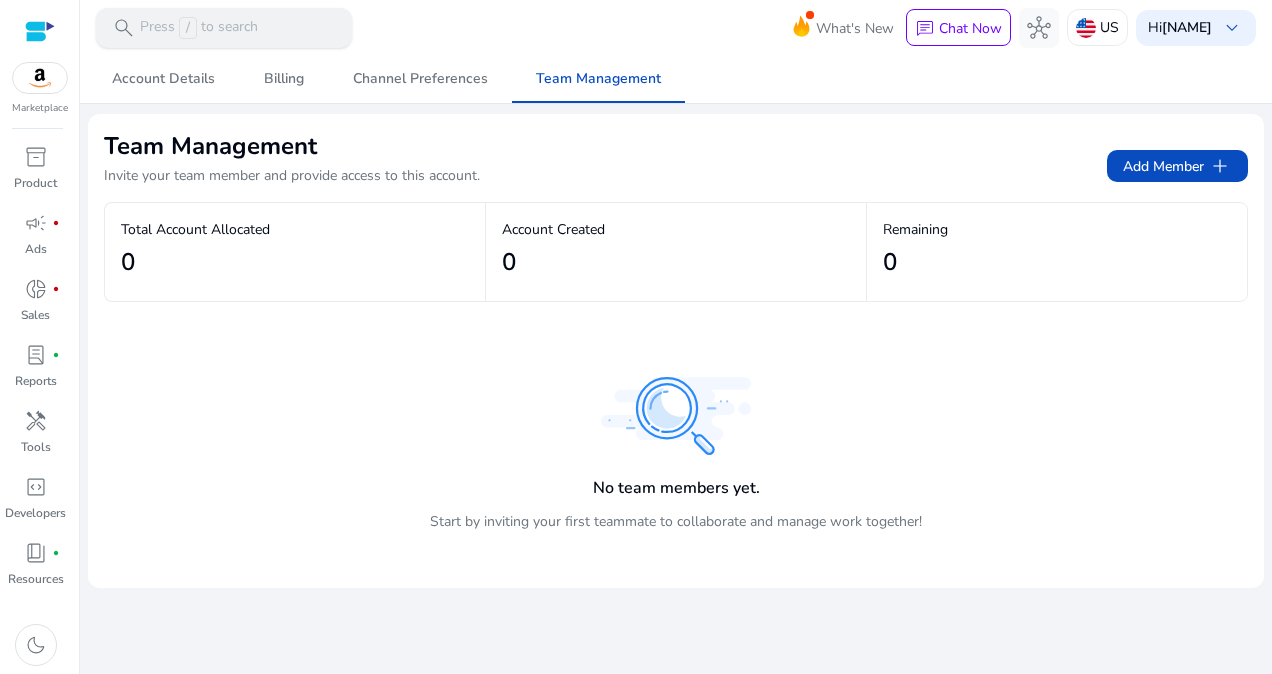 click on "Press  /  to search" at bounding box center (199, 28) 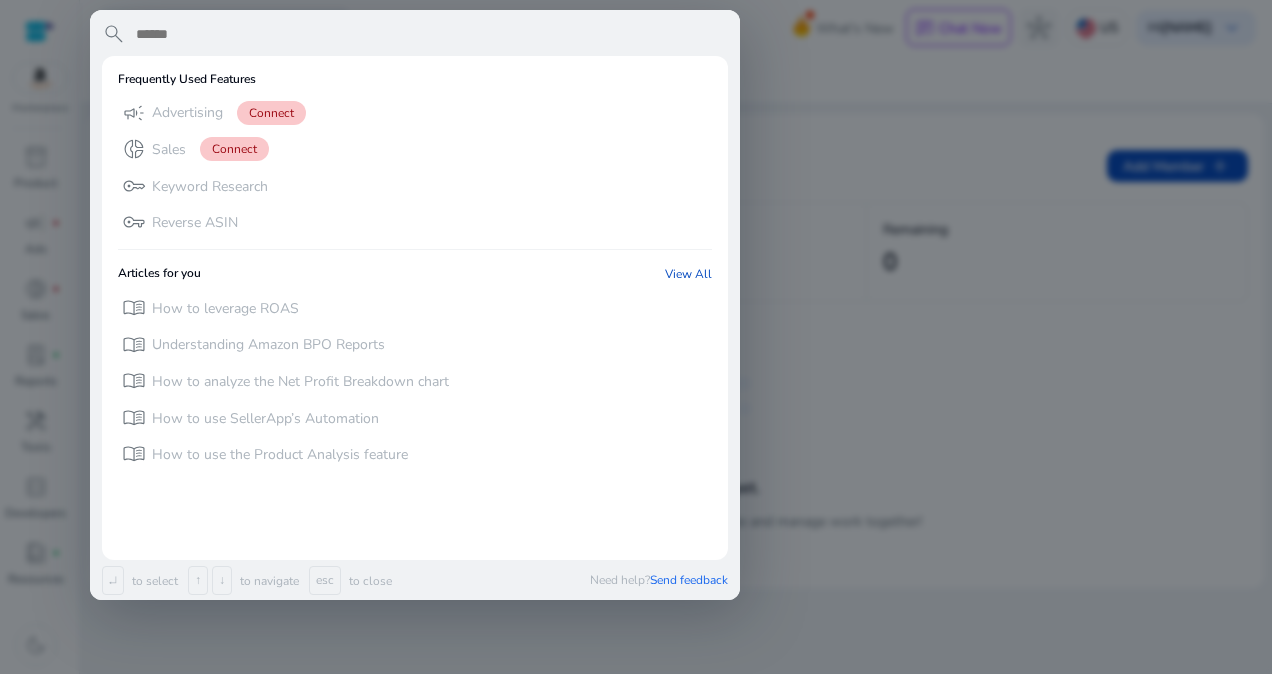 click at bounding box center (636, 337) 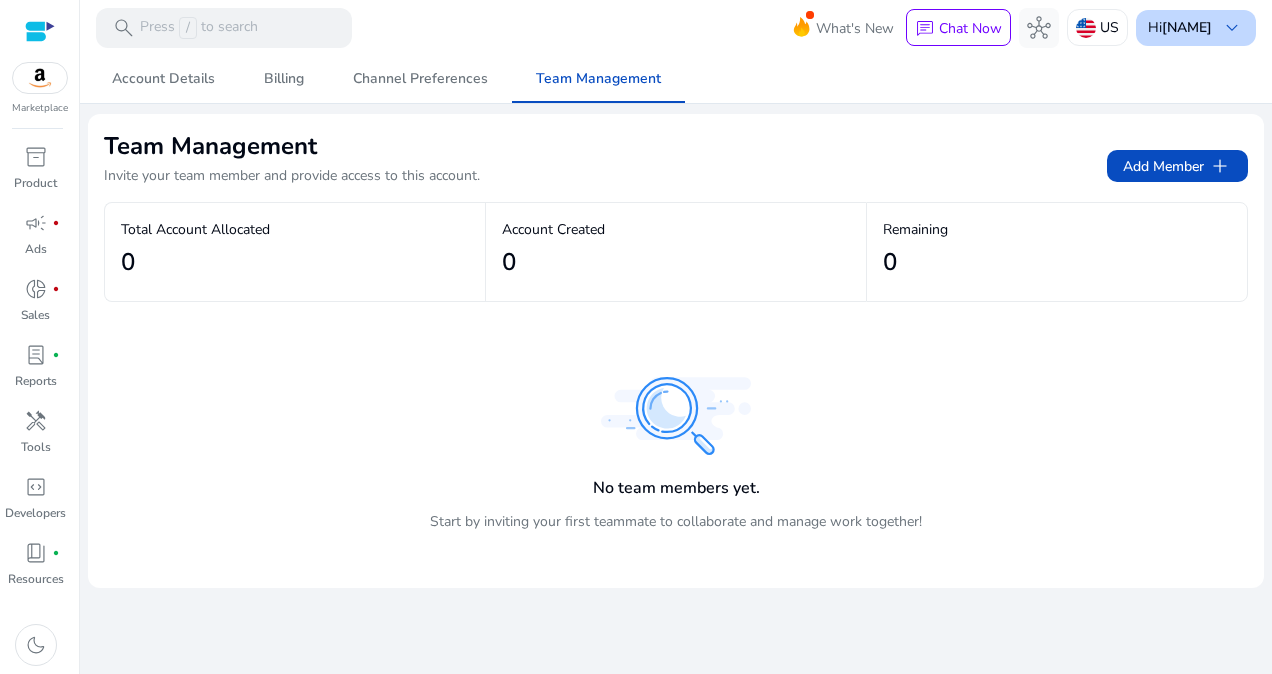 click on "Hi  JUVENS SHOP  keyboard_arrow_down" at bounding box center (1196, 28) 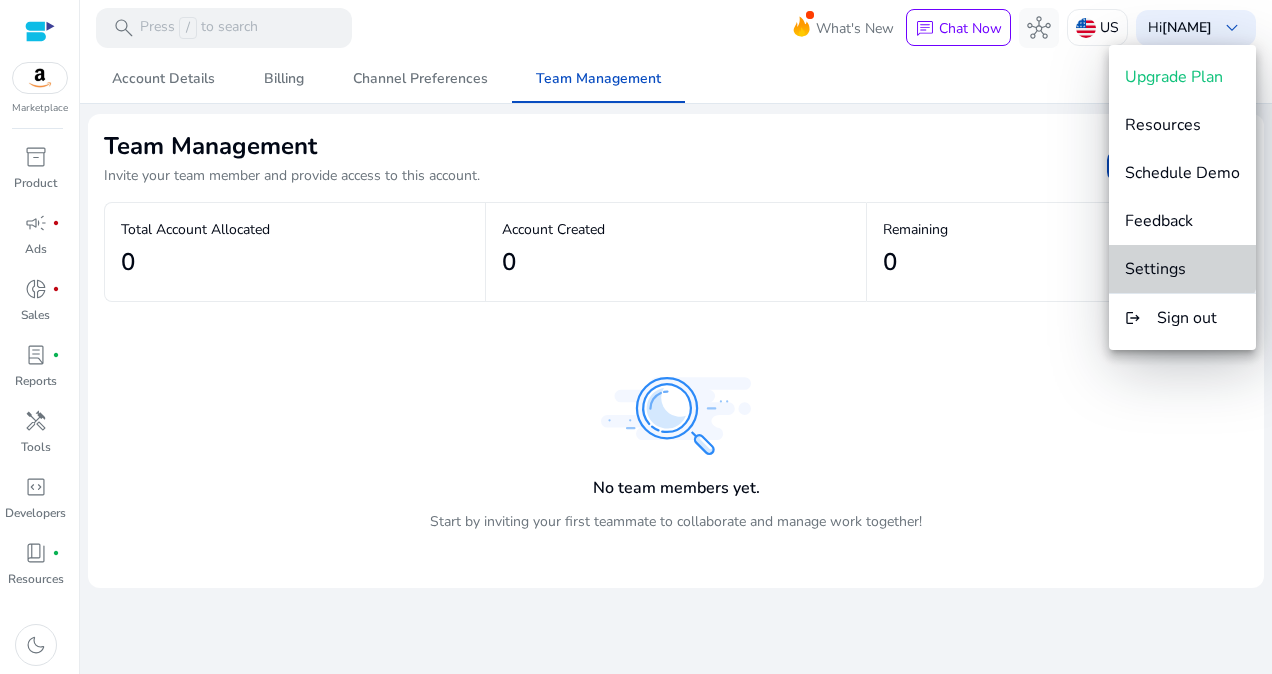 click on "Settings" at bounding box center [1155, 269] 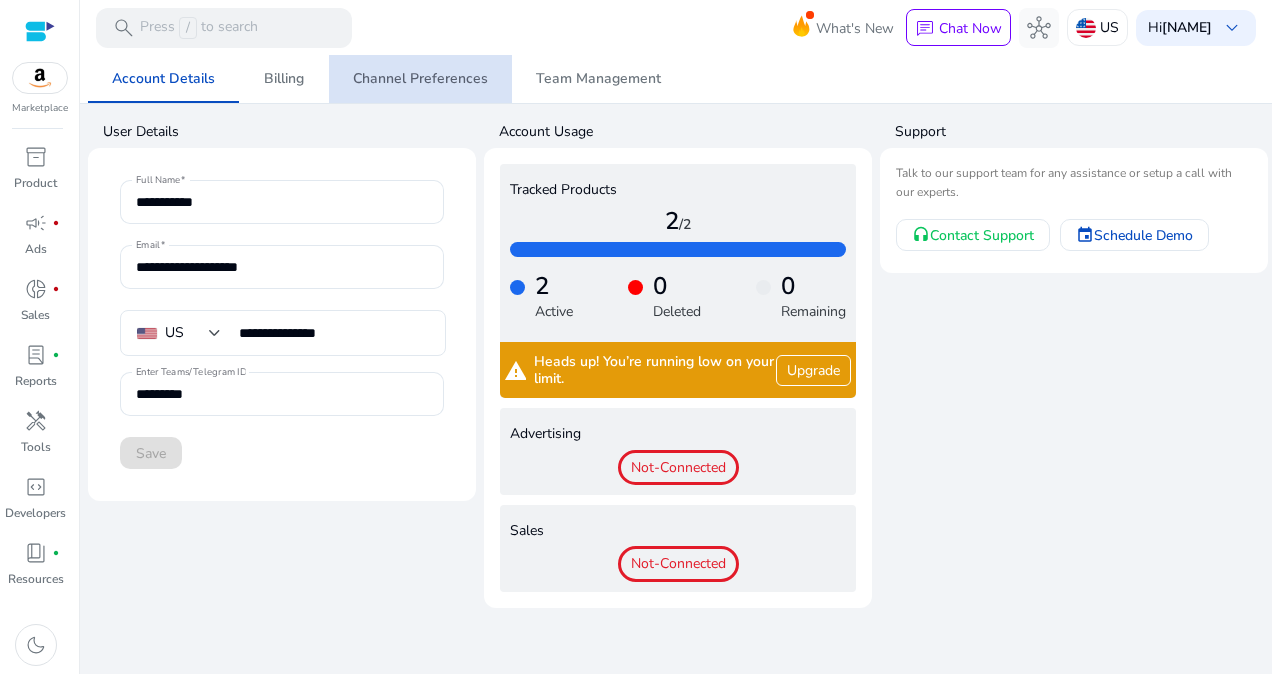 click on "Channel Preferences" at bounding box center [420, 79] 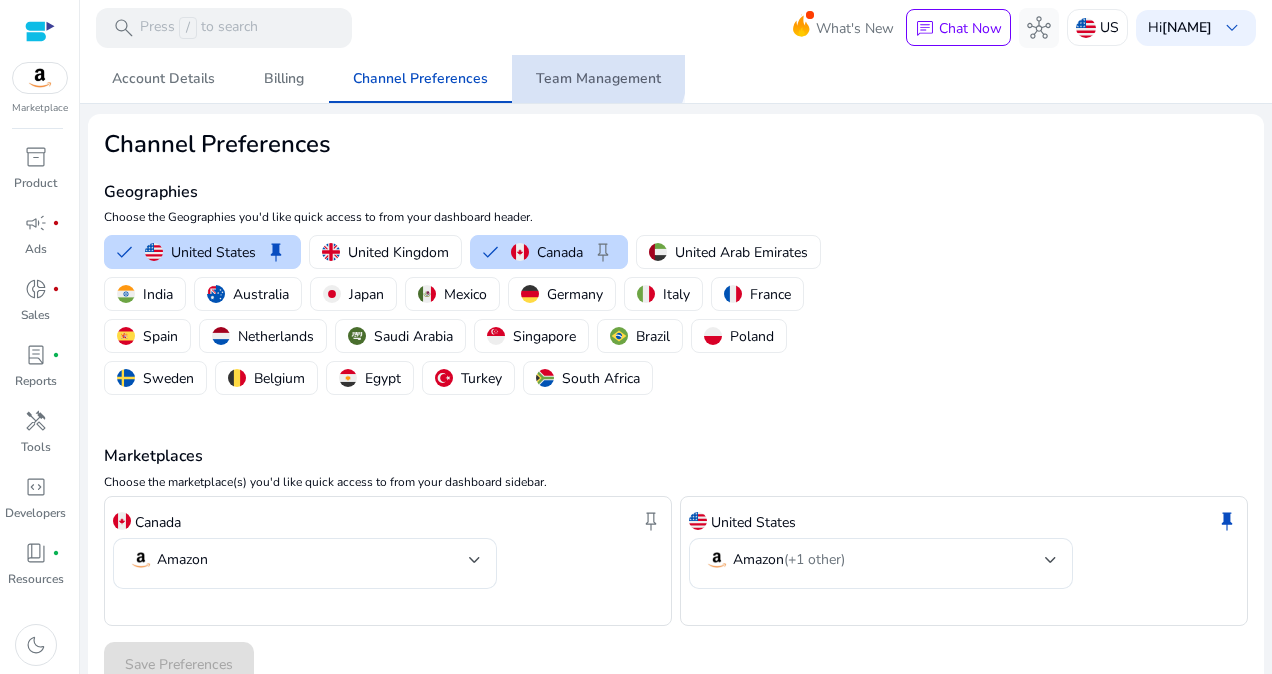 click on "Team Management" at bounding box center (598, 79) 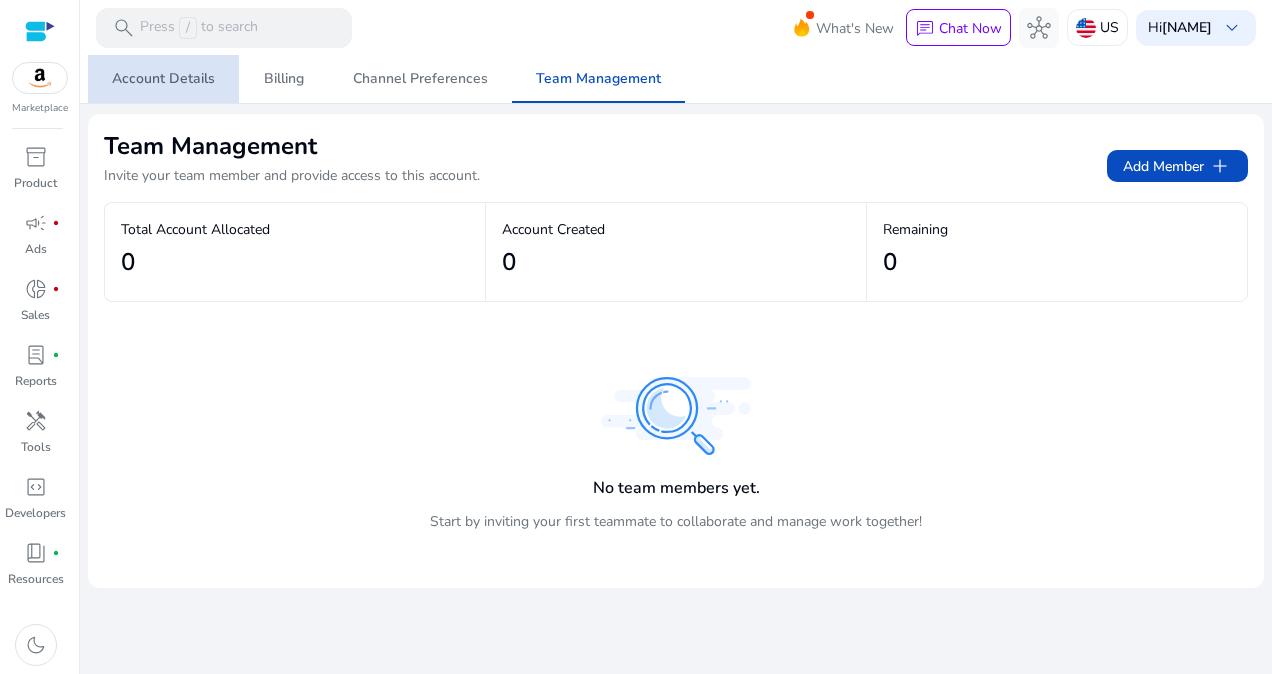 click on "Account Details" at bounding box center [163, 79] 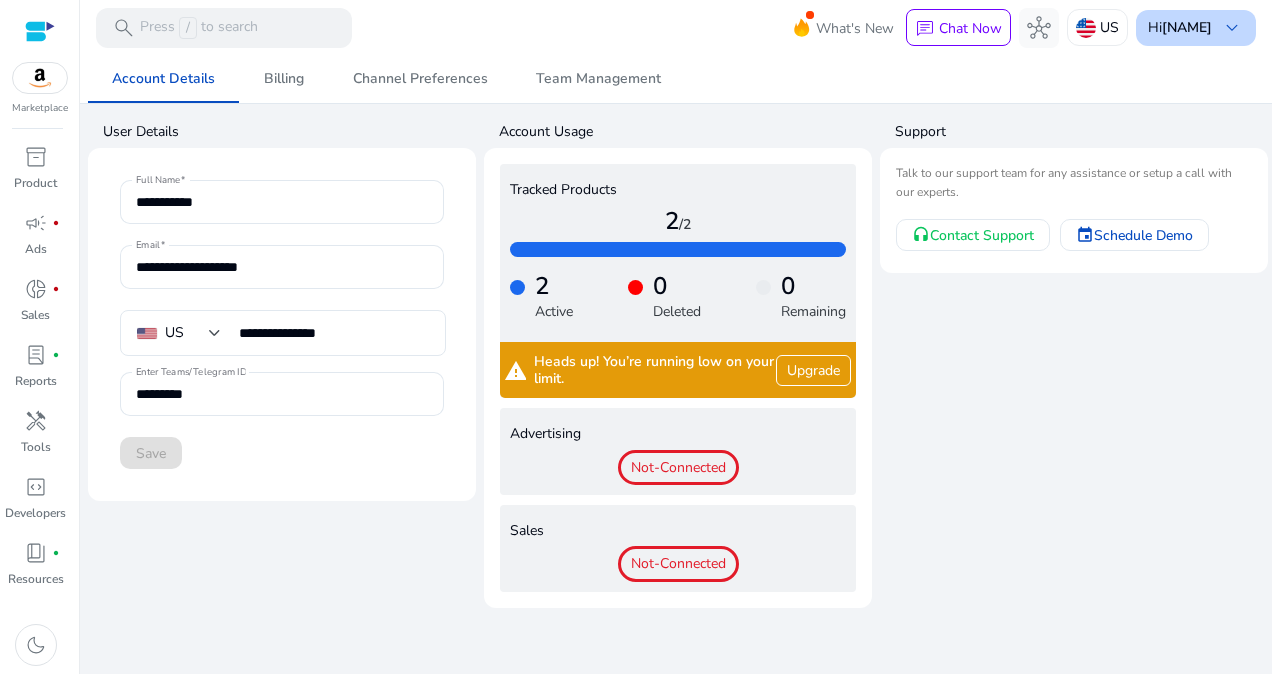 click on "JUVENS SHOP" at bounding box center (1187, 27) 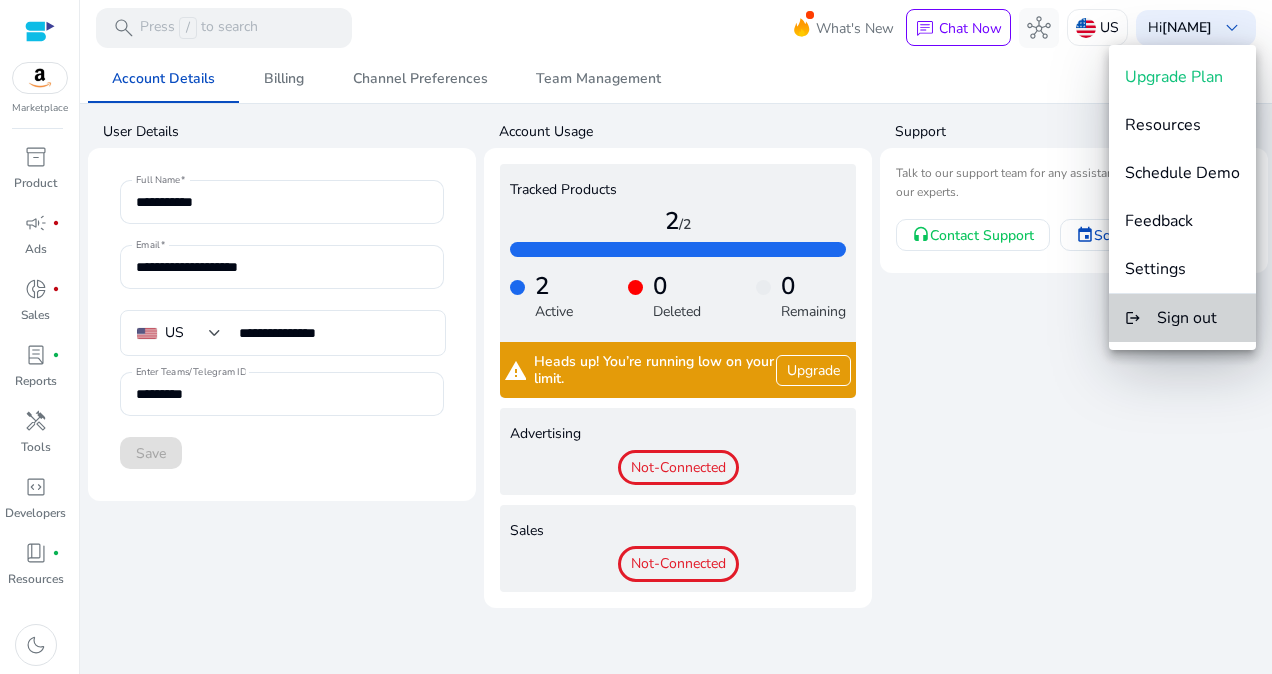 click on "Sign out" at bounding box center (1187, 318) 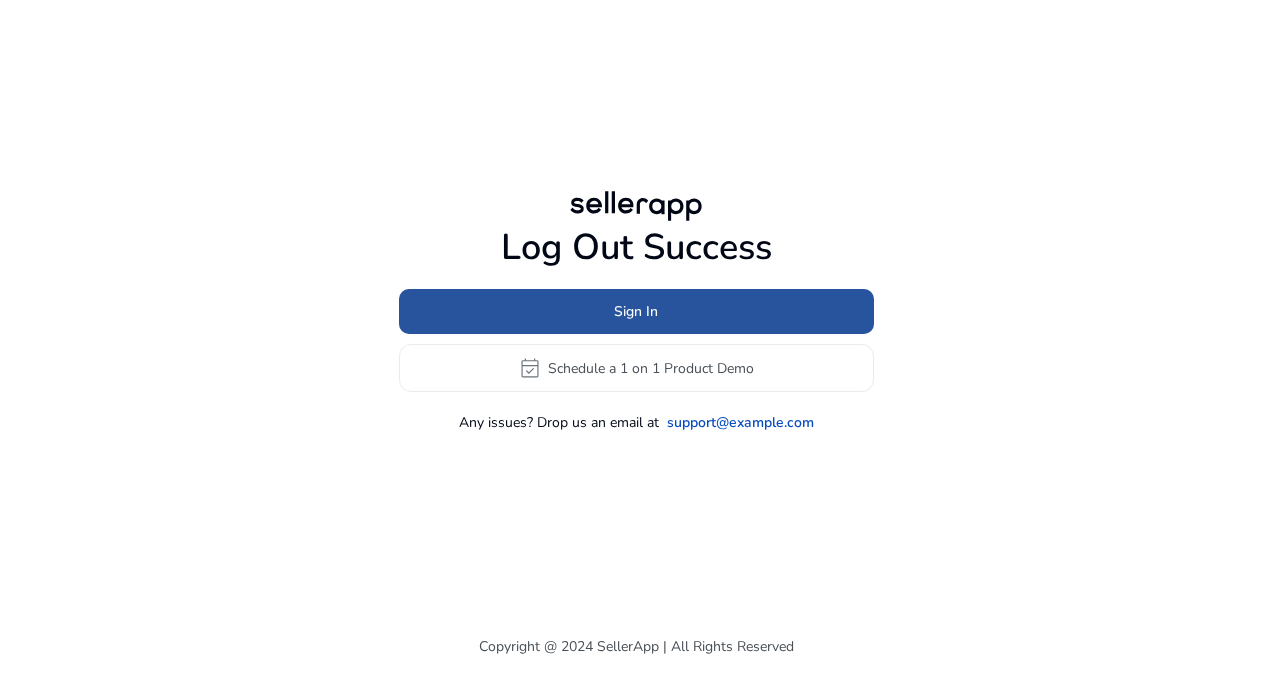 click 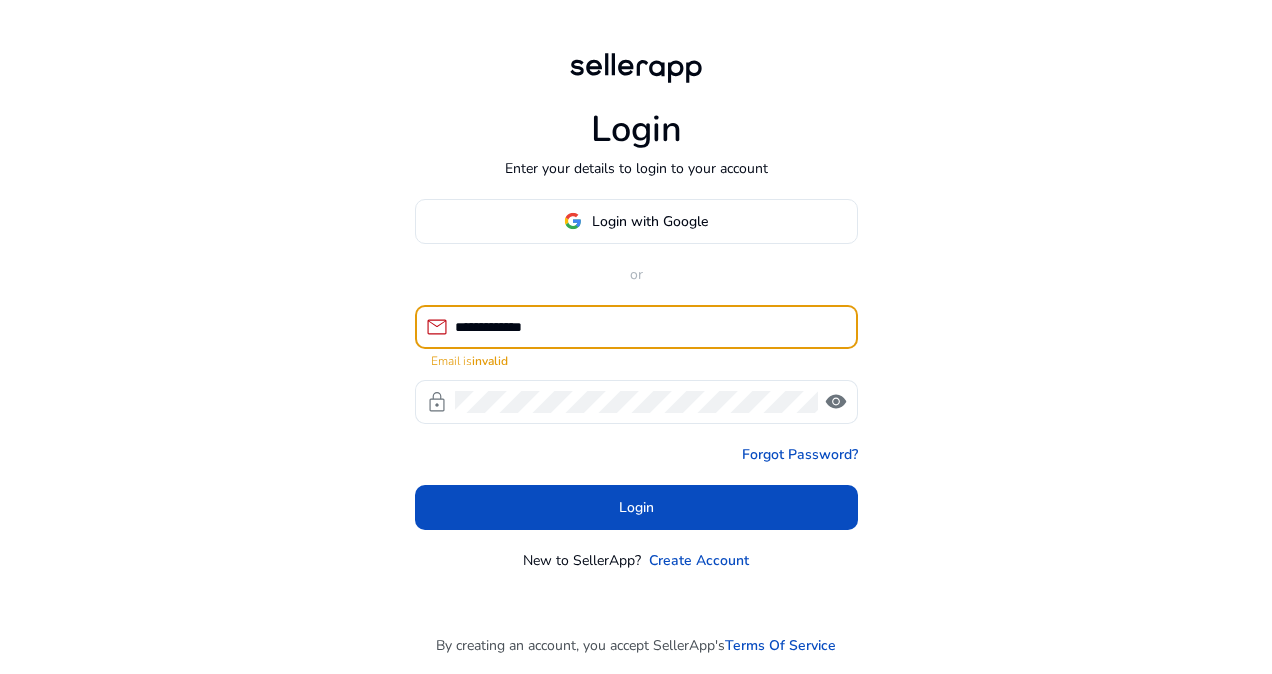click on "**********" 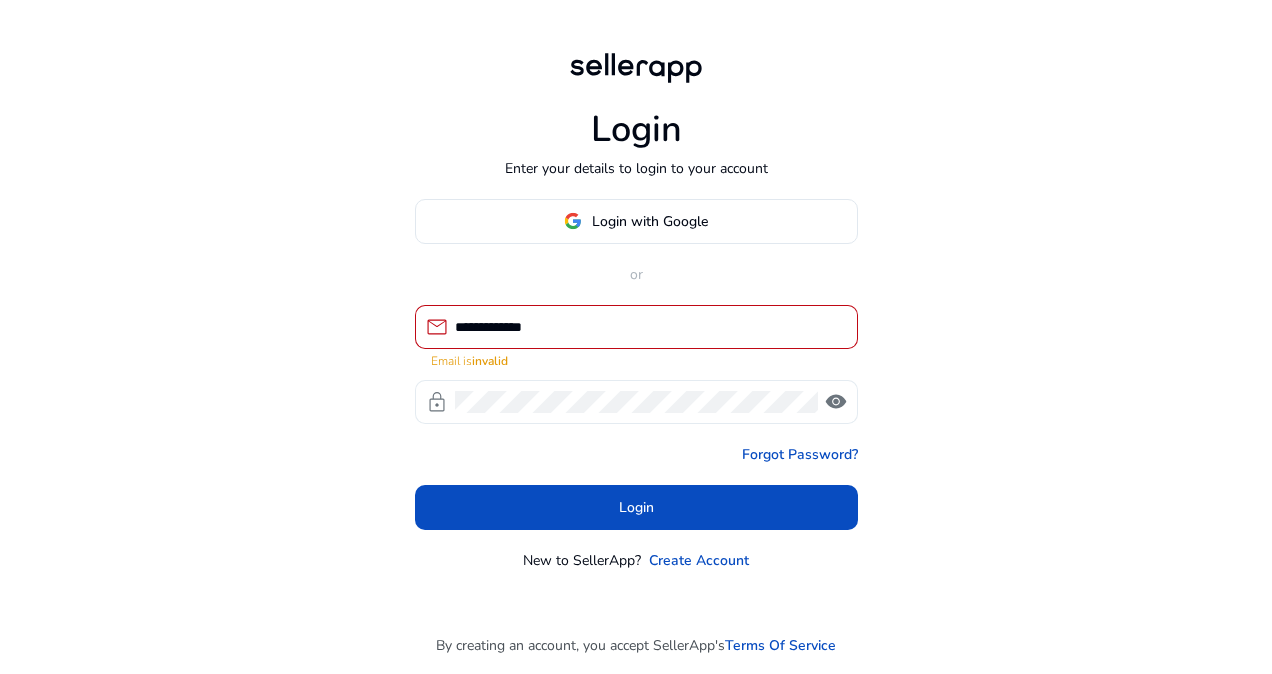 click on "visibility" 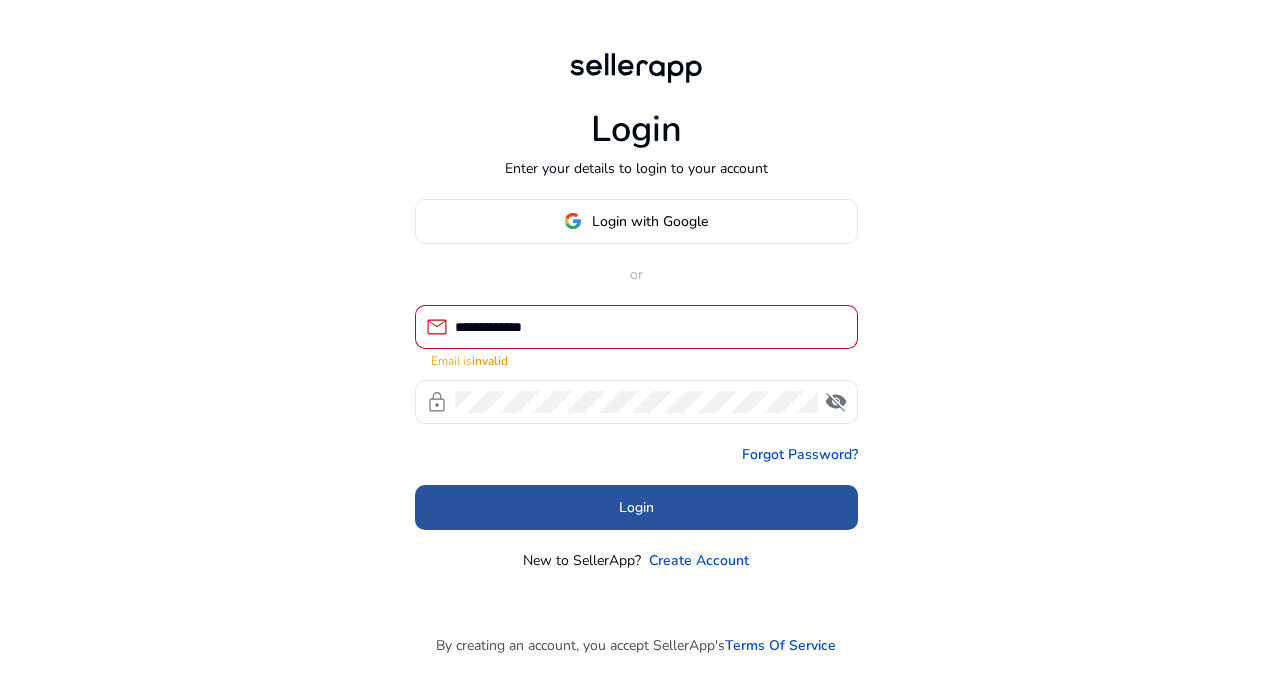 click at bounding box center (636, 507) 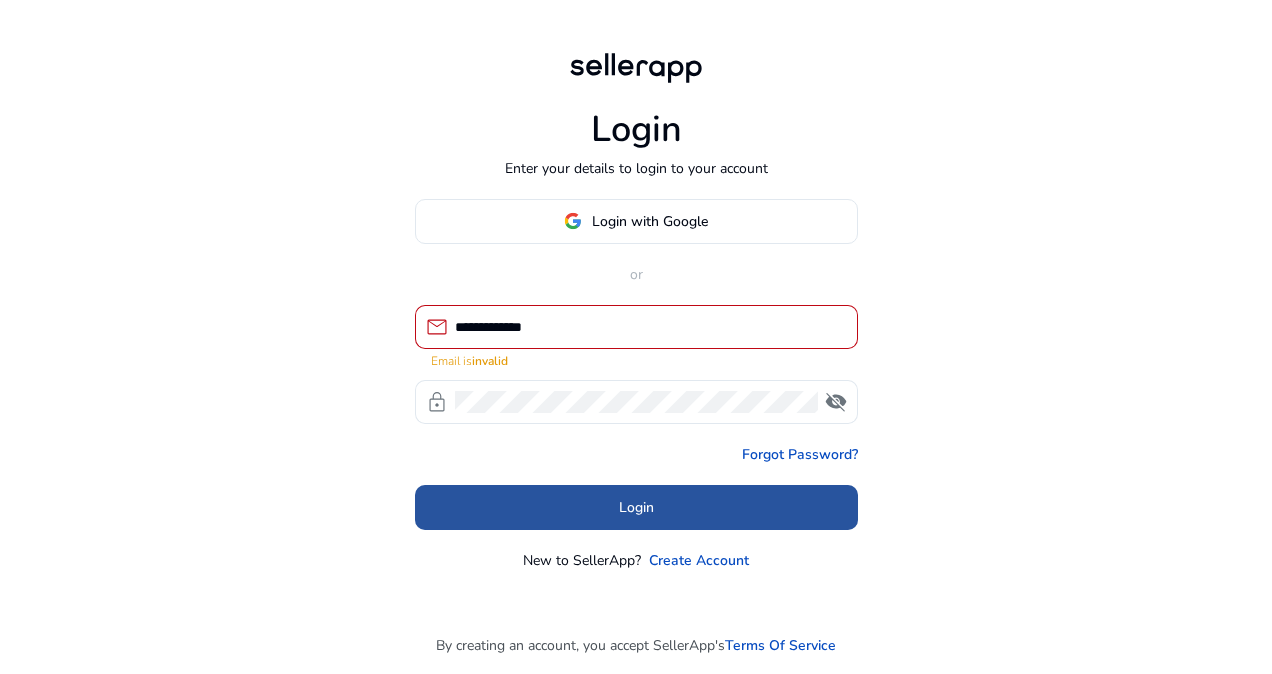 click at bounding box center [636, 507] 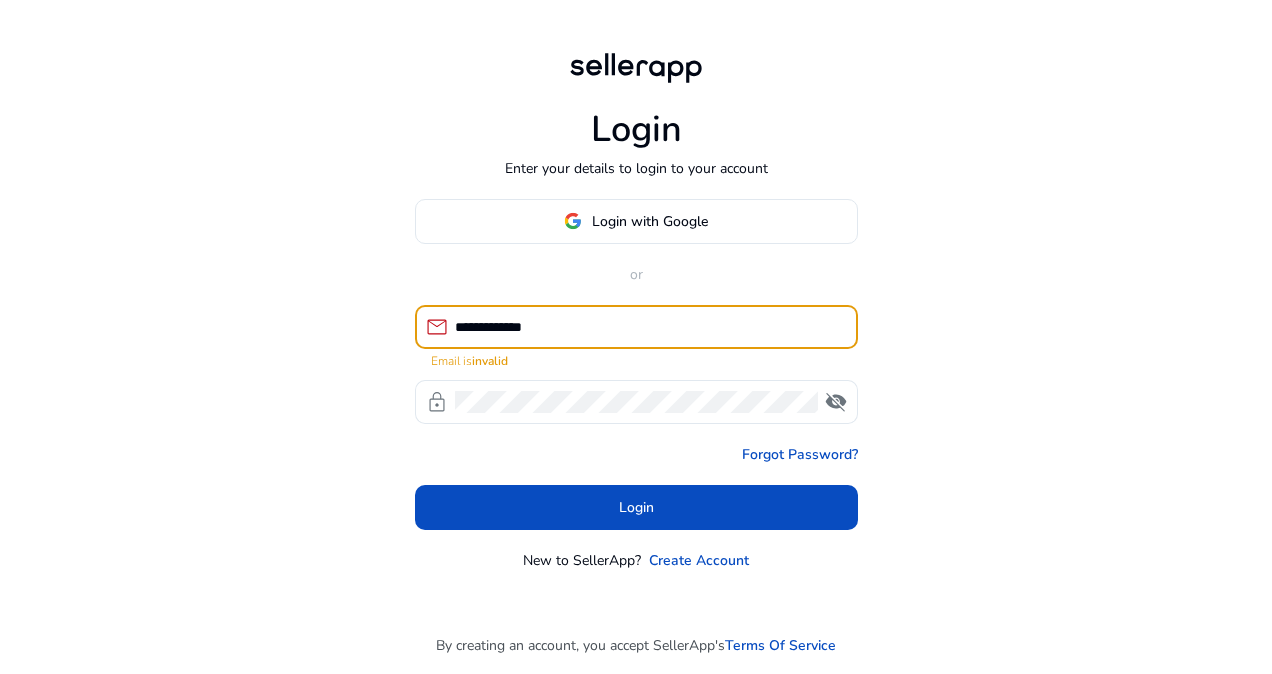click on "**********" at bounding box center [648, 327] 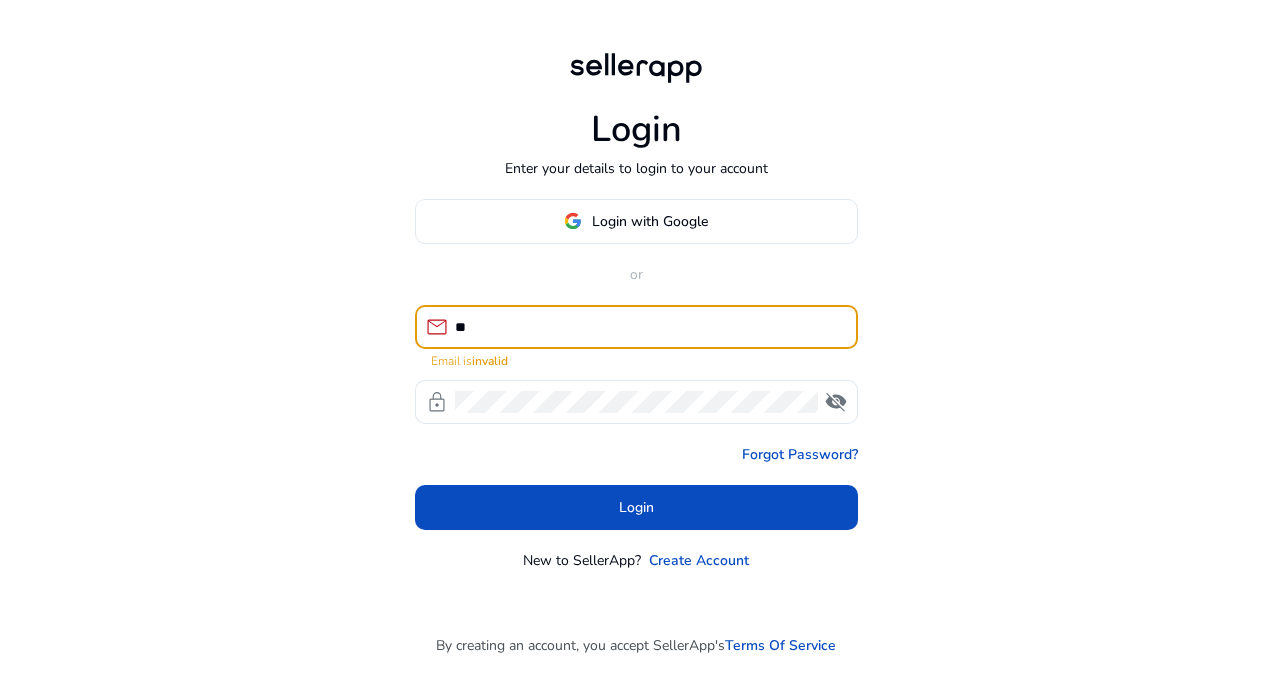 type on "*" 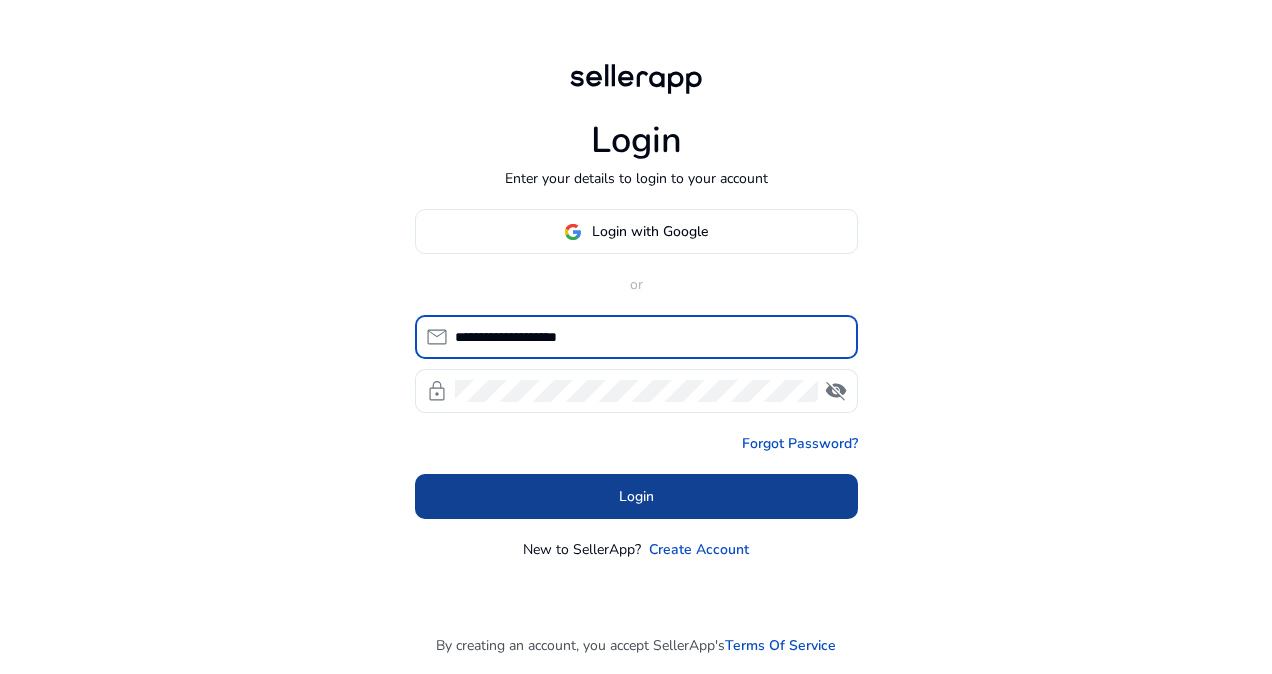 type on "**********" 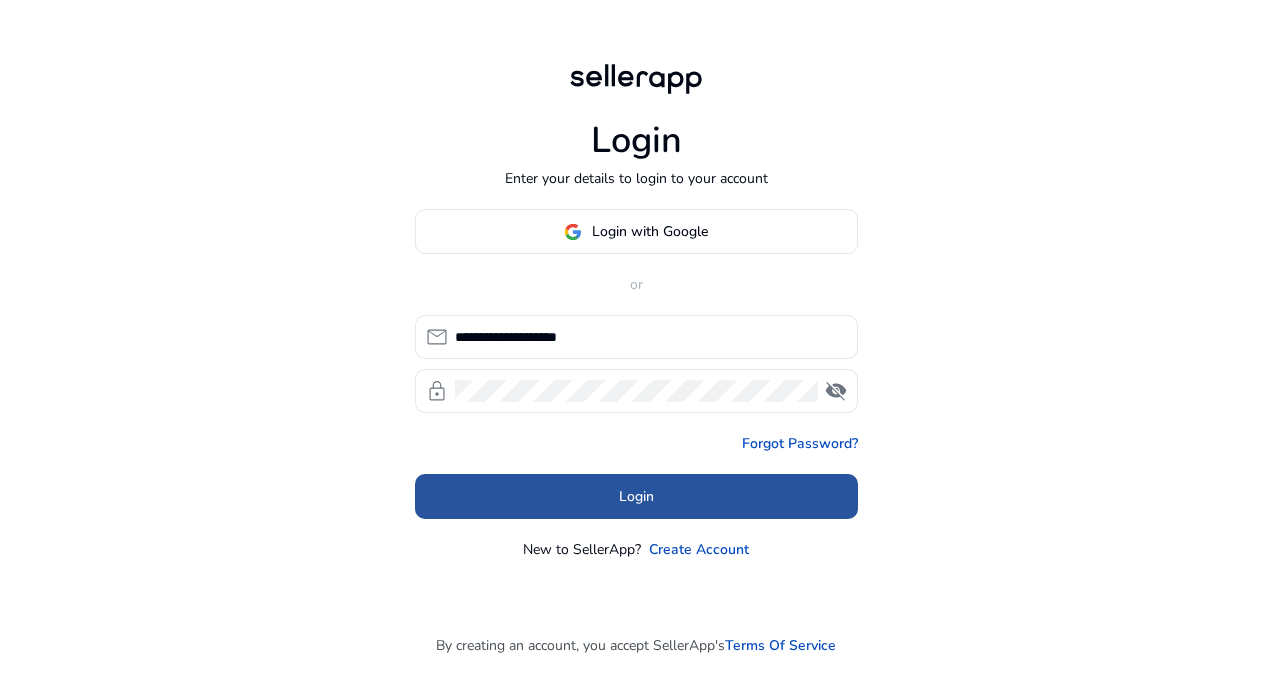 click at bounding box center [636, 497] 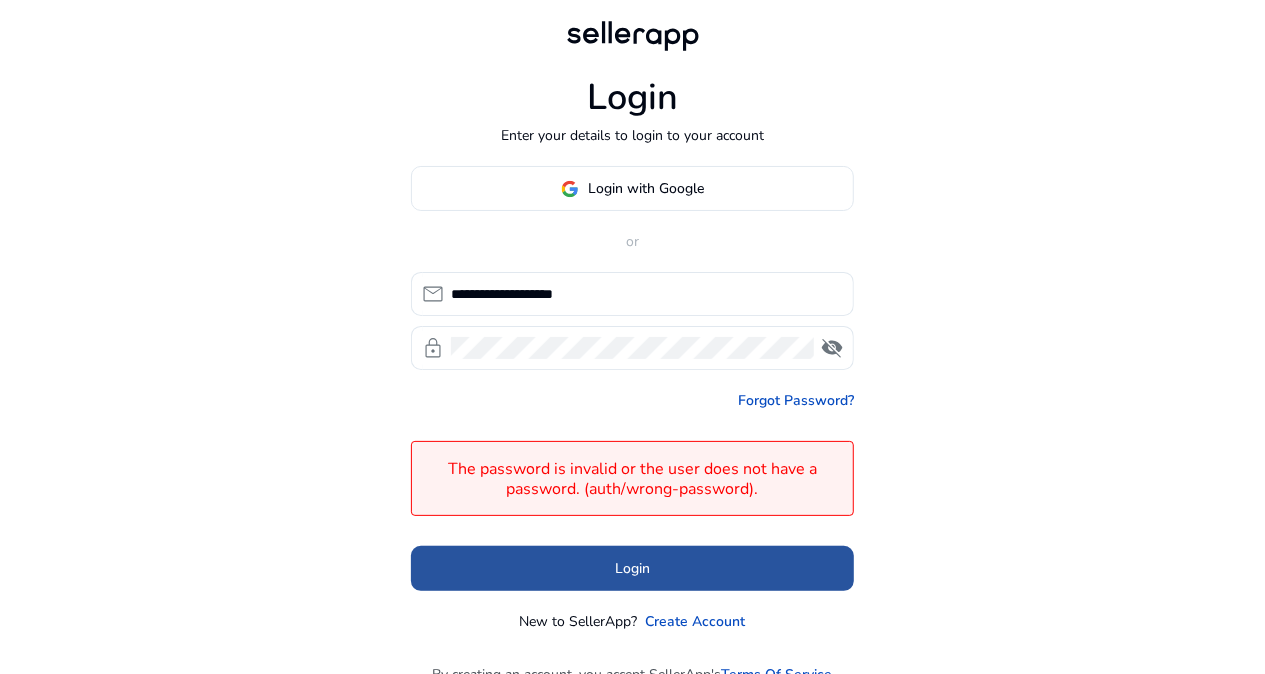 click at bounding box center (632, 569) 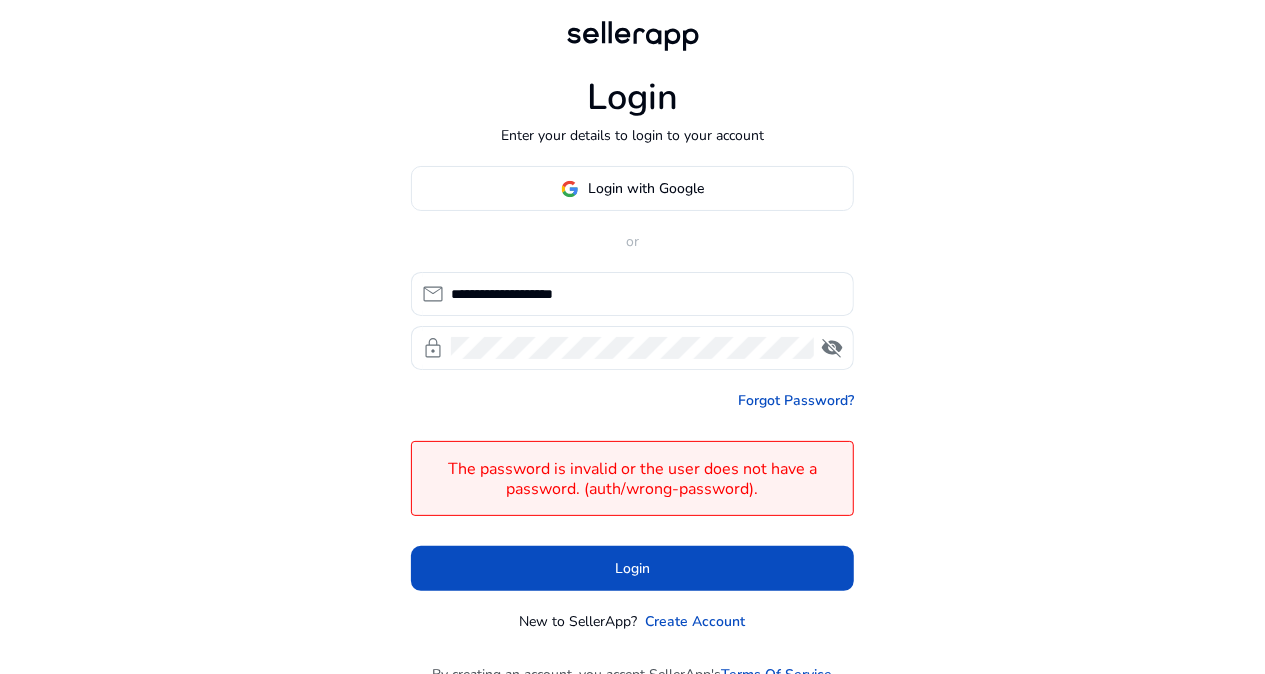 click on "**********" 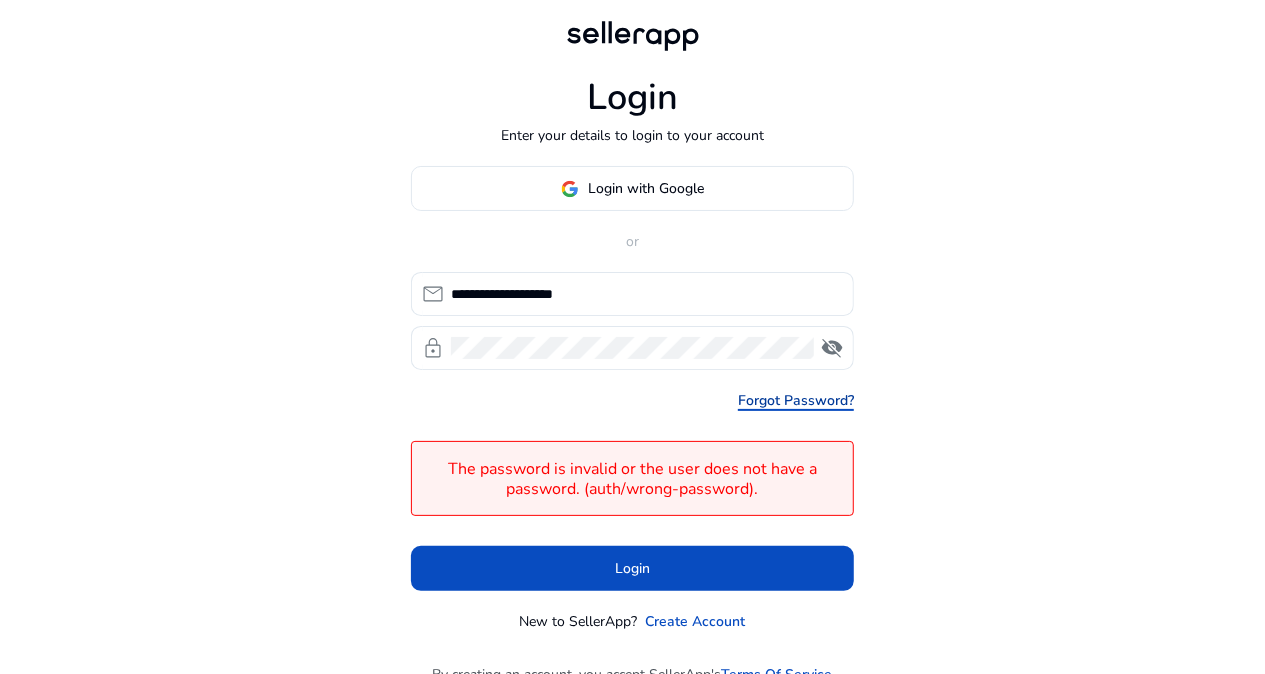 click on "Forgot Password?" 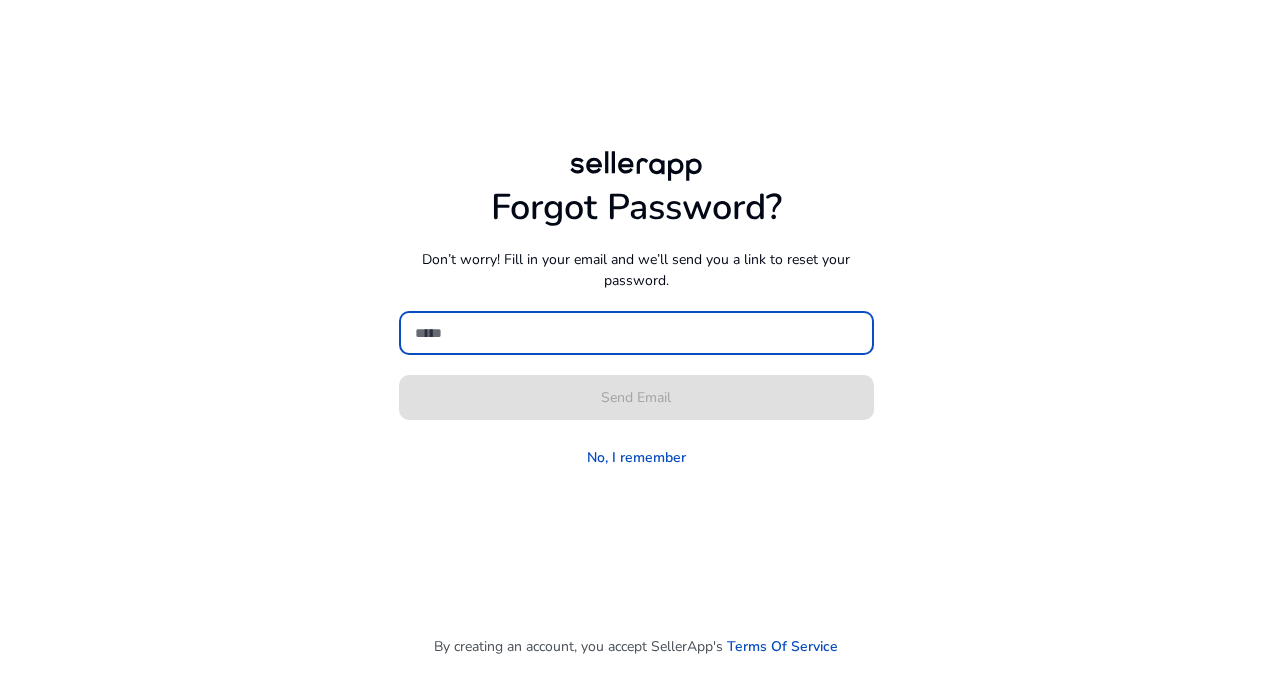 click at bounding box center (636, 333) 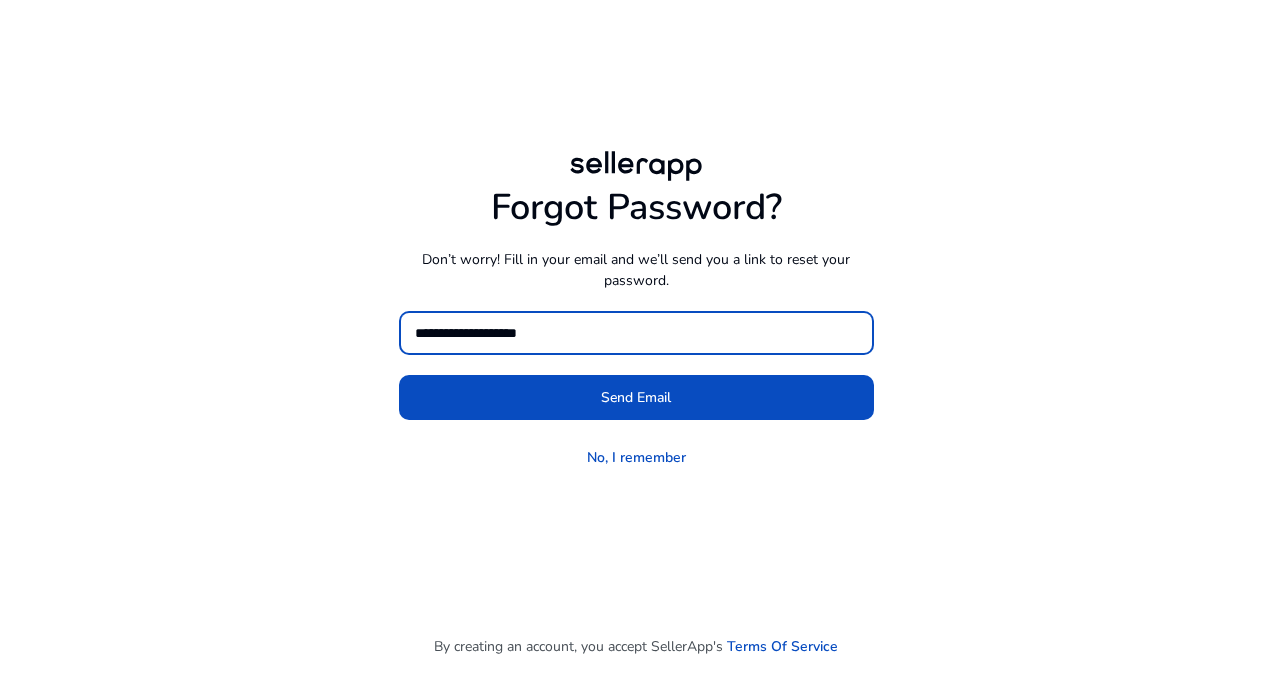 click on "**********" at bounding box center (636, 333) 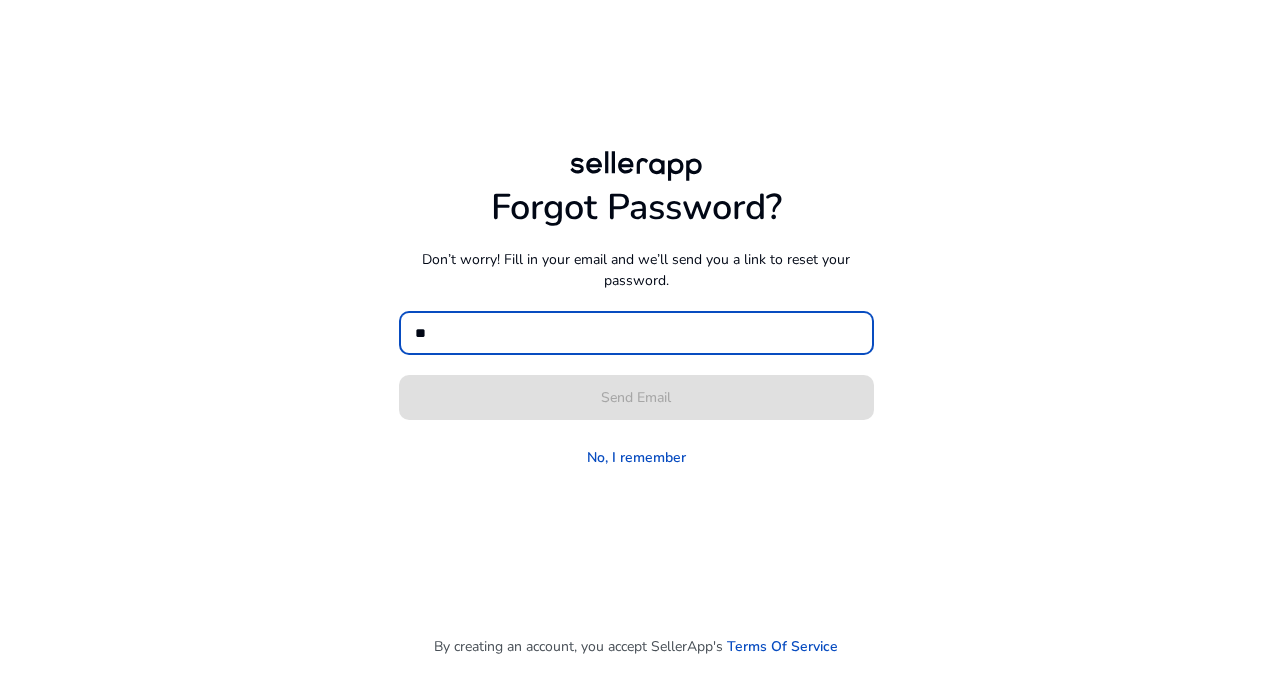 type on "*" 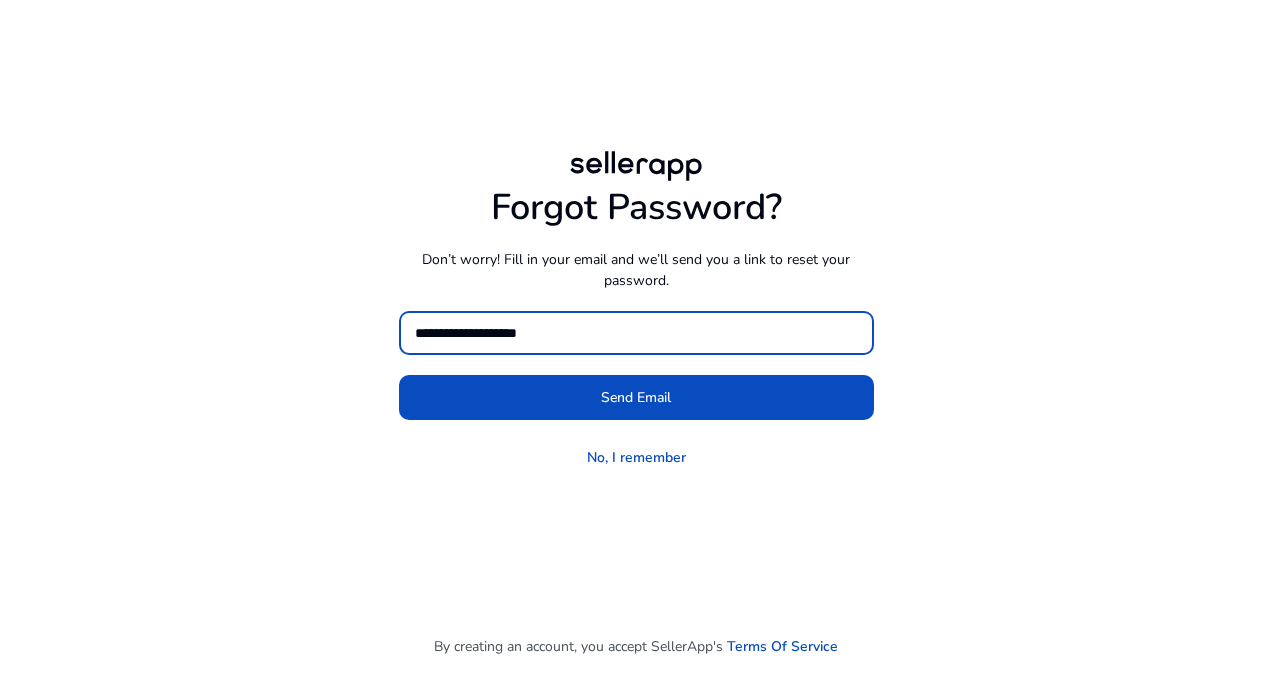 type on "**********" 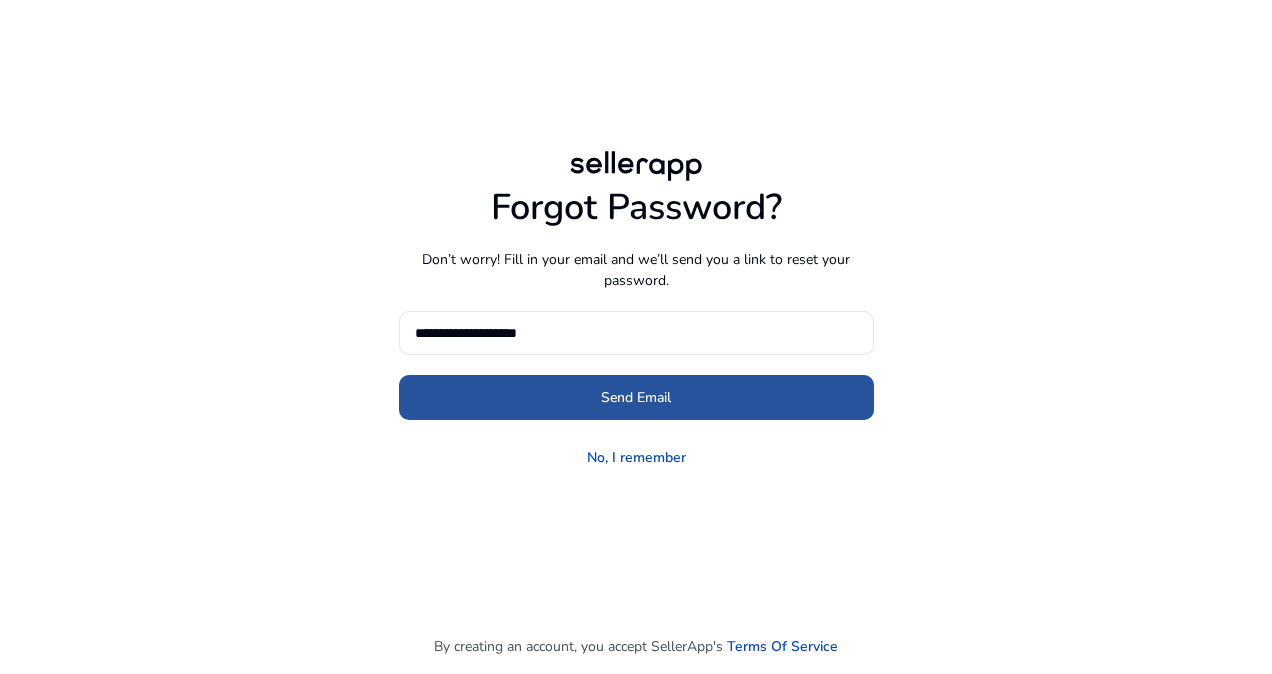 click on "Send Email" 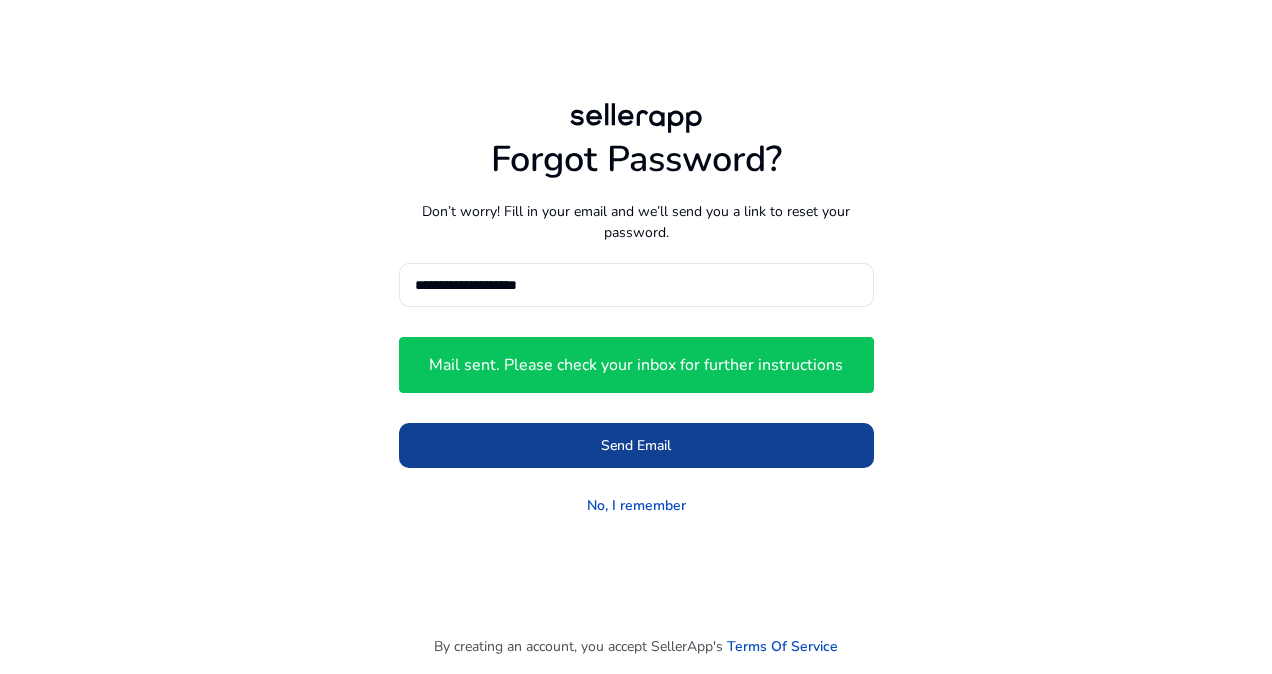 click on "Mail sent. Please check your inbox for further instructions" 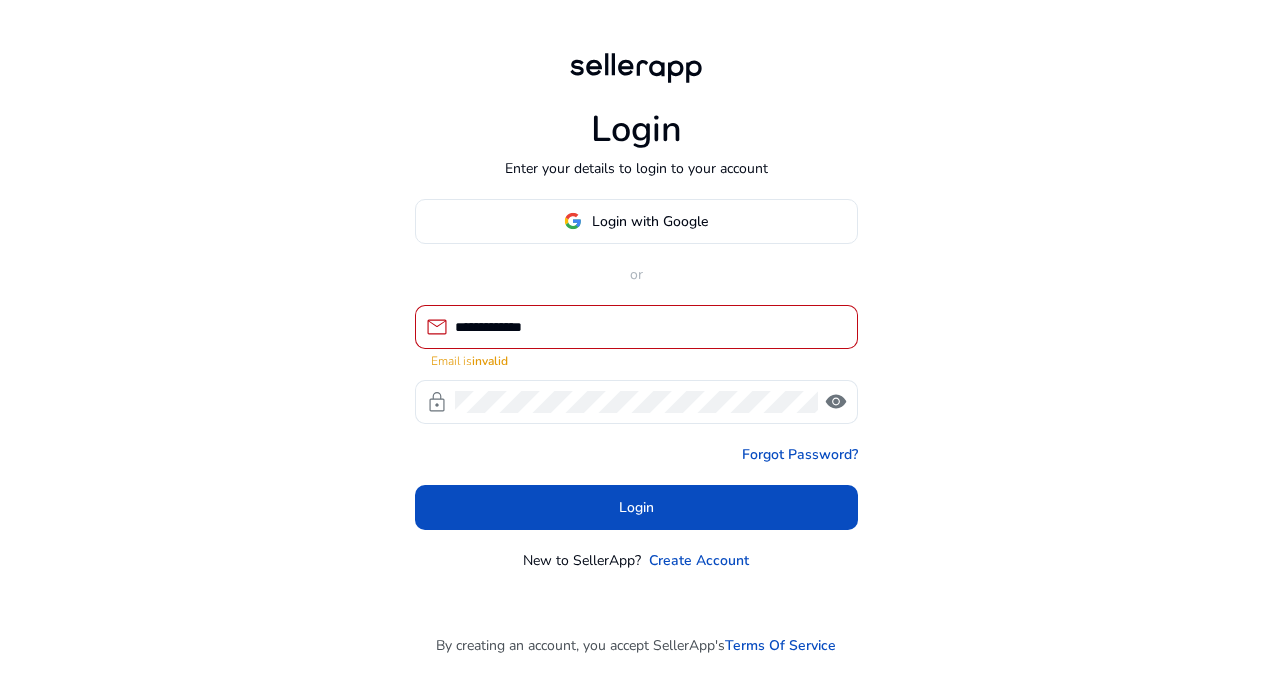 click on "**********" at bounding box center (648, 327) 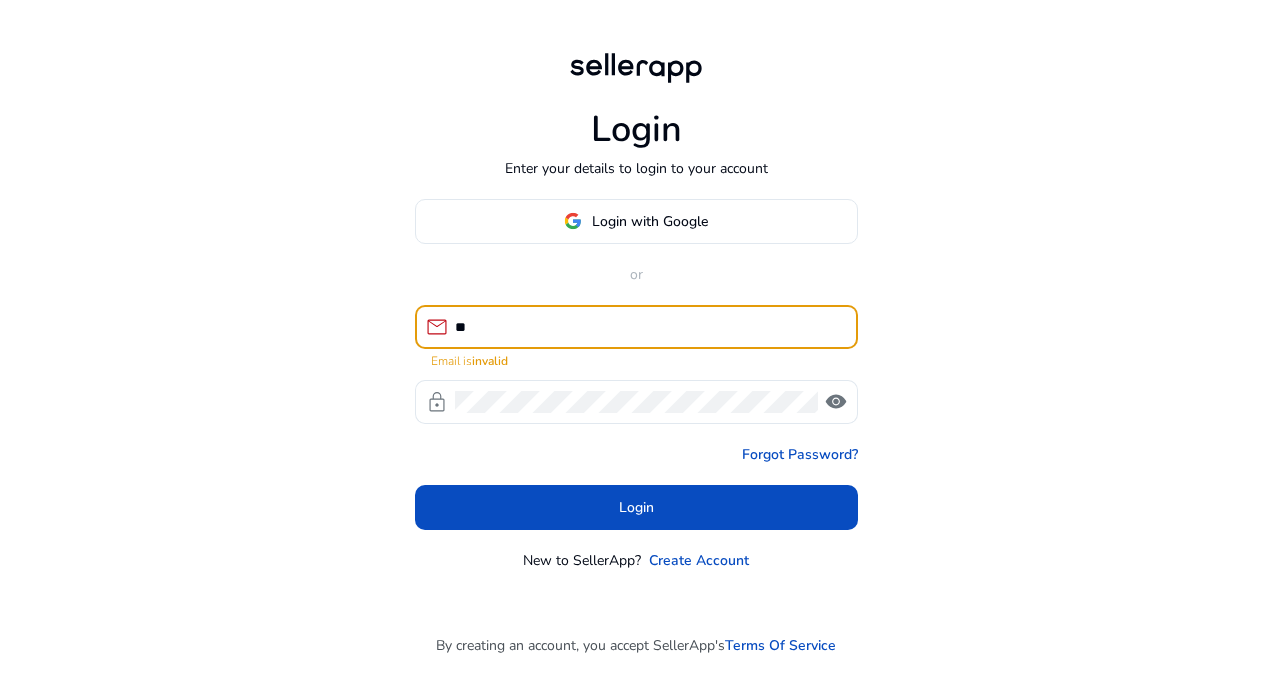 type on "*" 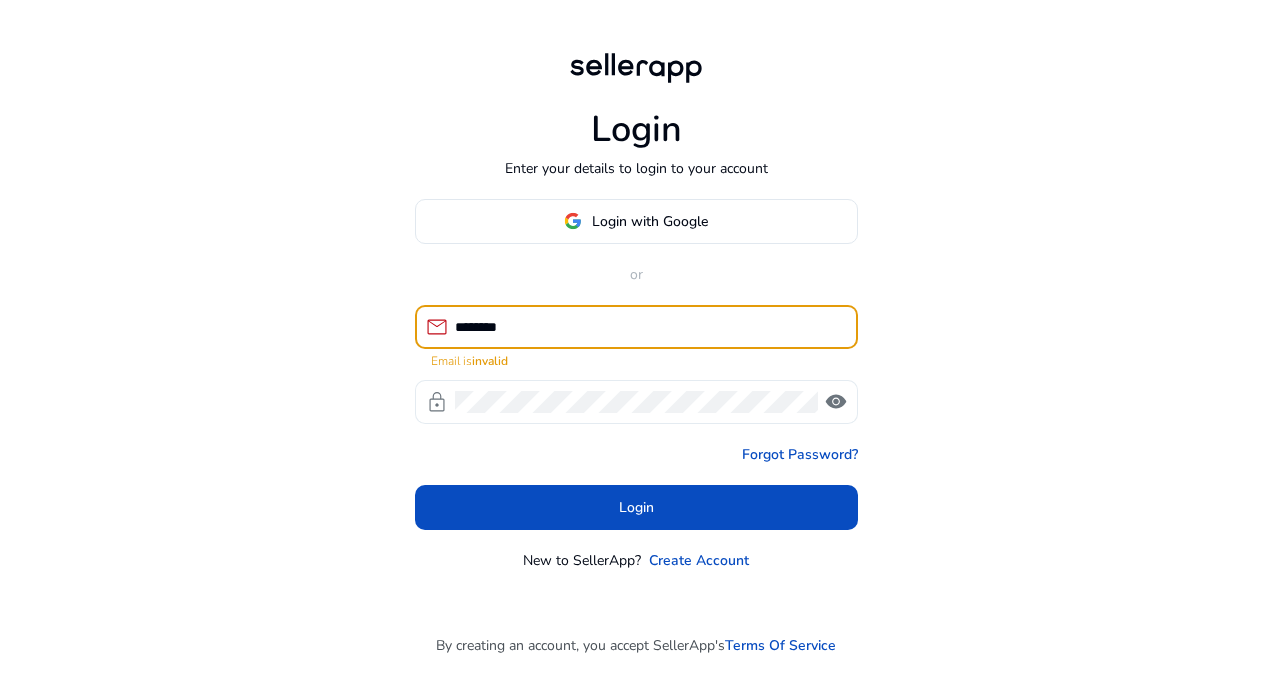 click on "visibility" 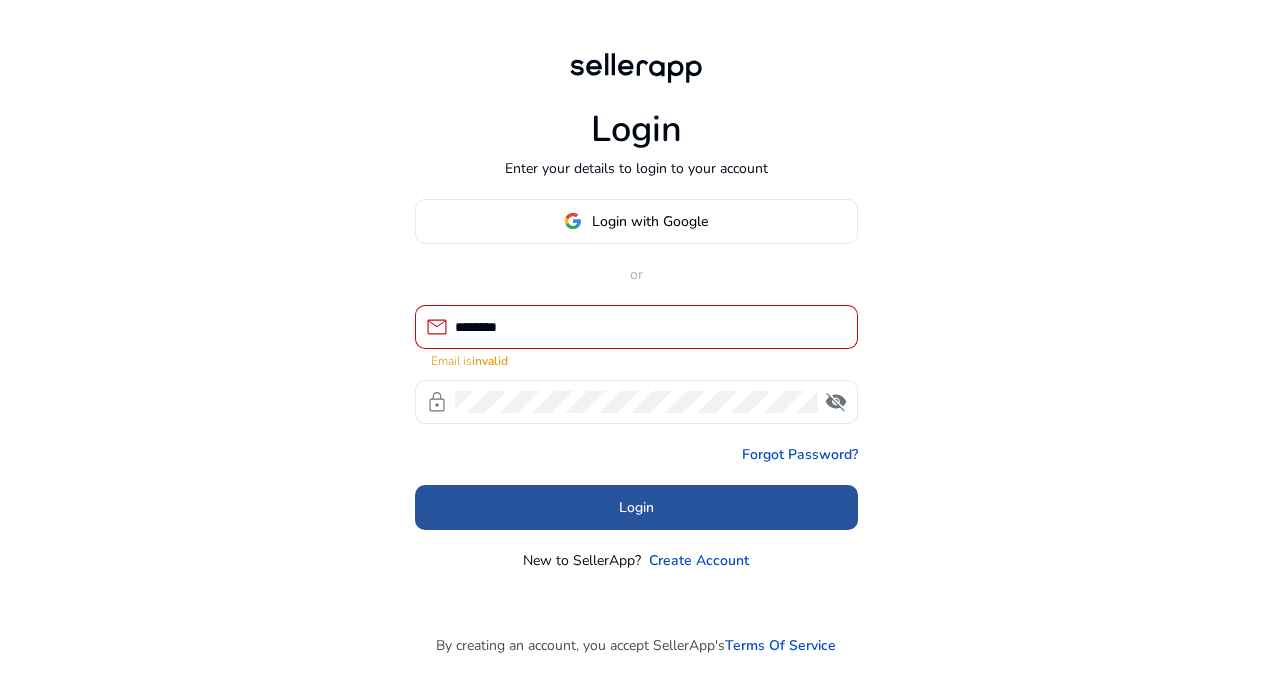 click at bounding box center [636, 507] 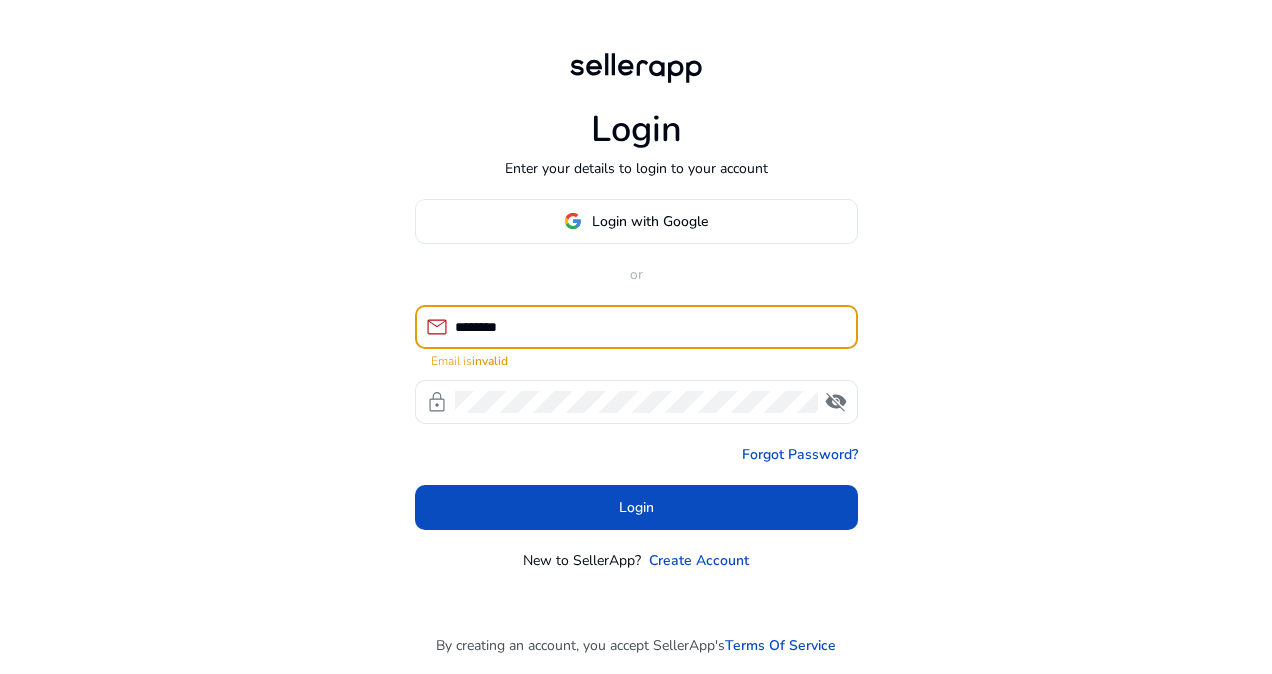 click on "********" at bounding box center (648, 327) 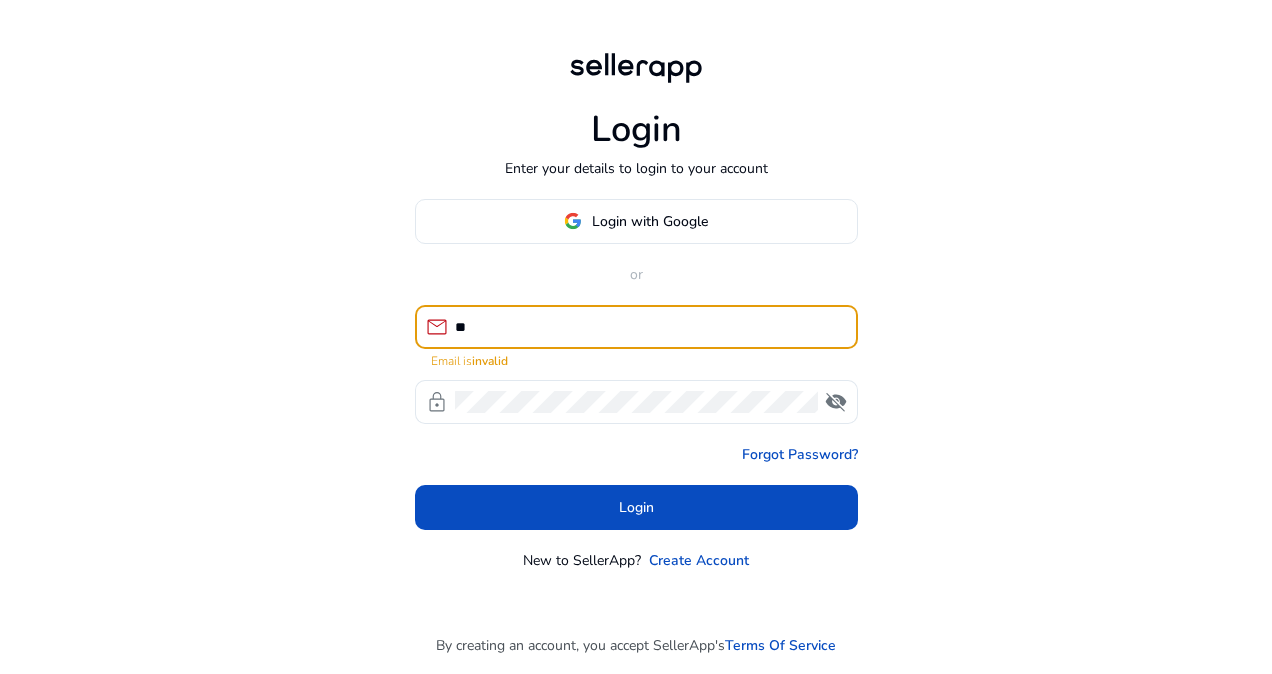 type on "*" 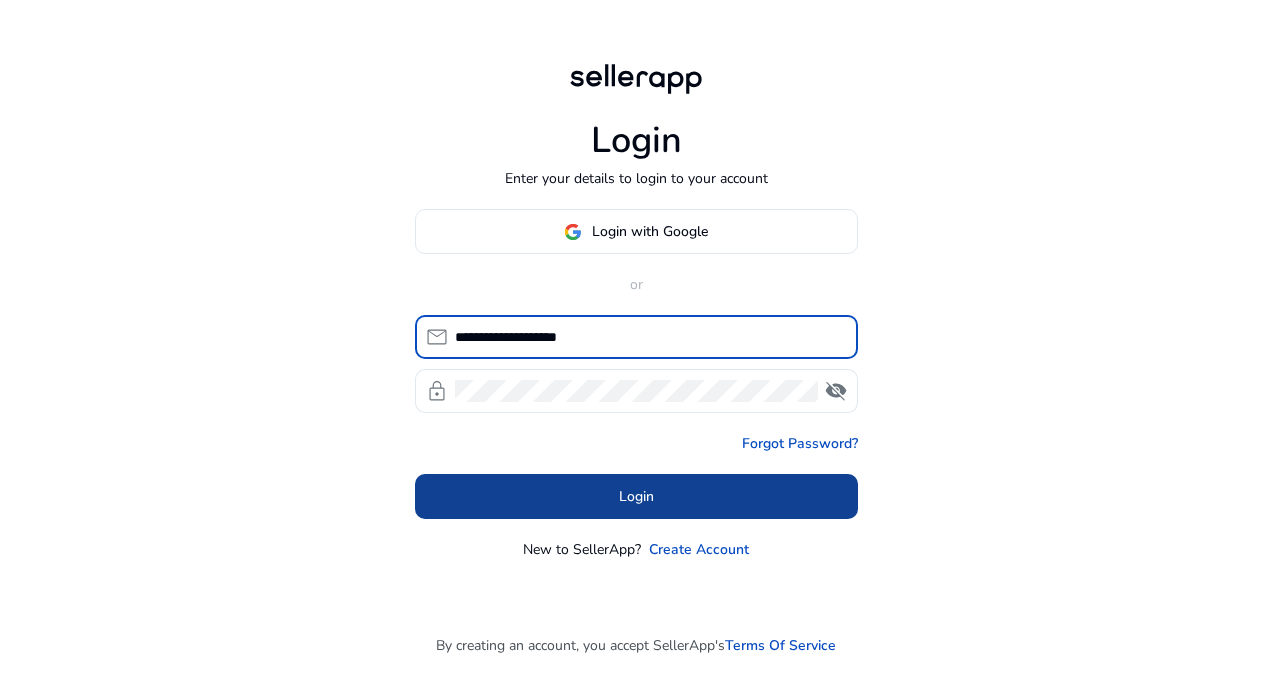 type on "**********" 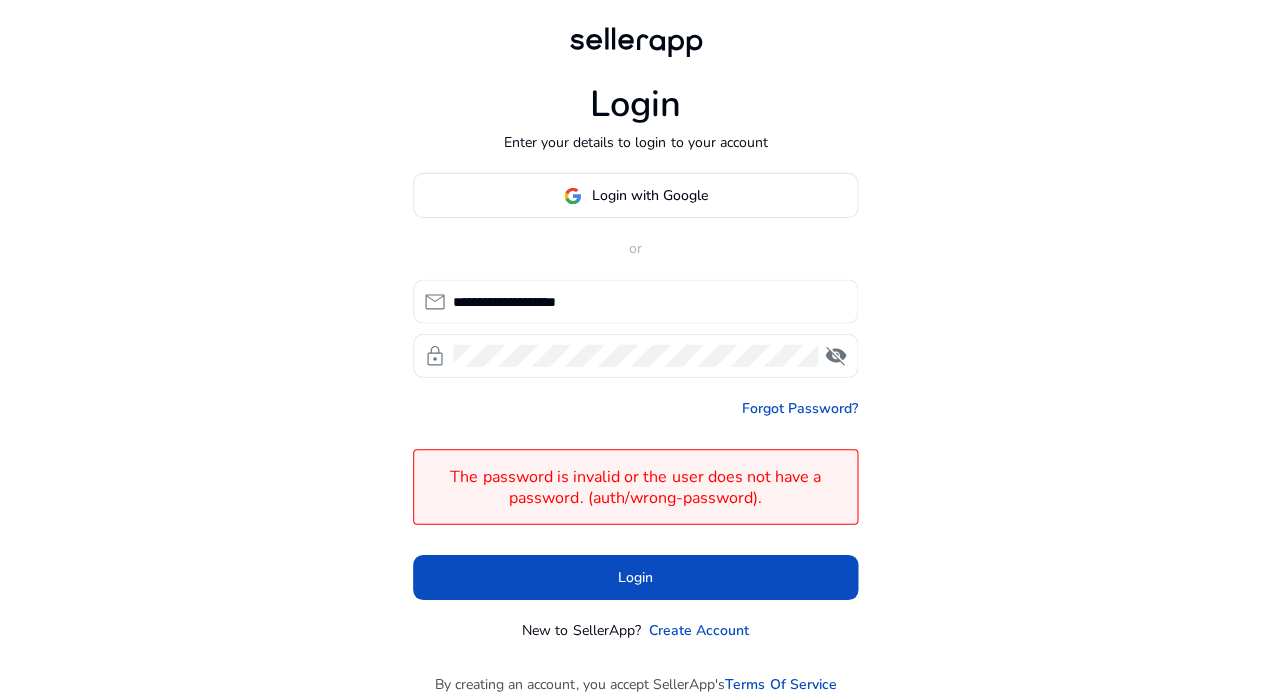 scroll, scrollTop: 24, scrollLeft: 0, axis: vertical 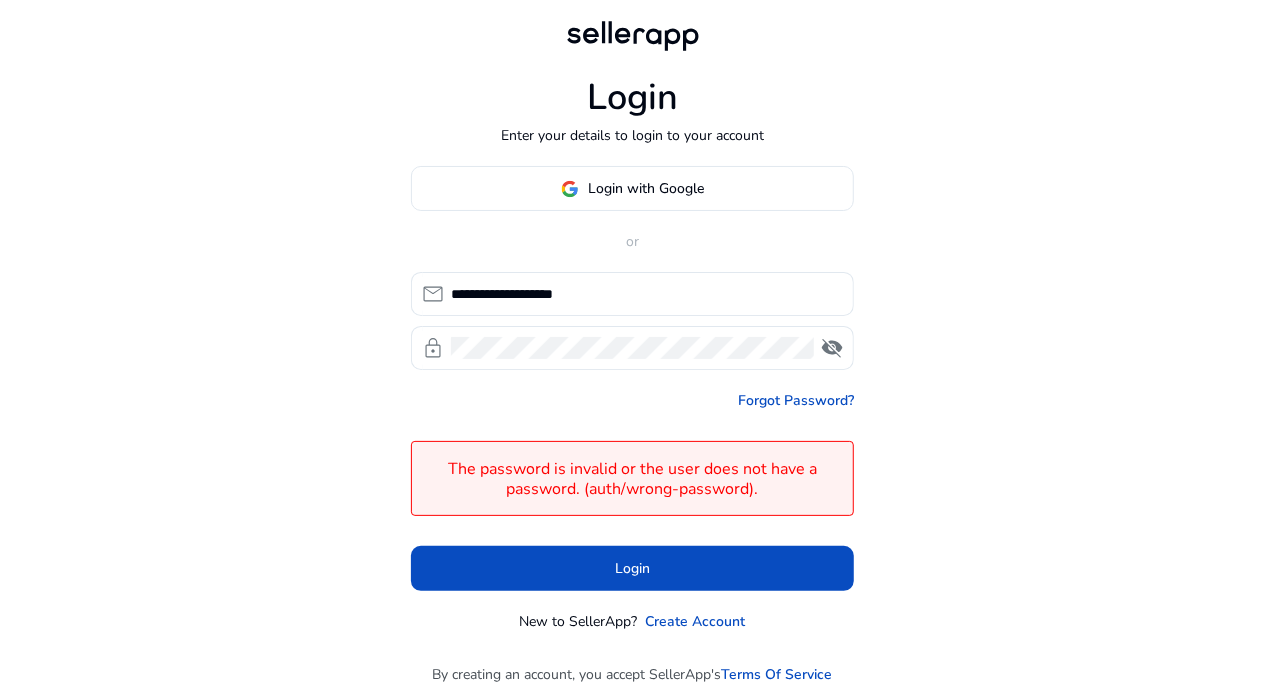 click 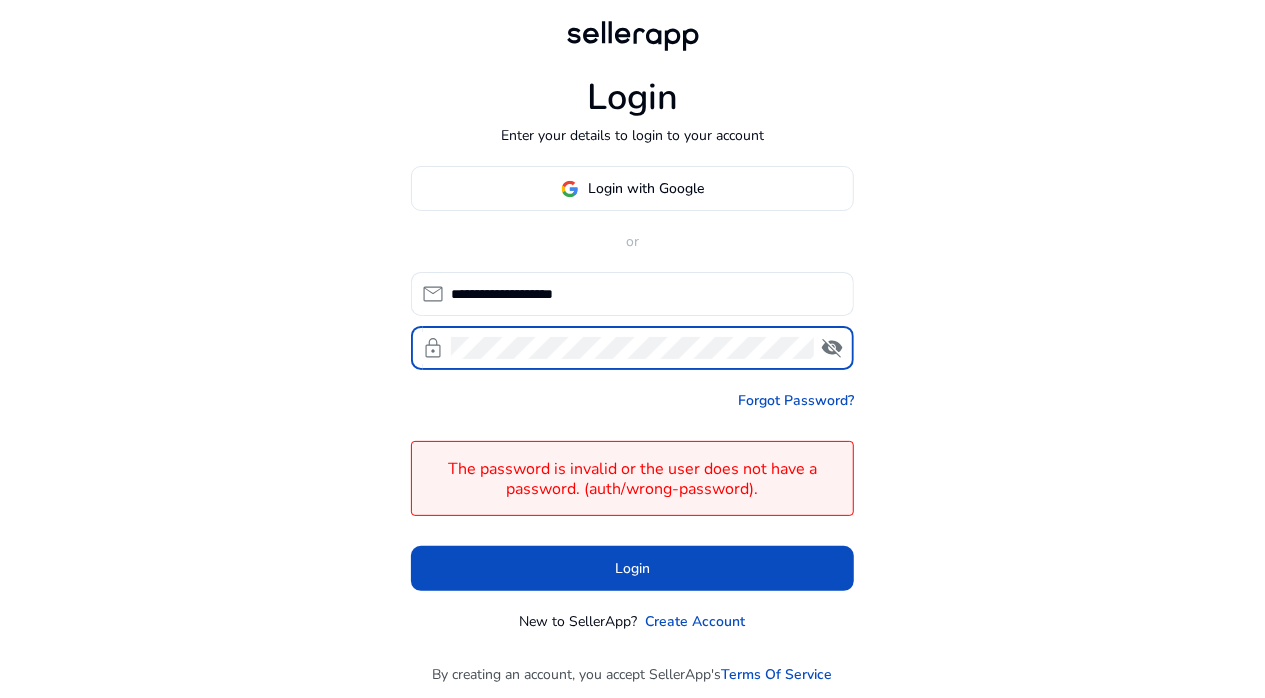 click on "Login" at bounding box center (632, 568) 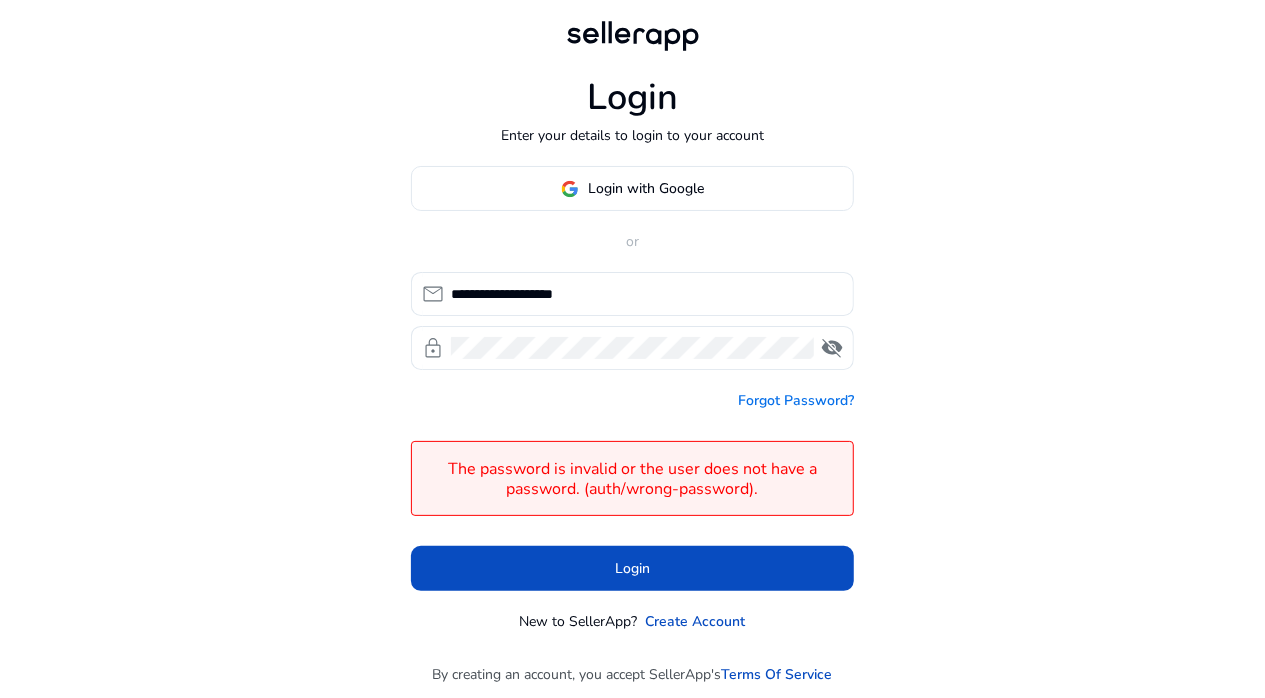 click on "Forgot Password?" 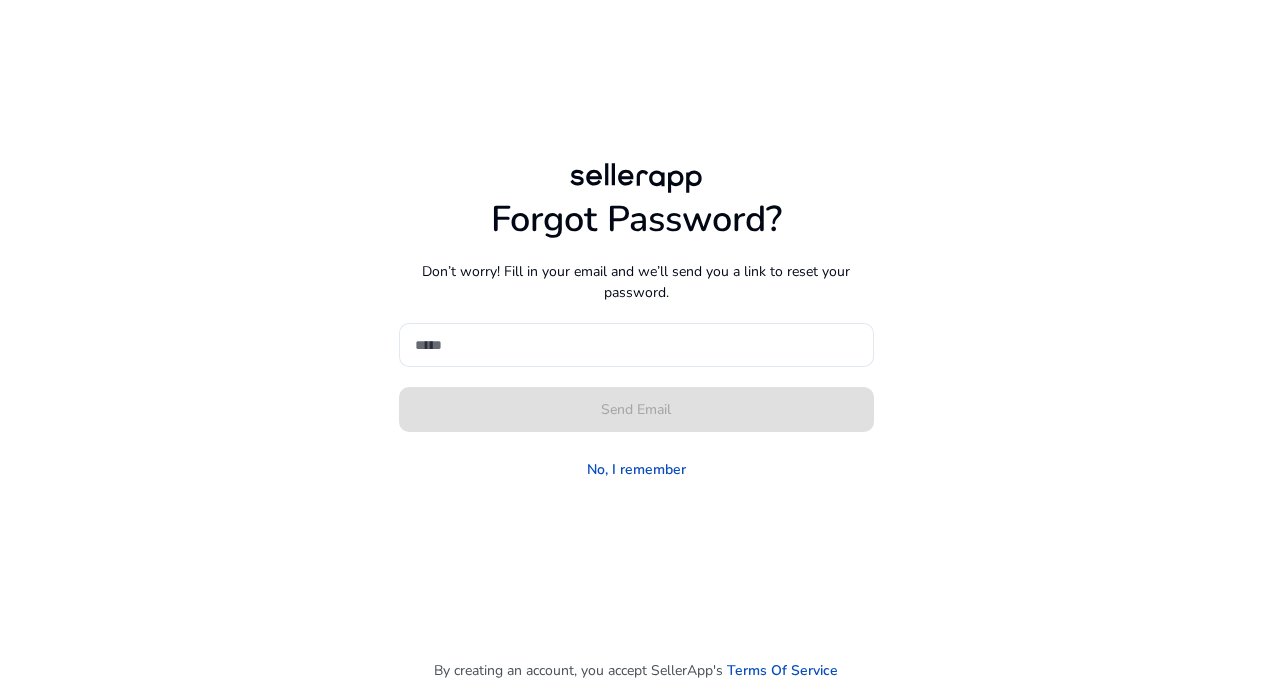 click 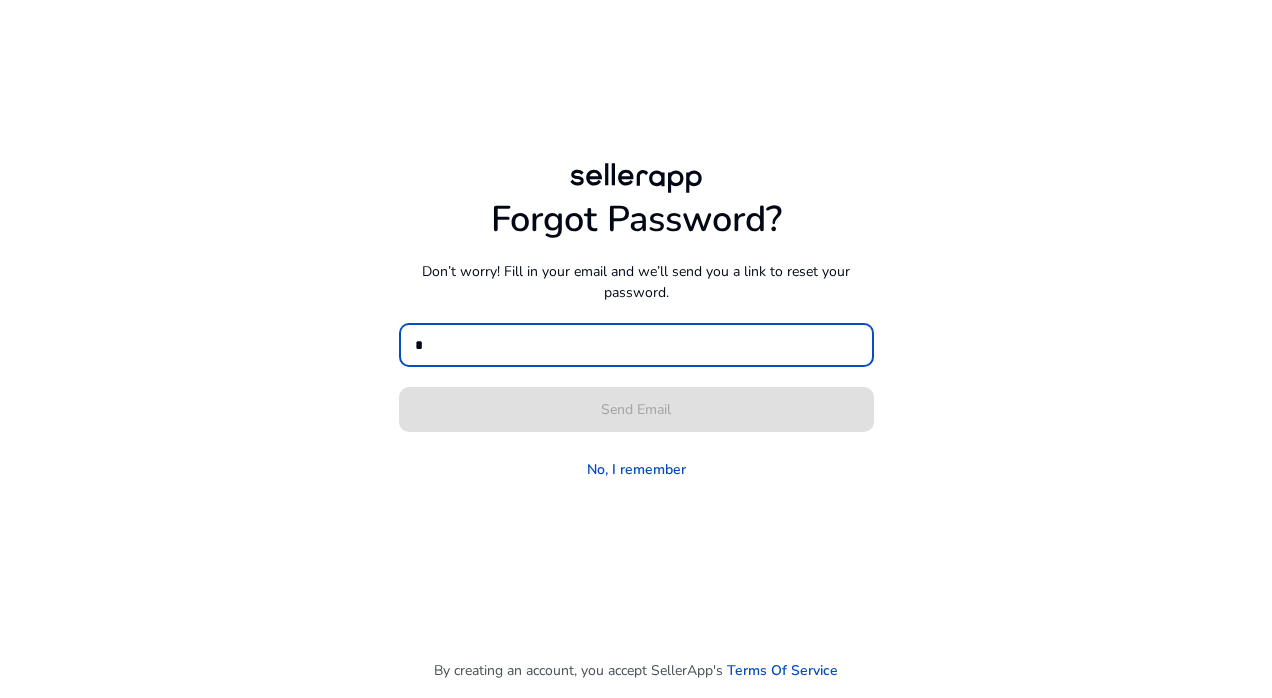 type on "**********" 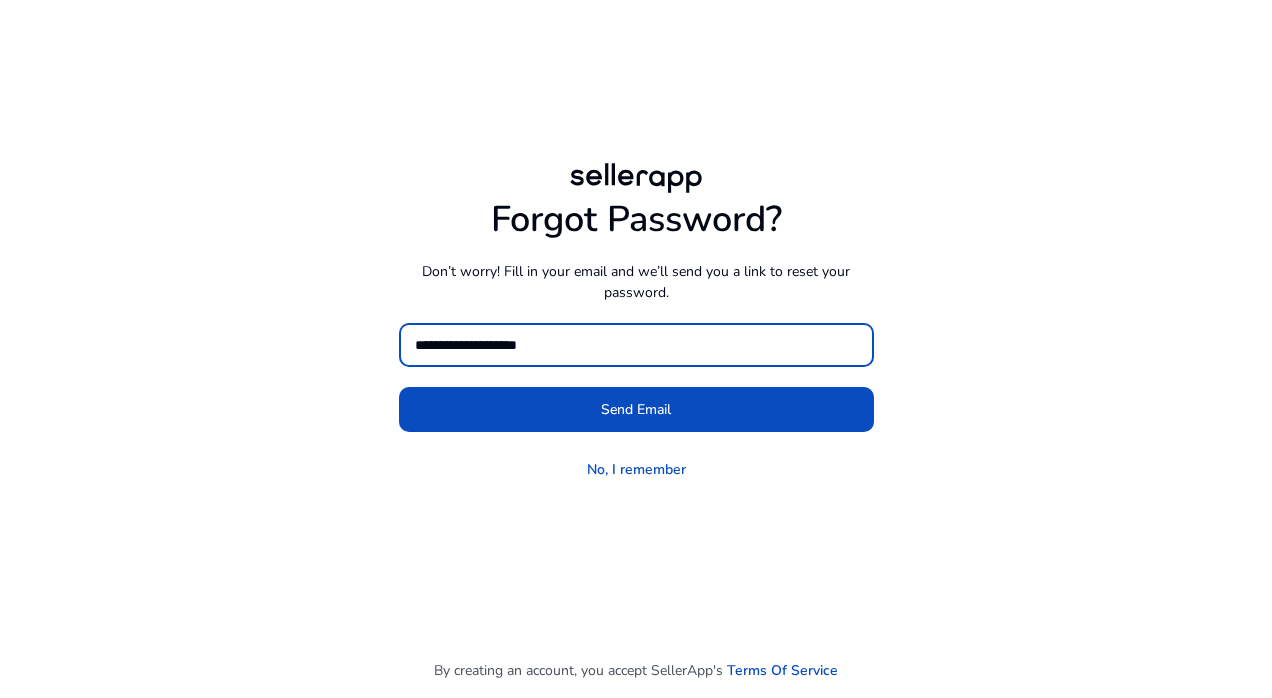 click 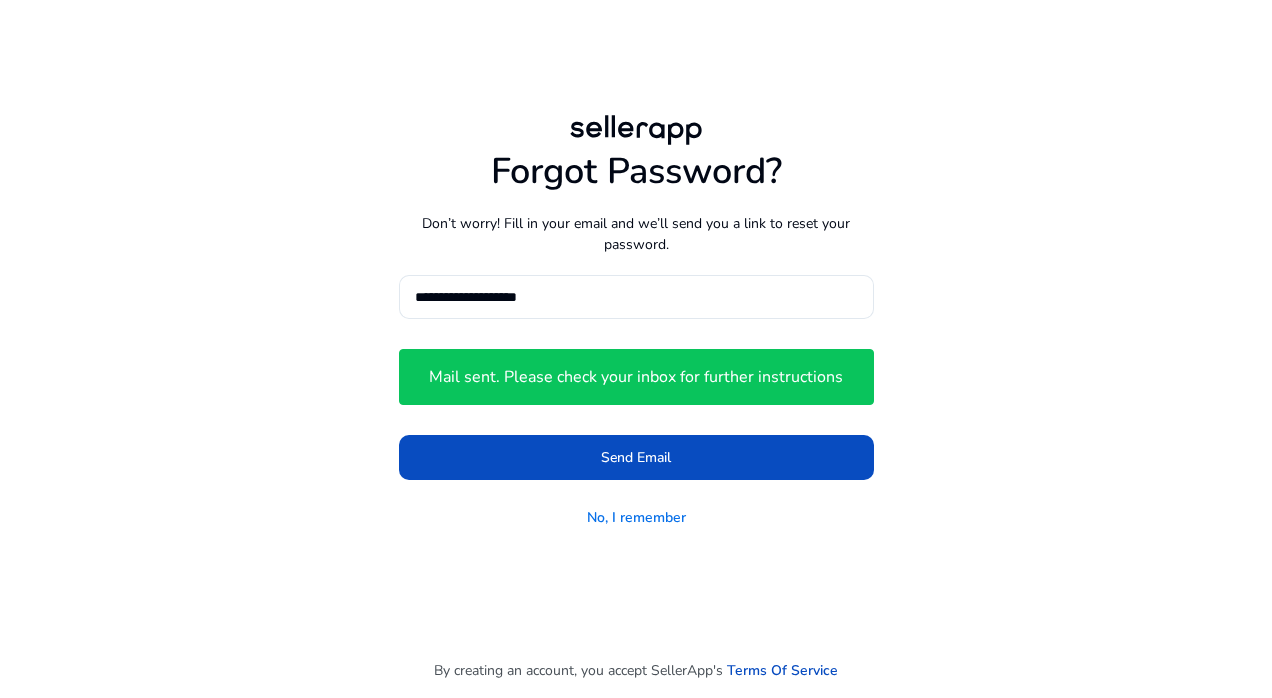 click on "No, I remember" 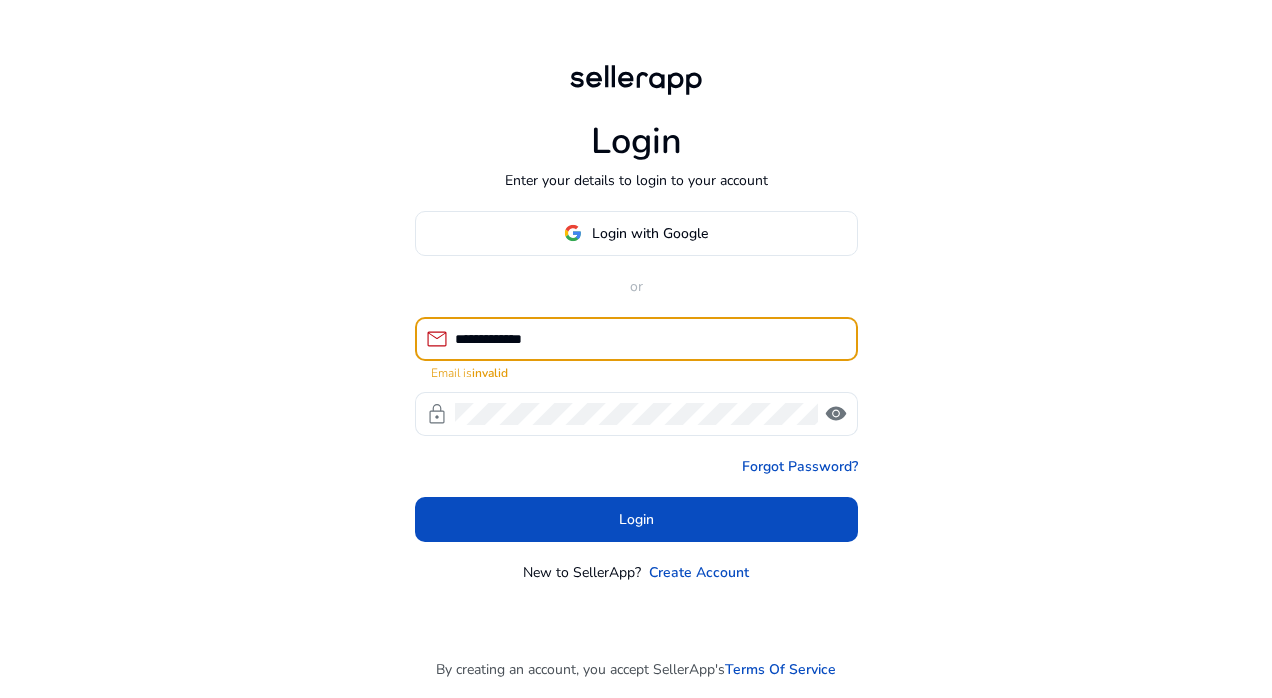 click on "**********" at bounding box center (648, 339) 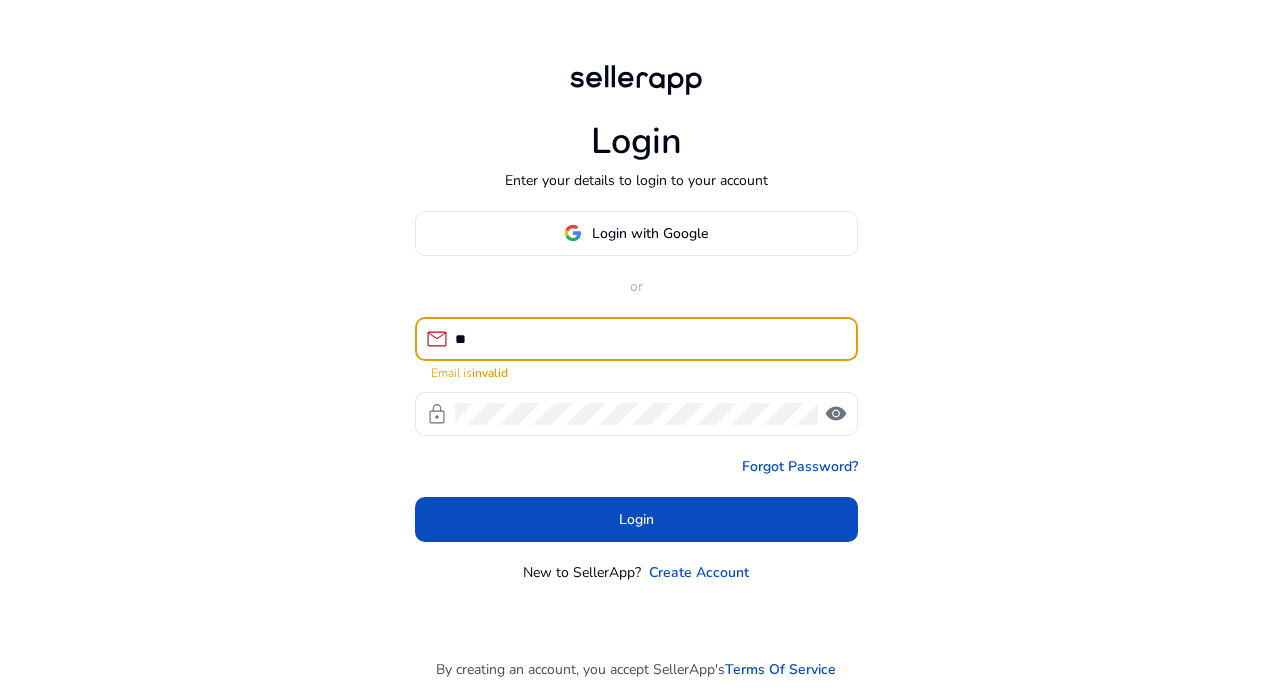 type on "*" 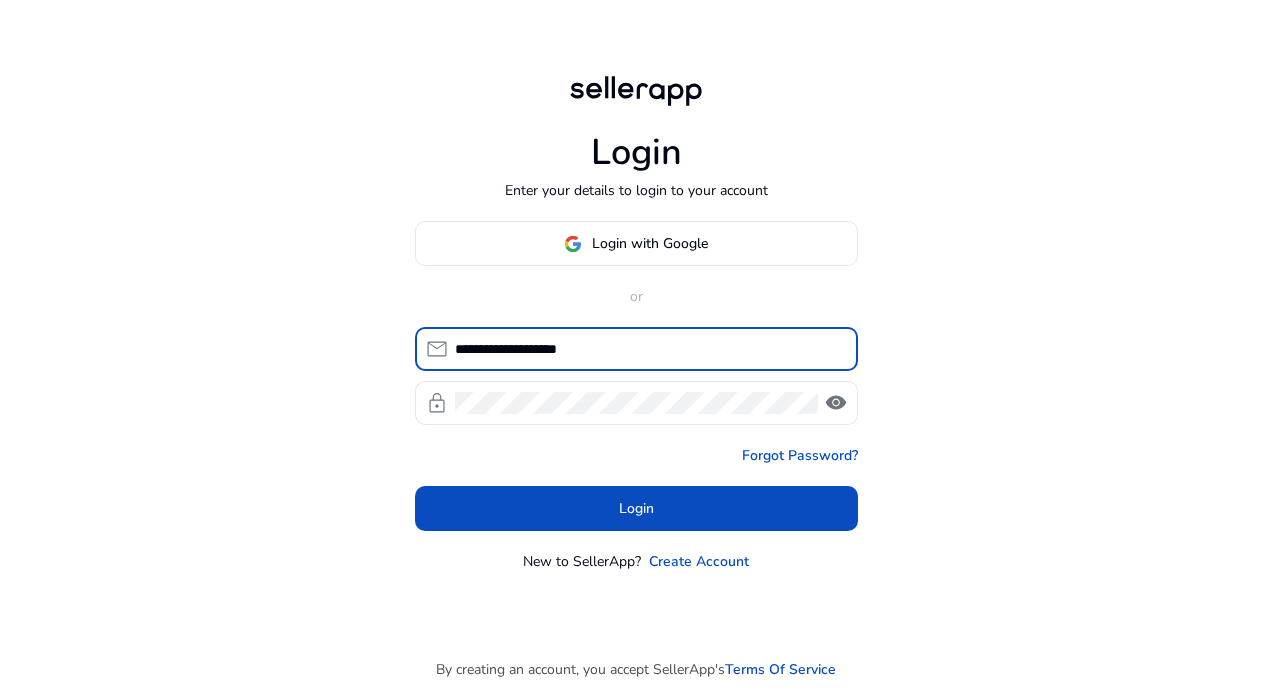 type on "**********" 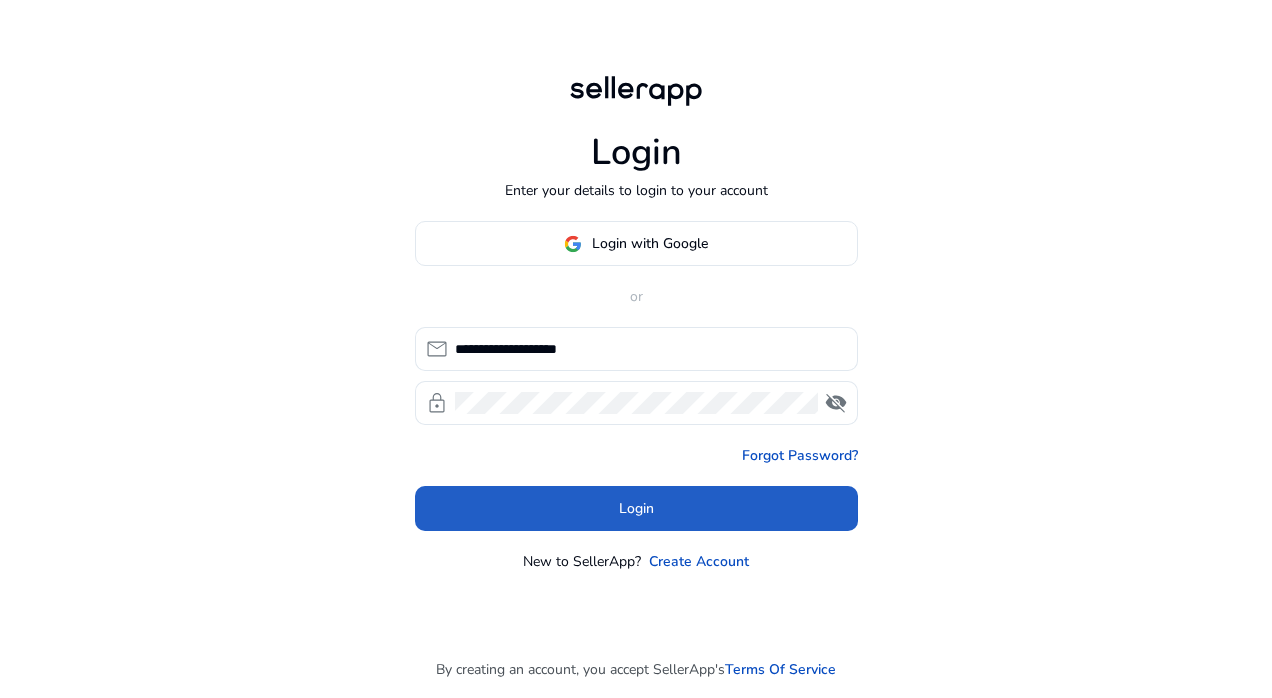 click at bounding box center [636, 509] 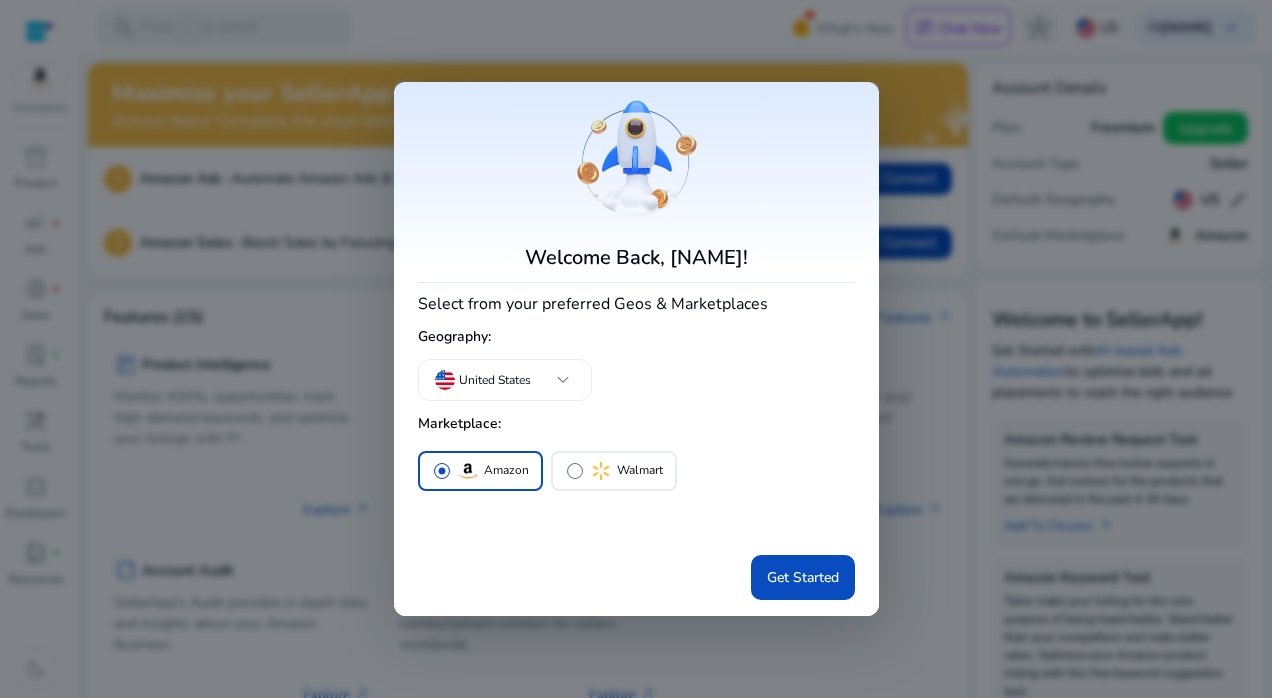click on "Welcome Back, JUVENS SHOP!  Select from your preferred Geos & Marketplaces Geography: United States  keyboard_arrow_down  Marketplace:  radio_button_checked   Amazon   radio_button_unchecked   Walmart   Get Started" at bounding box center (636, 348) 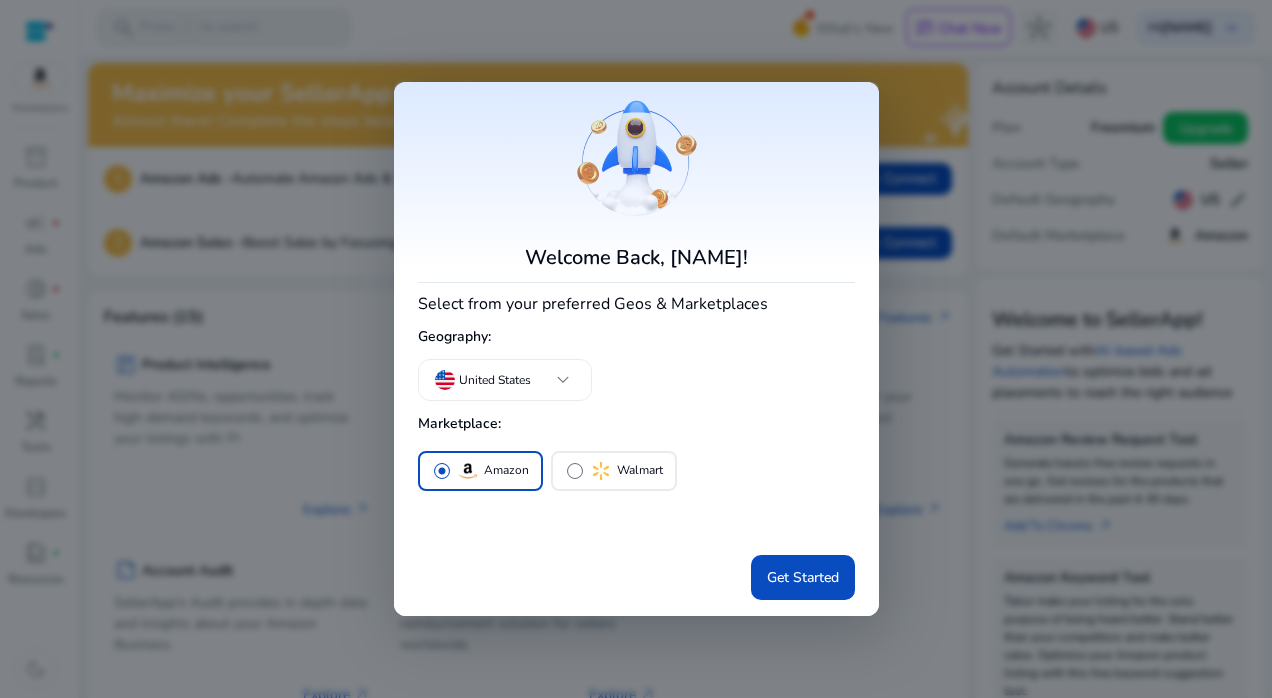 click at bounding box center [803, 577] 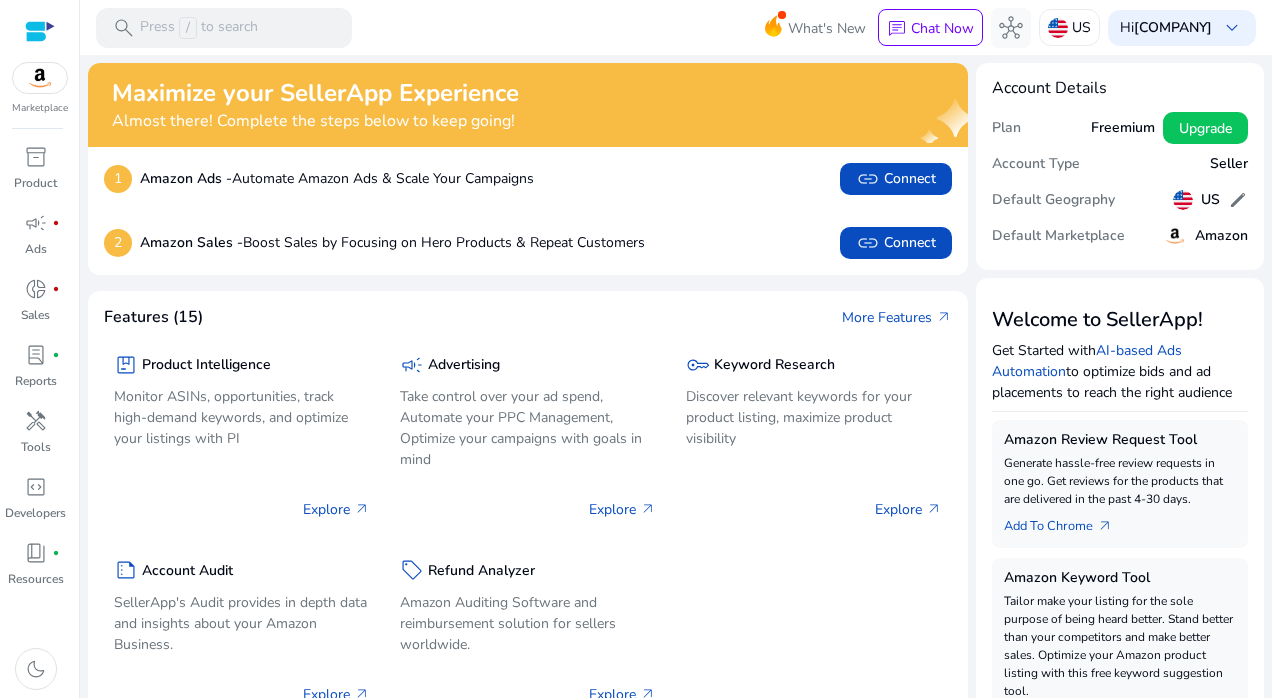 scroll, scrollTop: 0, scrollLeft: 0, axis: both 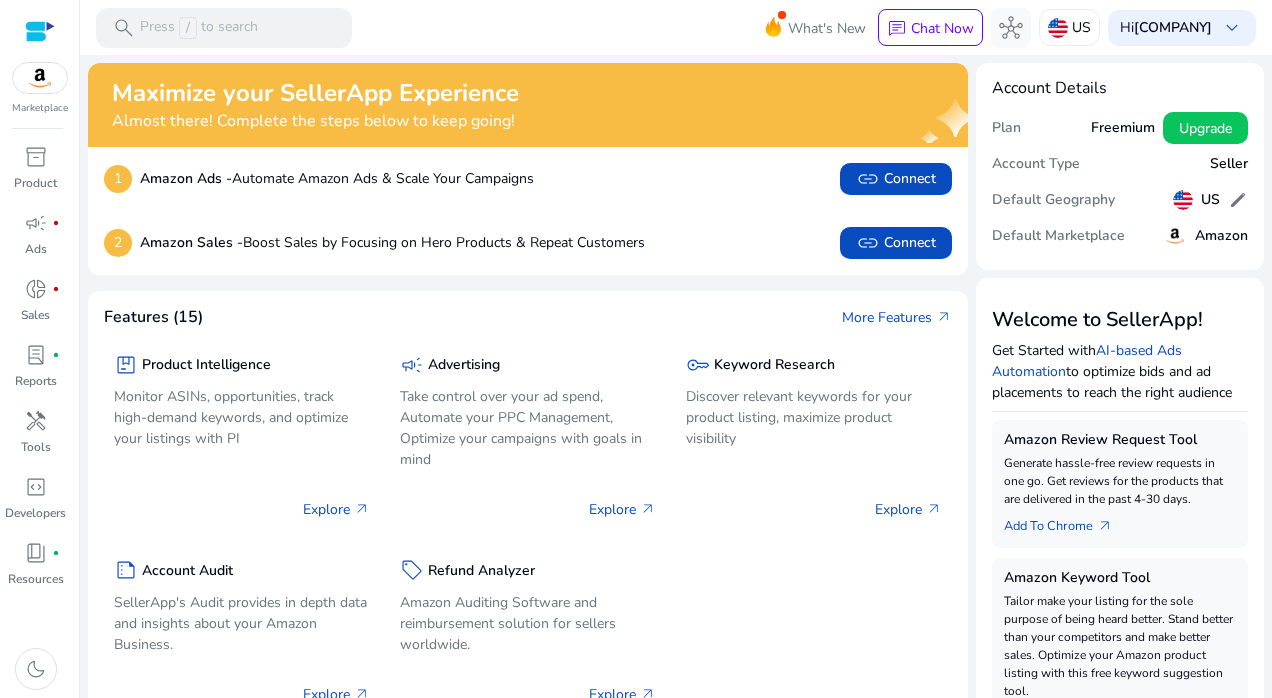 click on "JUVENS SHOP" at bounding box center (1173, 27) 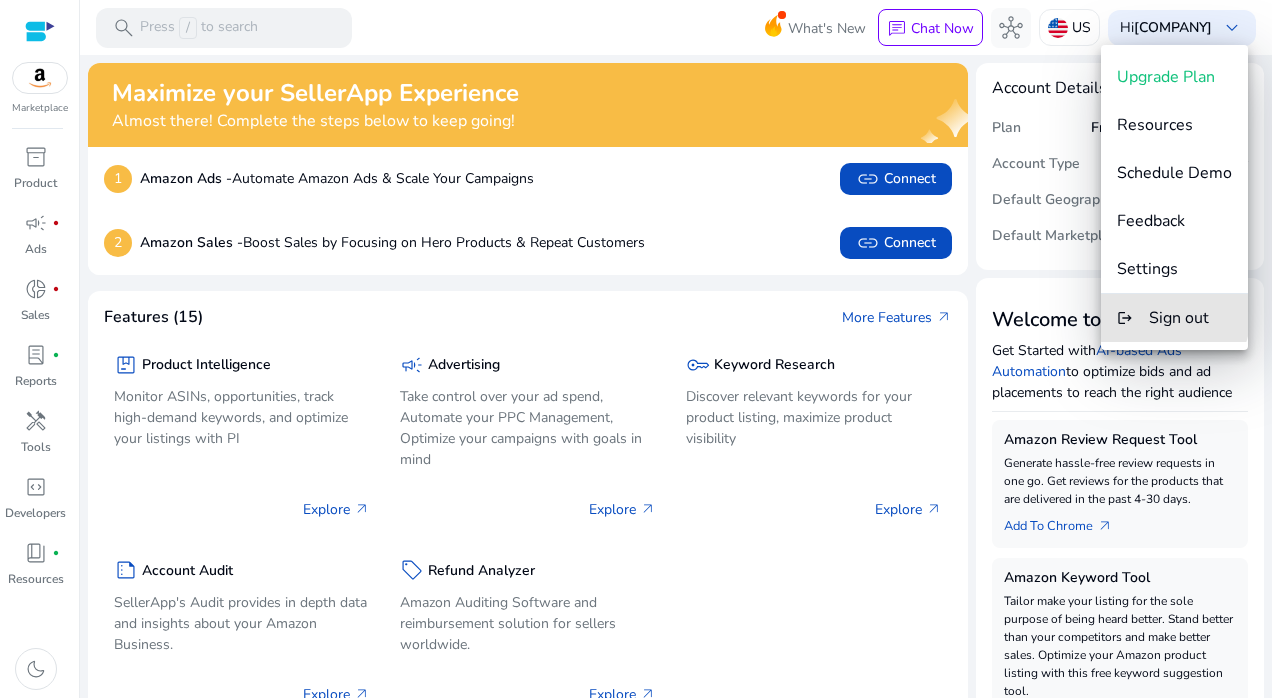 click on "Sign out" at bounding box center (1179, 318) 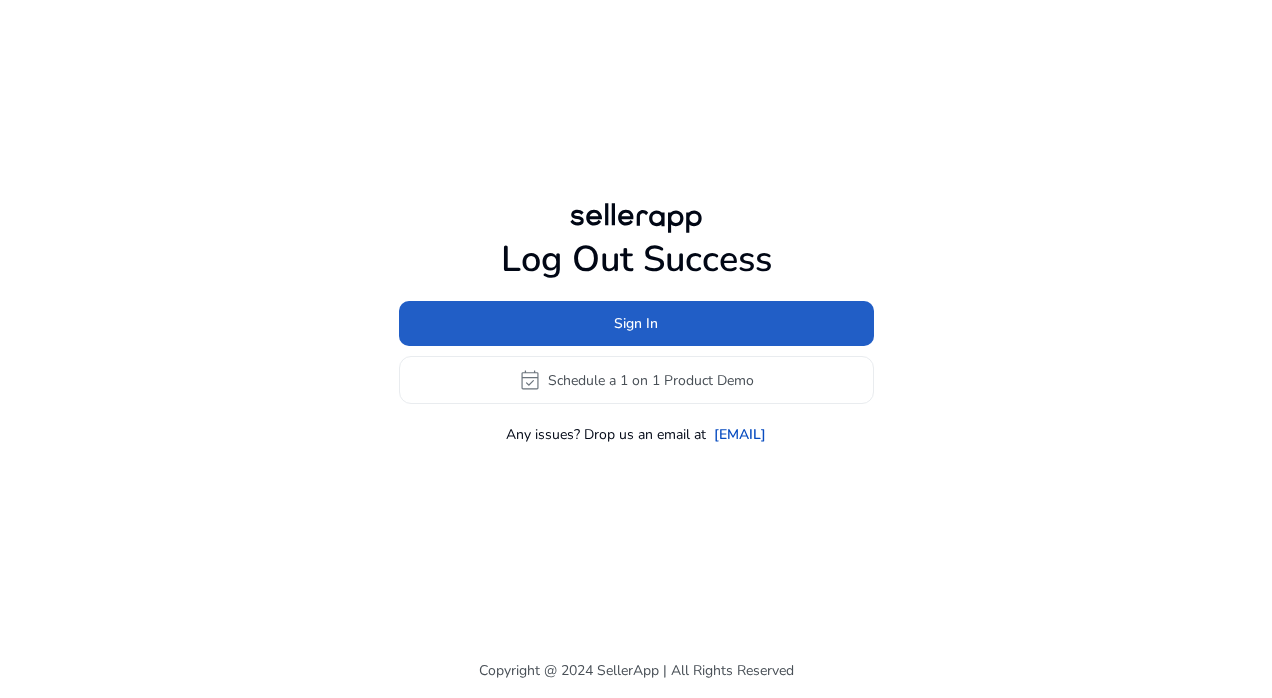 click 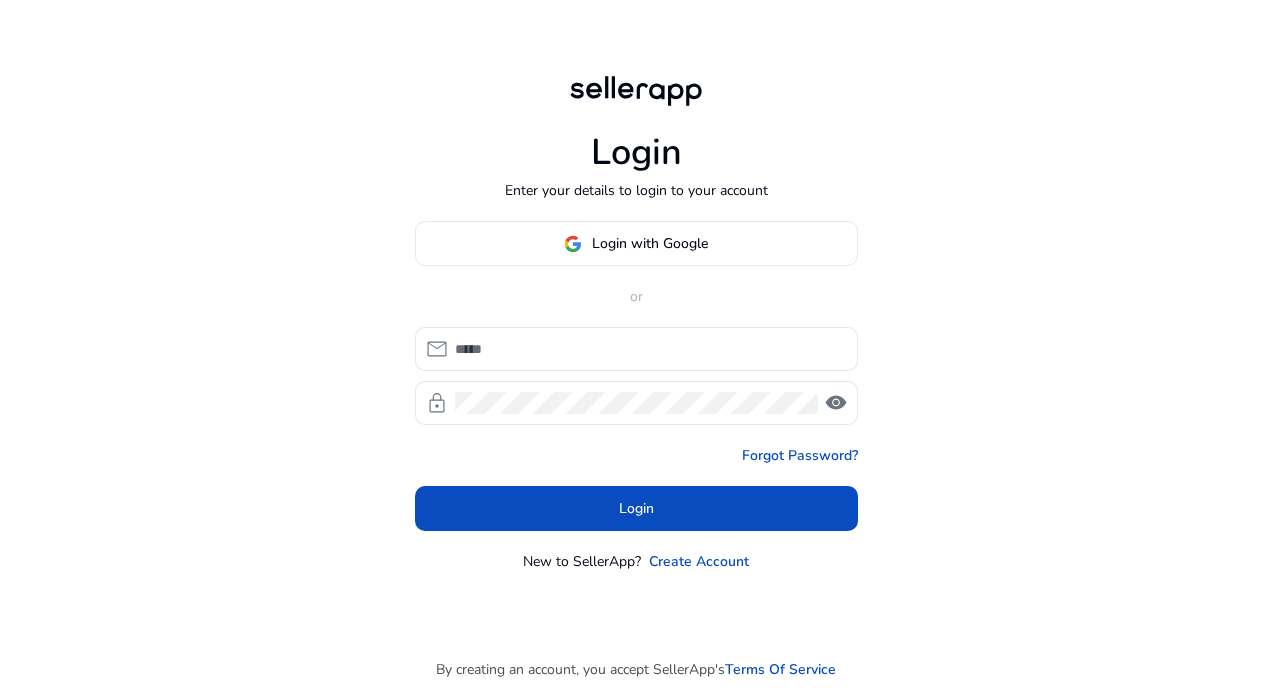 type on "**********" 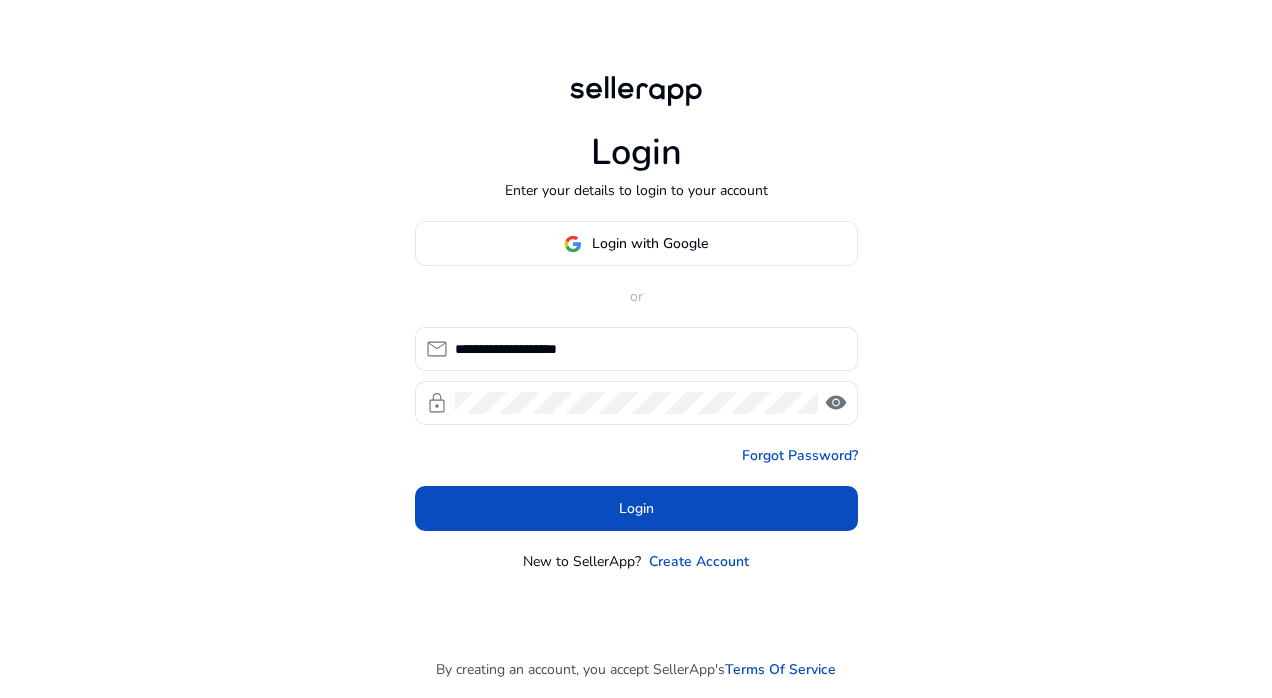 click on "**********" at bounding box center [648, 349] 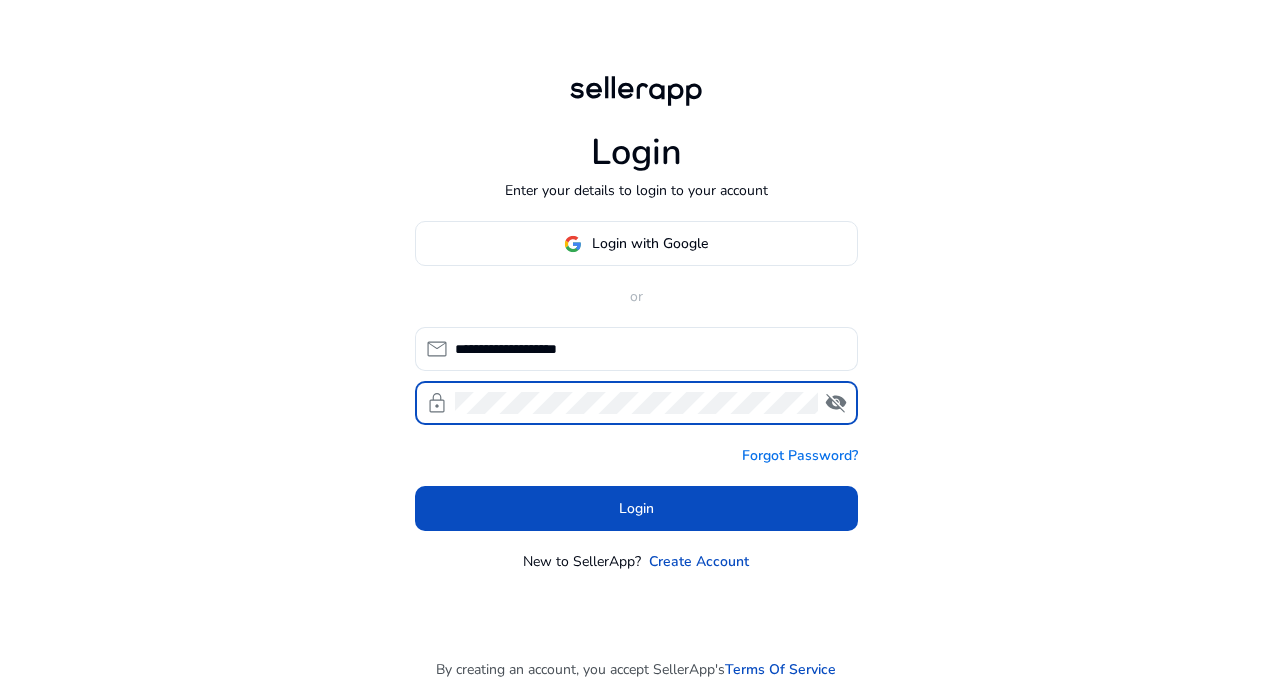 click on "Forgot Password?" 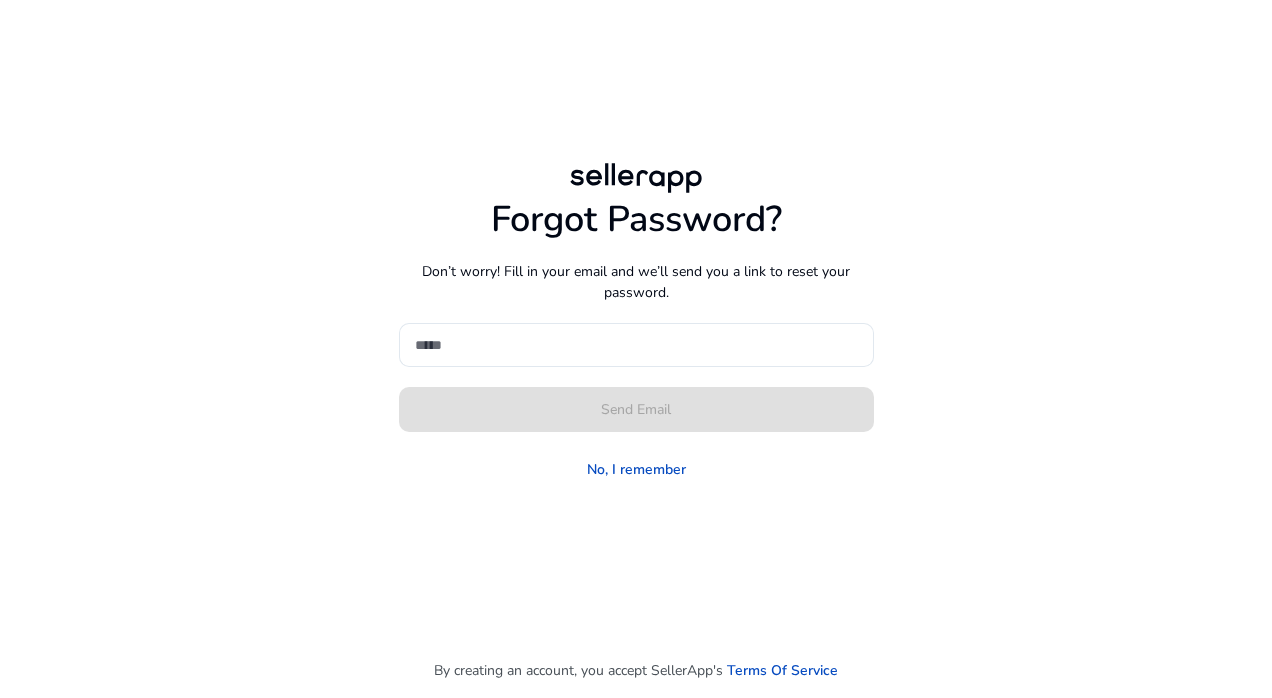 click at bounding box center (636, 345) 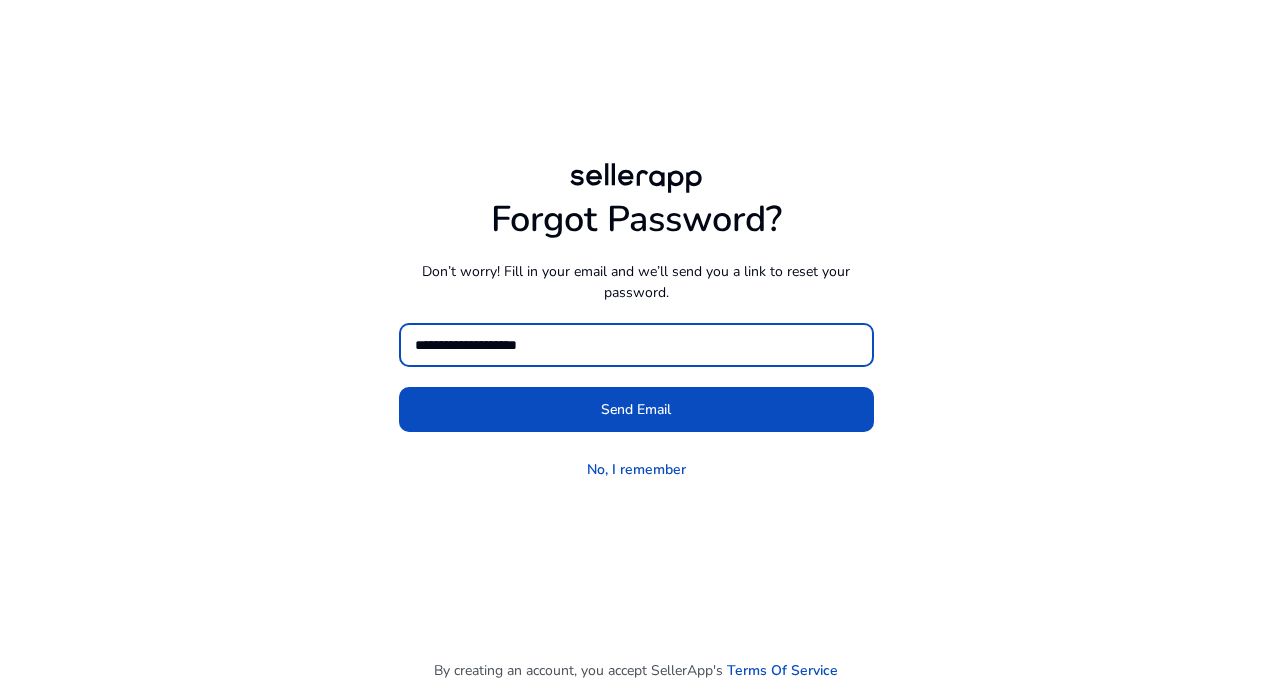 type on "**********" 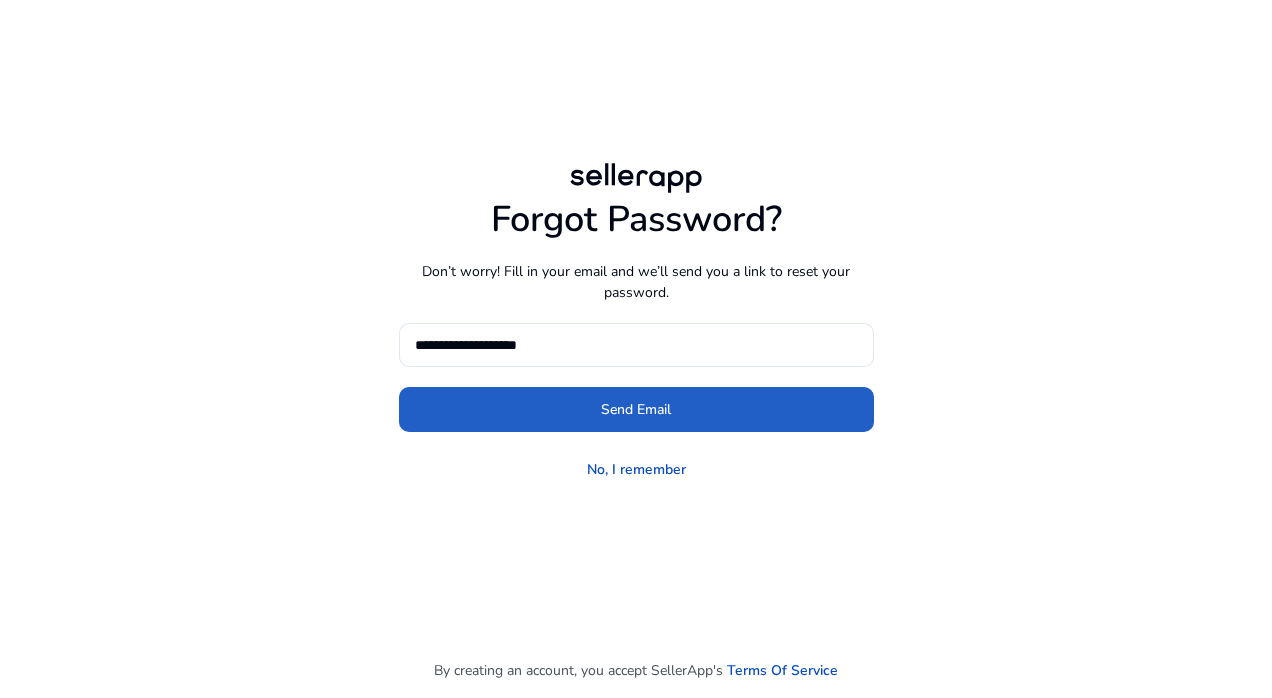 click on "Send Email" 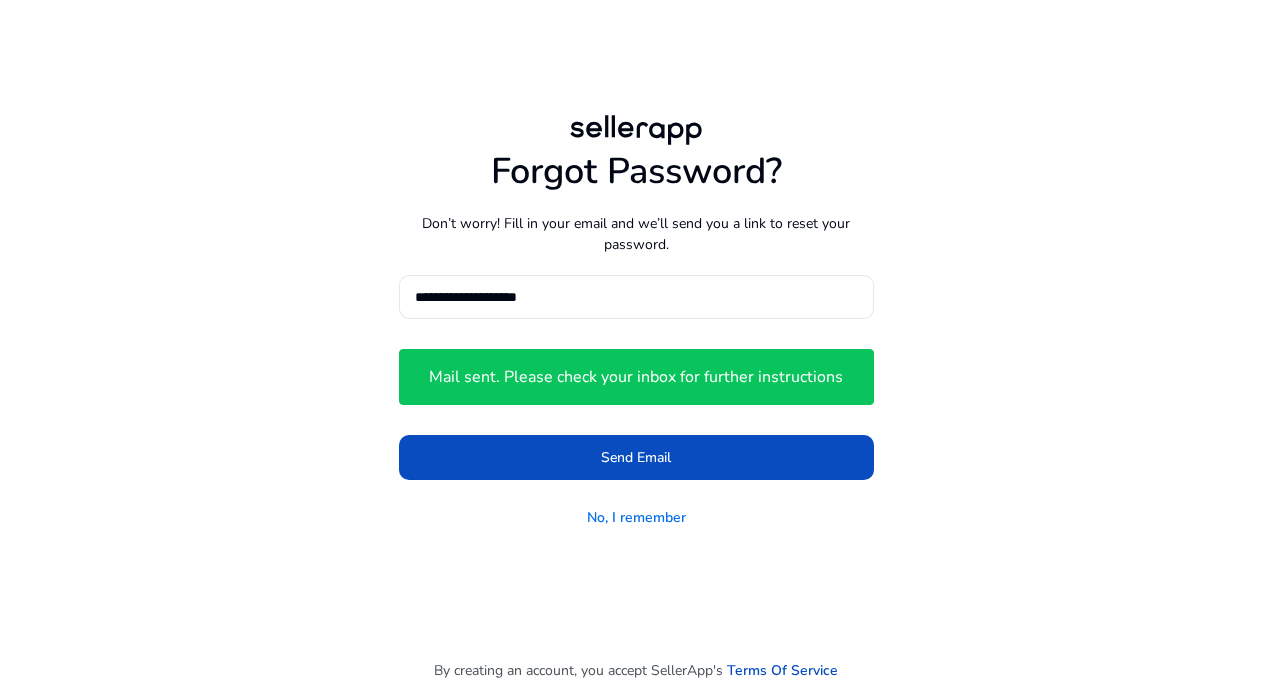 click on "No, I remember" 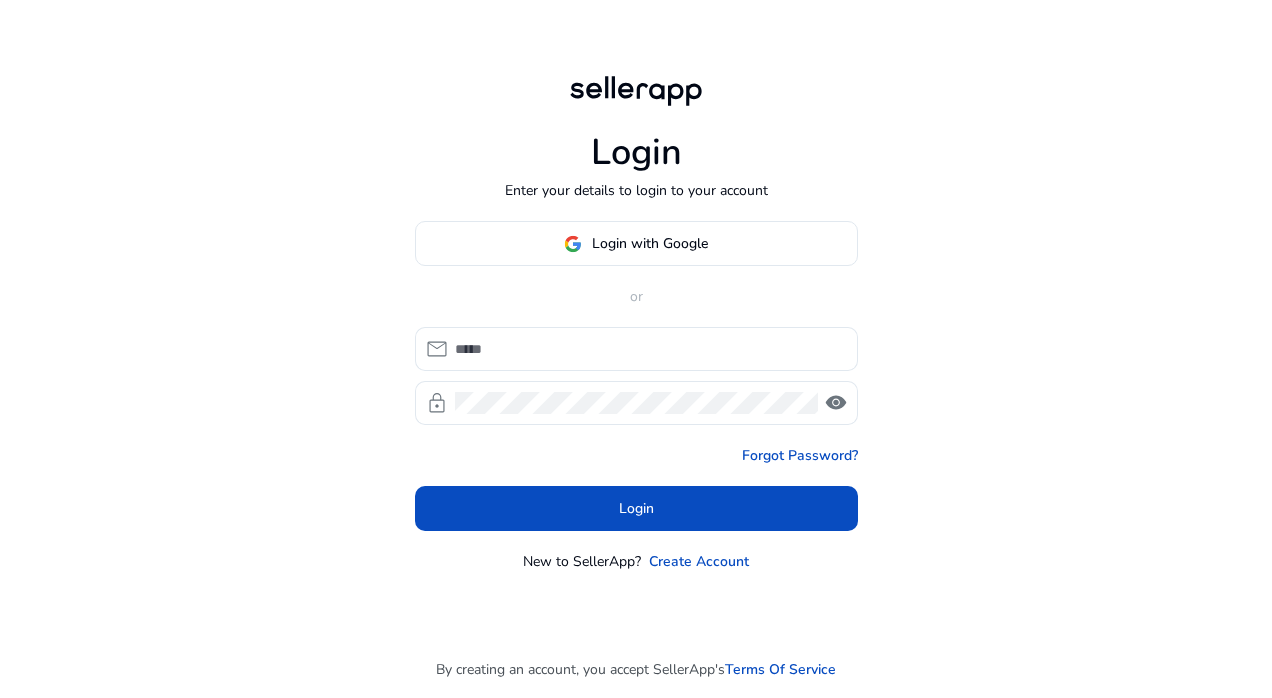 type on "**********" 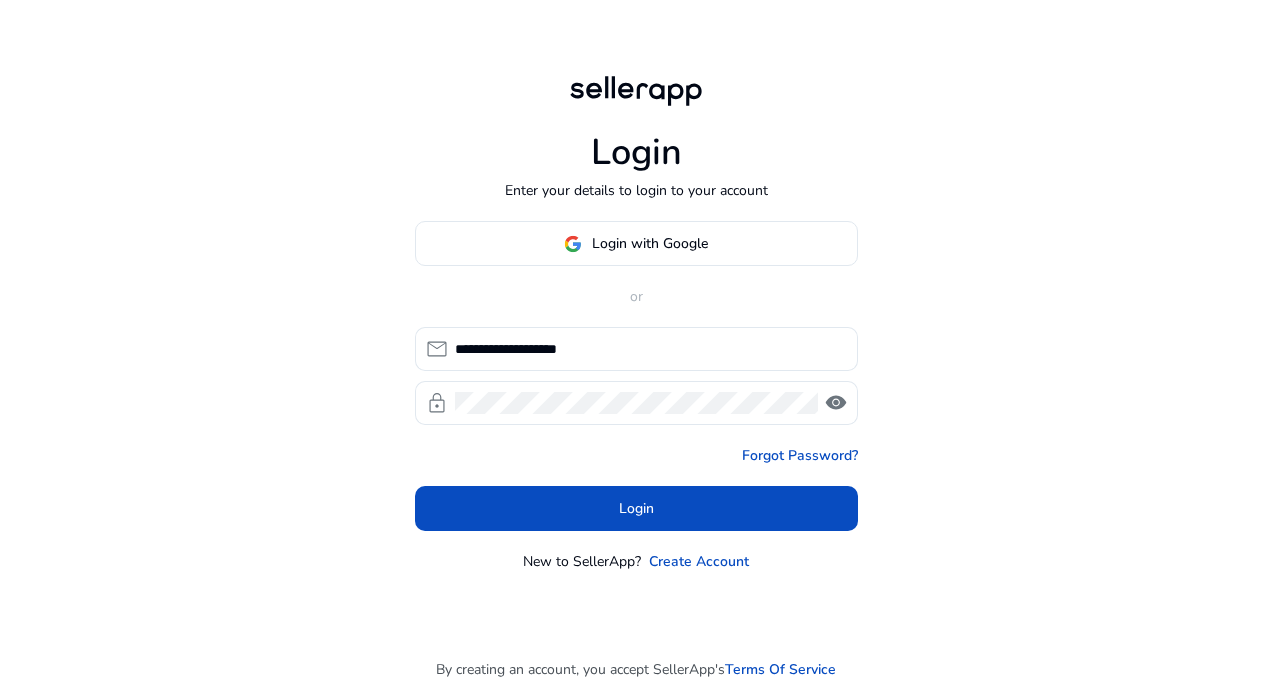 click on "visibility" 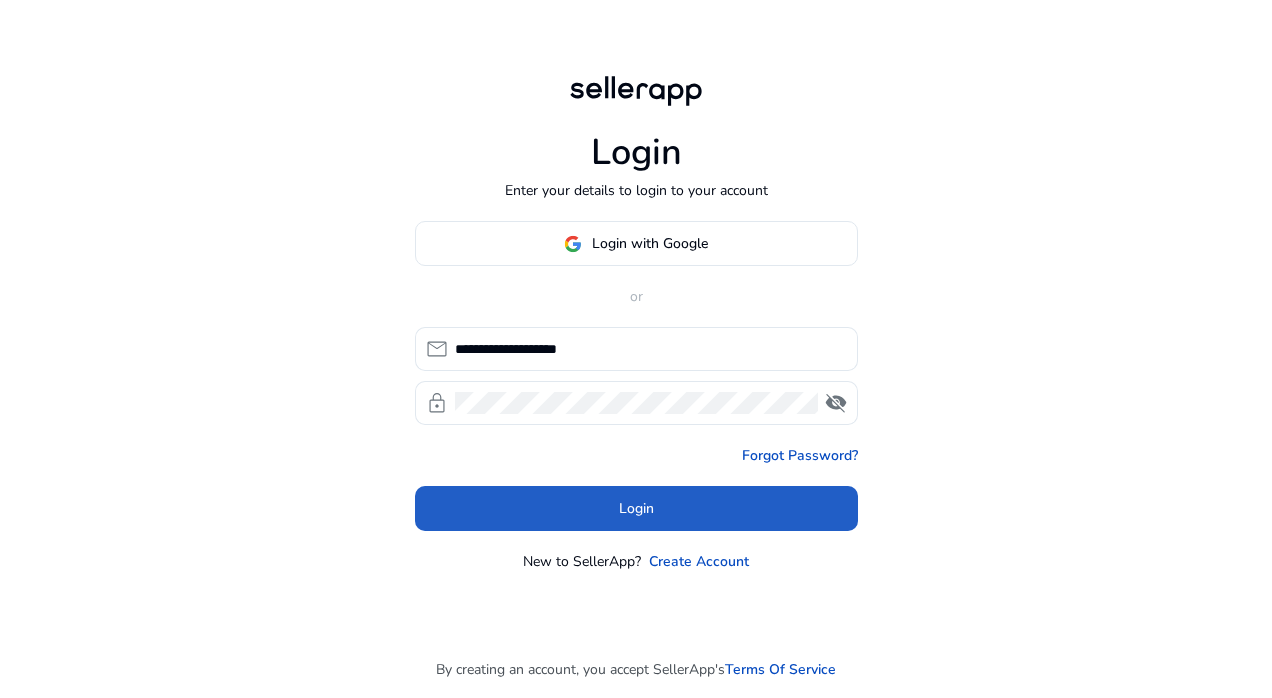 click on "Login" at bounding box center [636, 508] 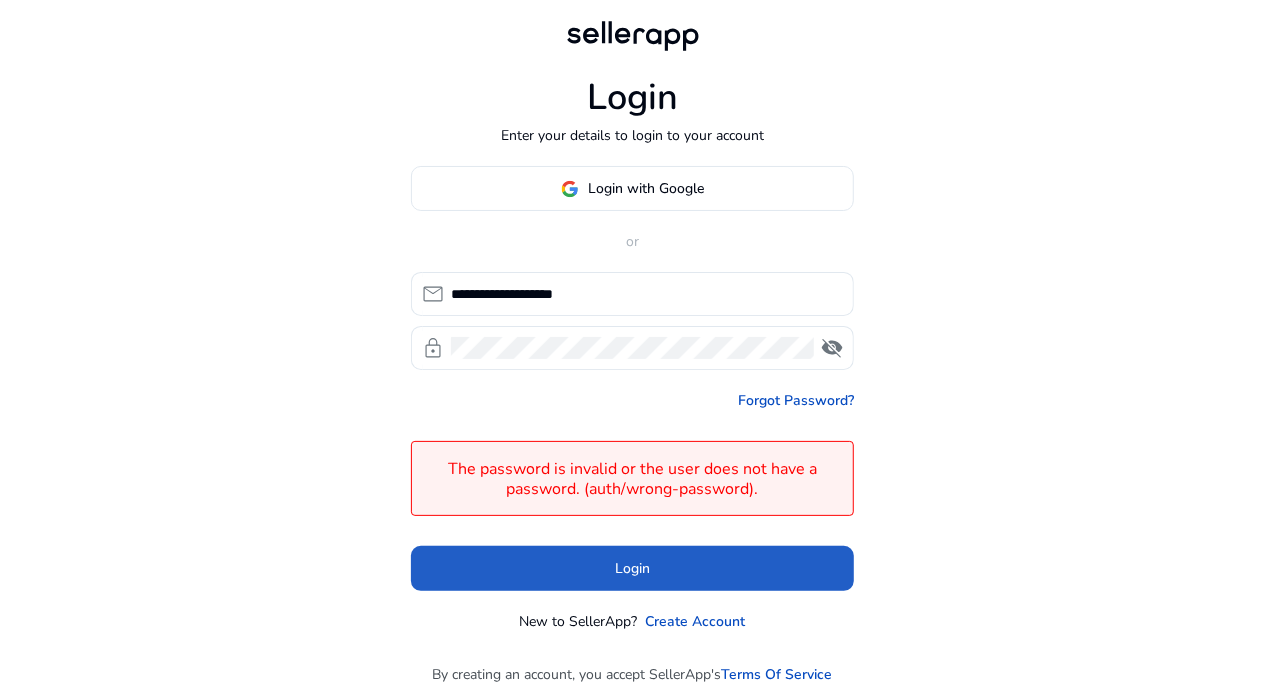 click at bounding box center (632, 569) 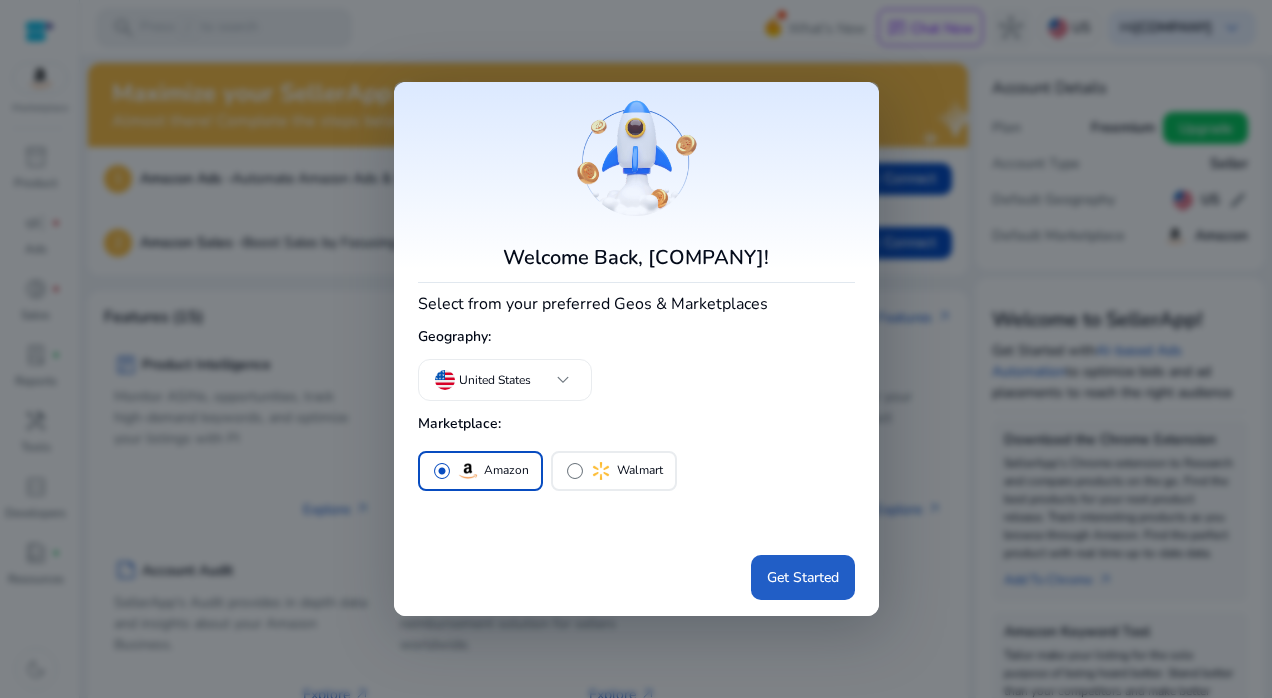 click on "Get Started" at bounding box center (803, 577) 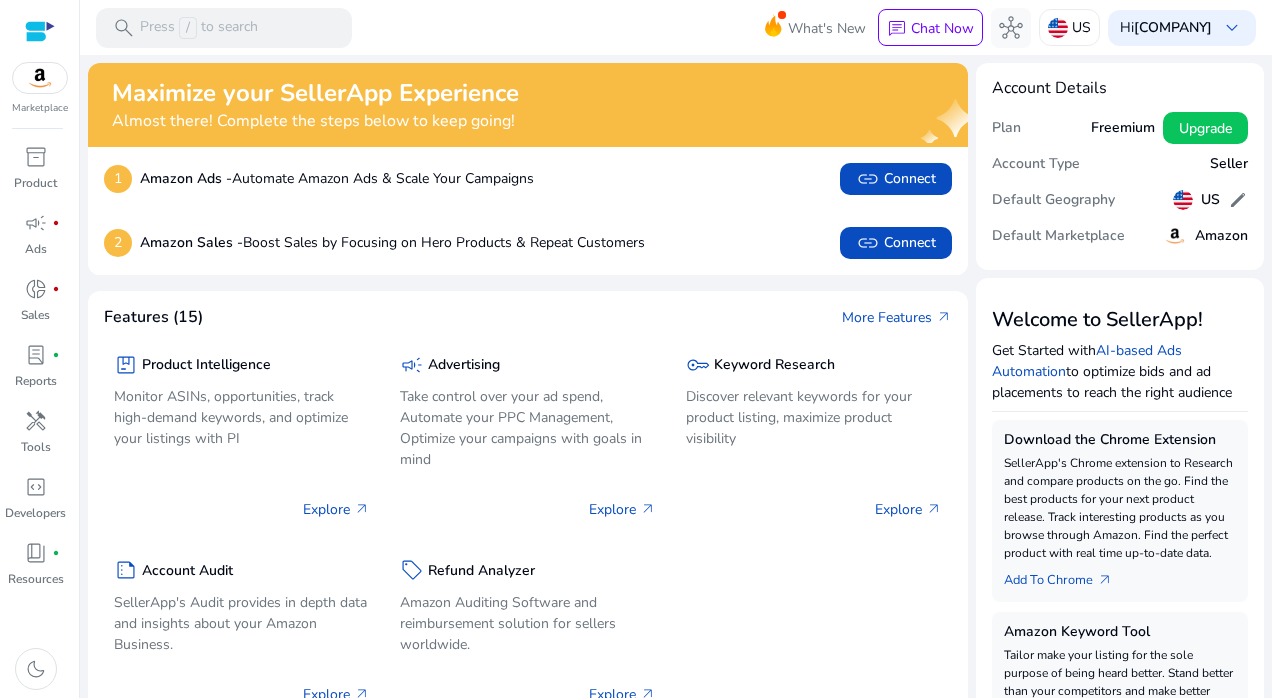 click on "keyboard_arrow_down" at bounding box center [1232, 28] 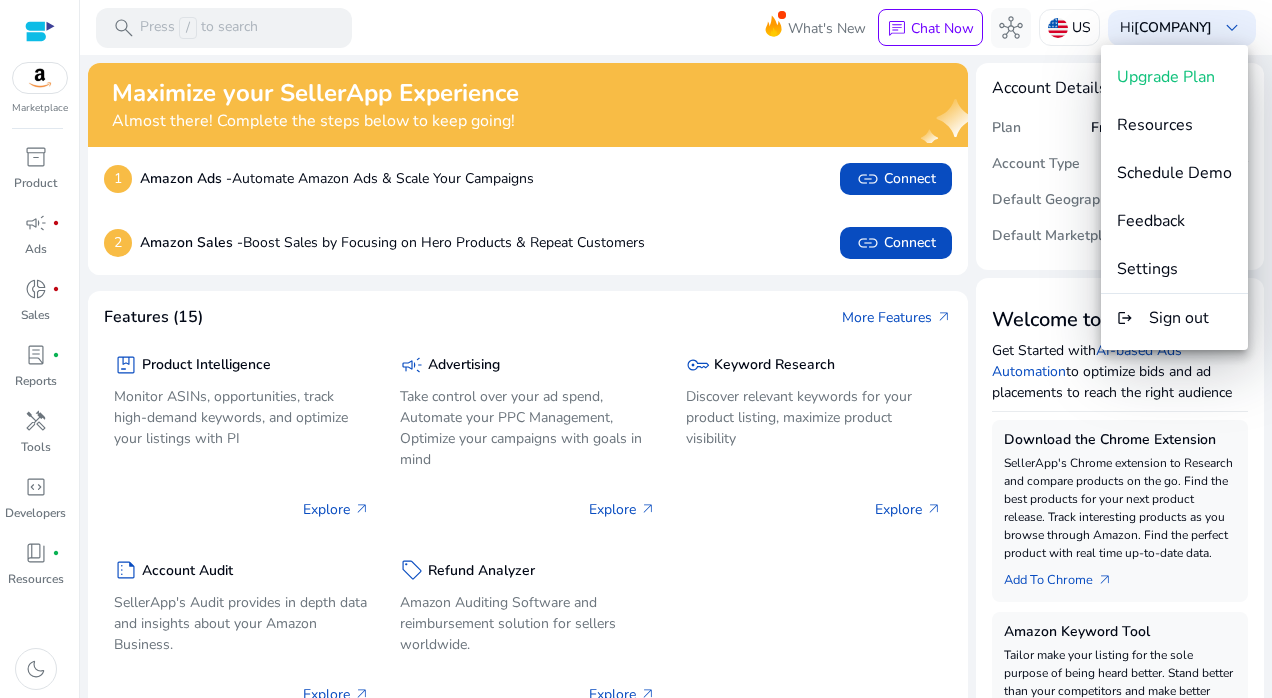 click on "Settings" at bounding box center [1147, 269] 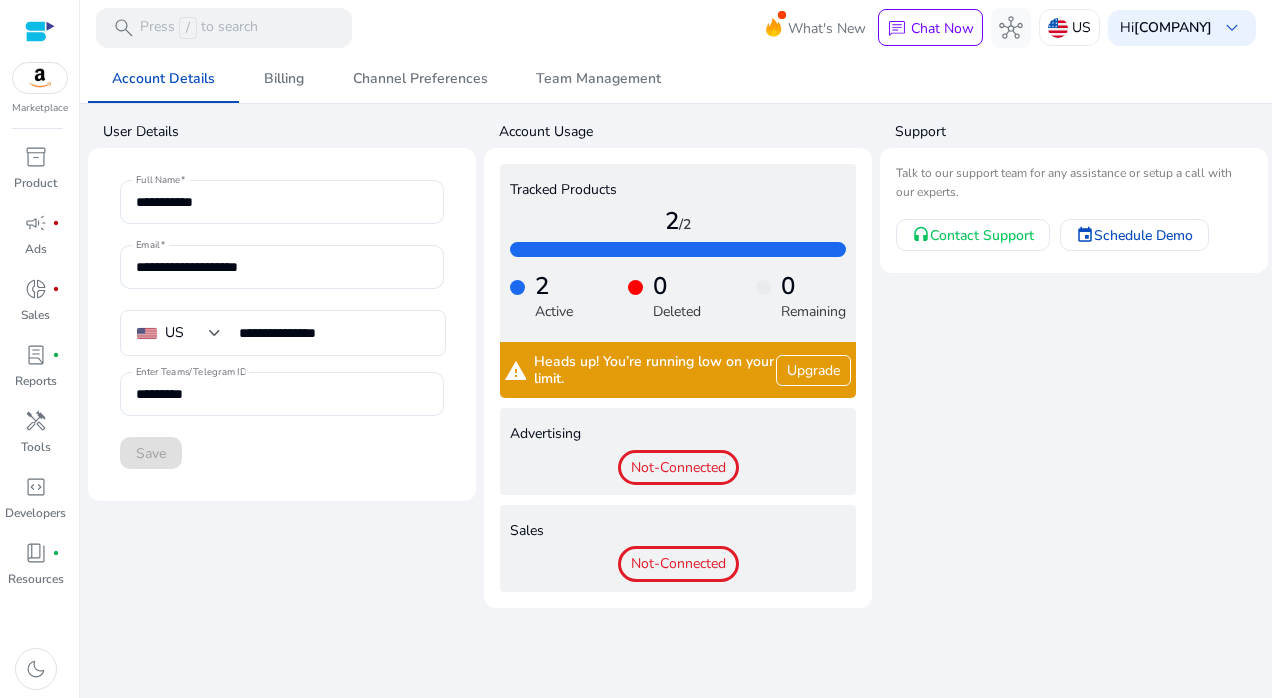 click on "JUVENS SHOP" at bounding box center (1173, 27) 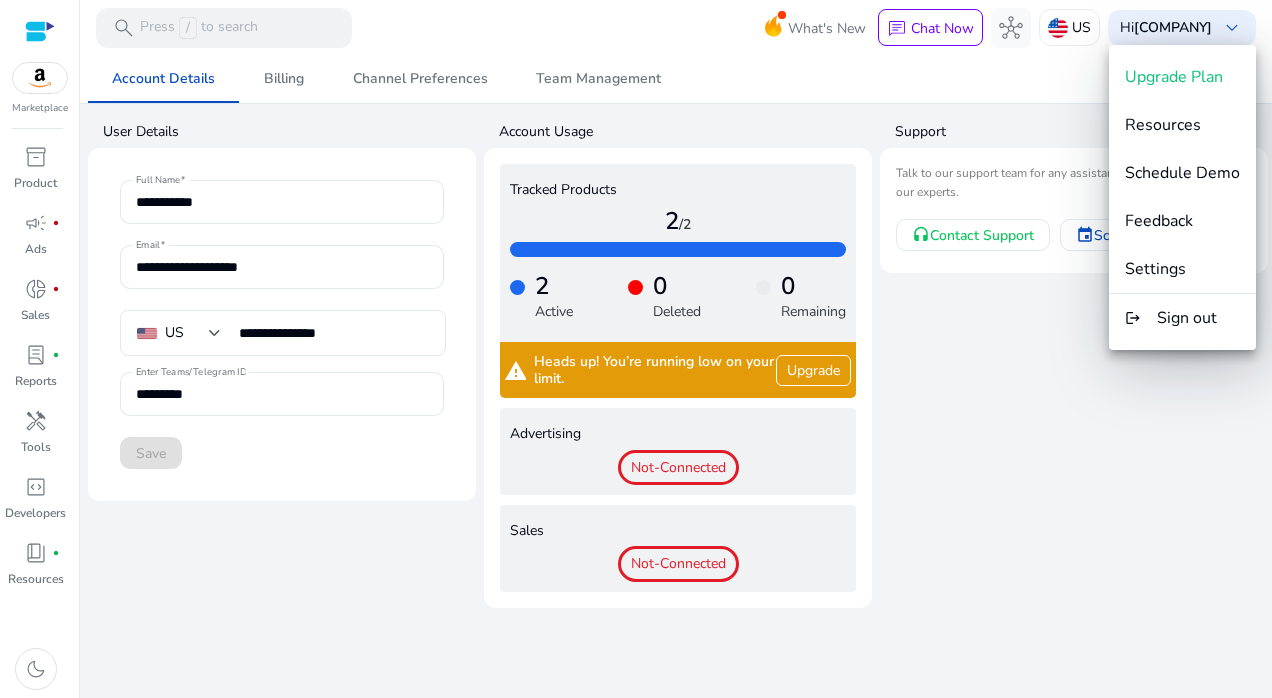 click on "logout Sign out" at bounding box center (1182, 318) 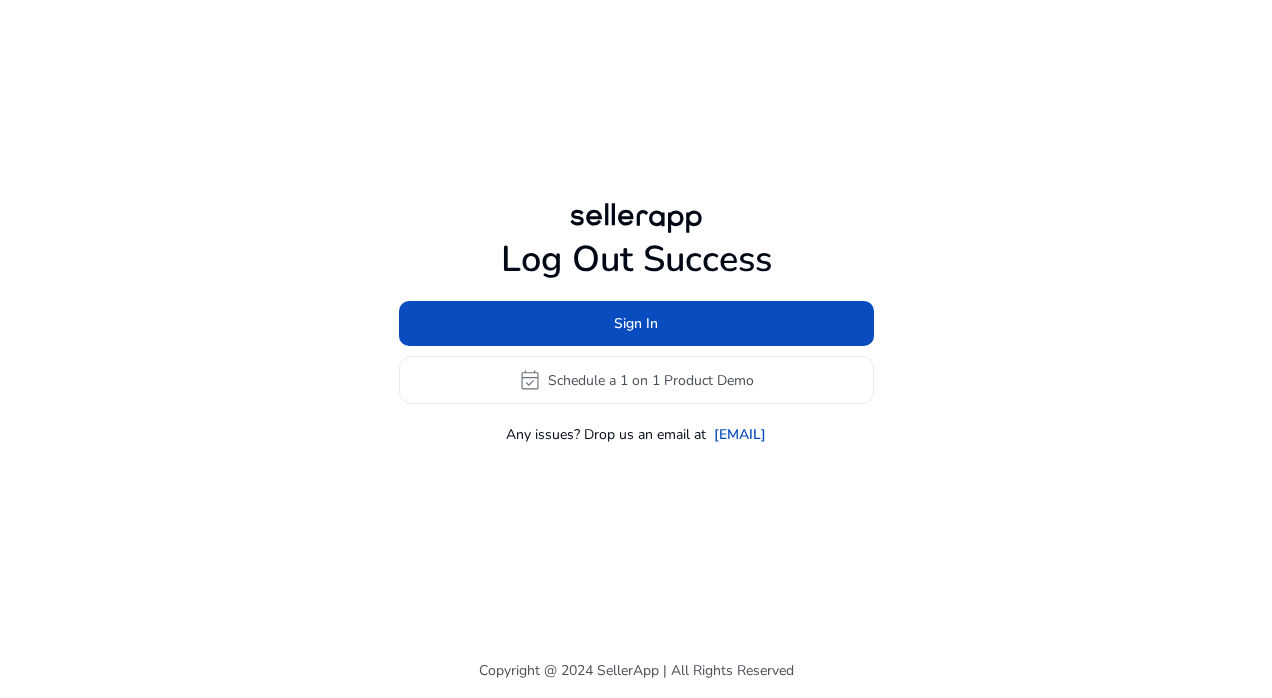 click 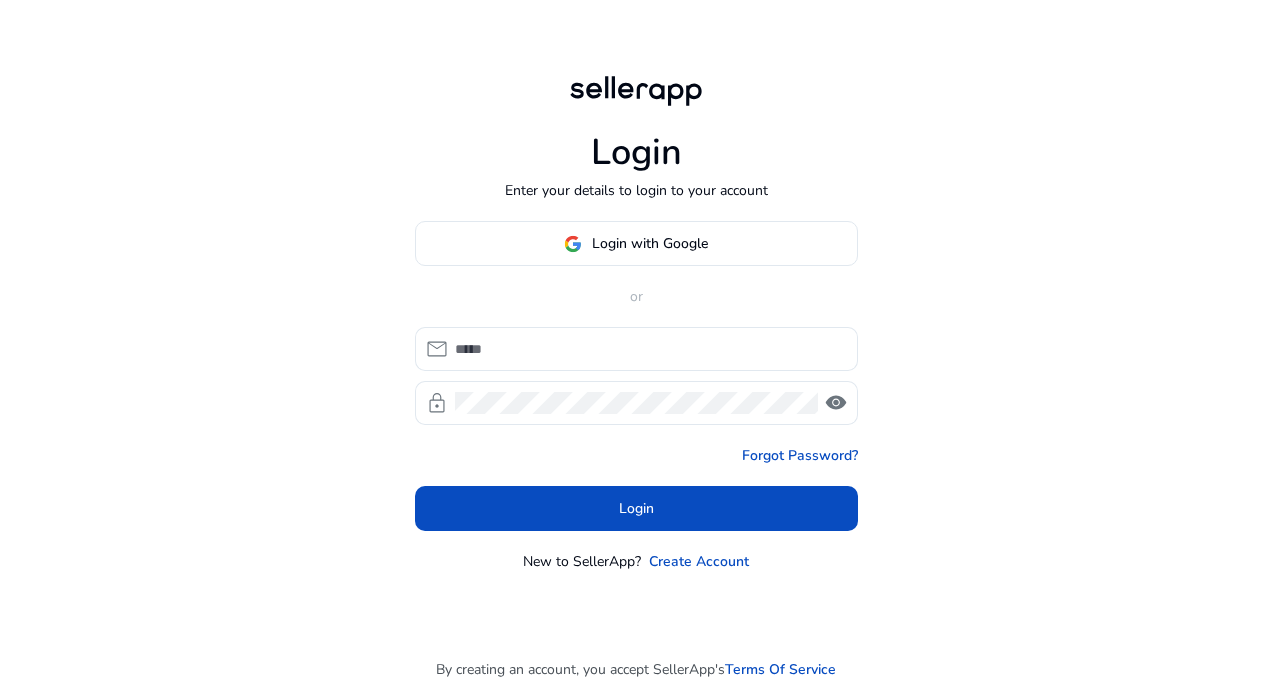 type on "**********" 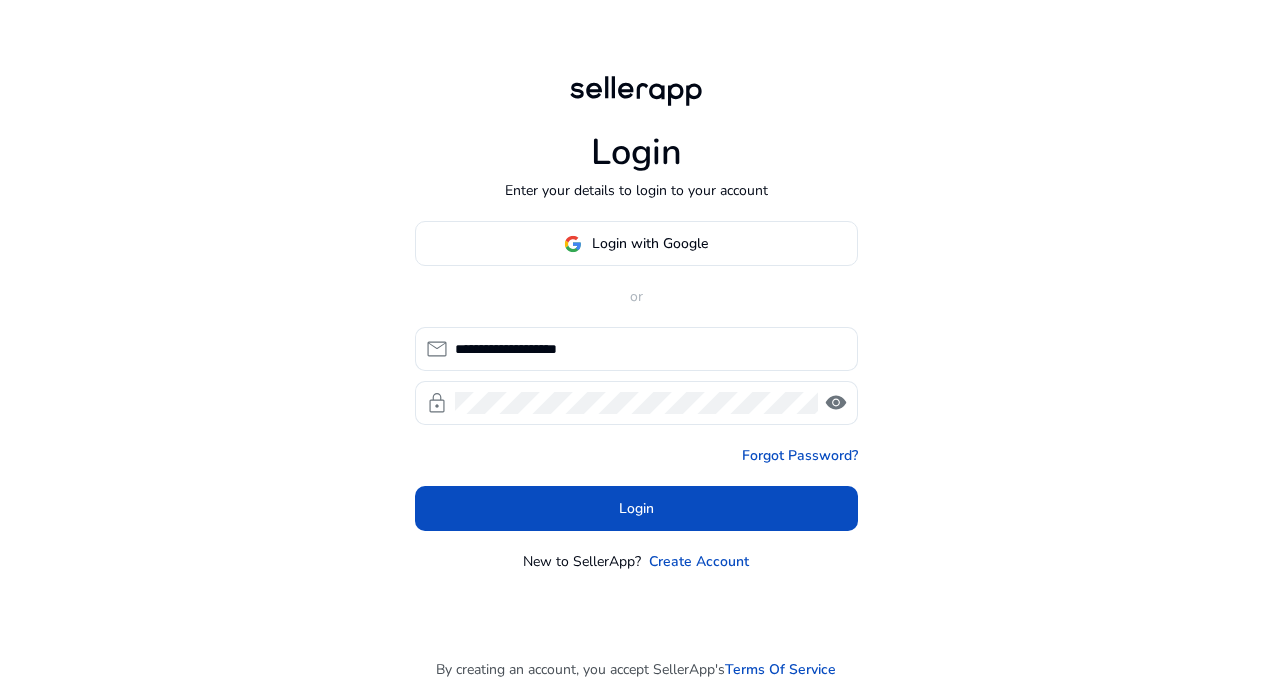 click on "visibility" 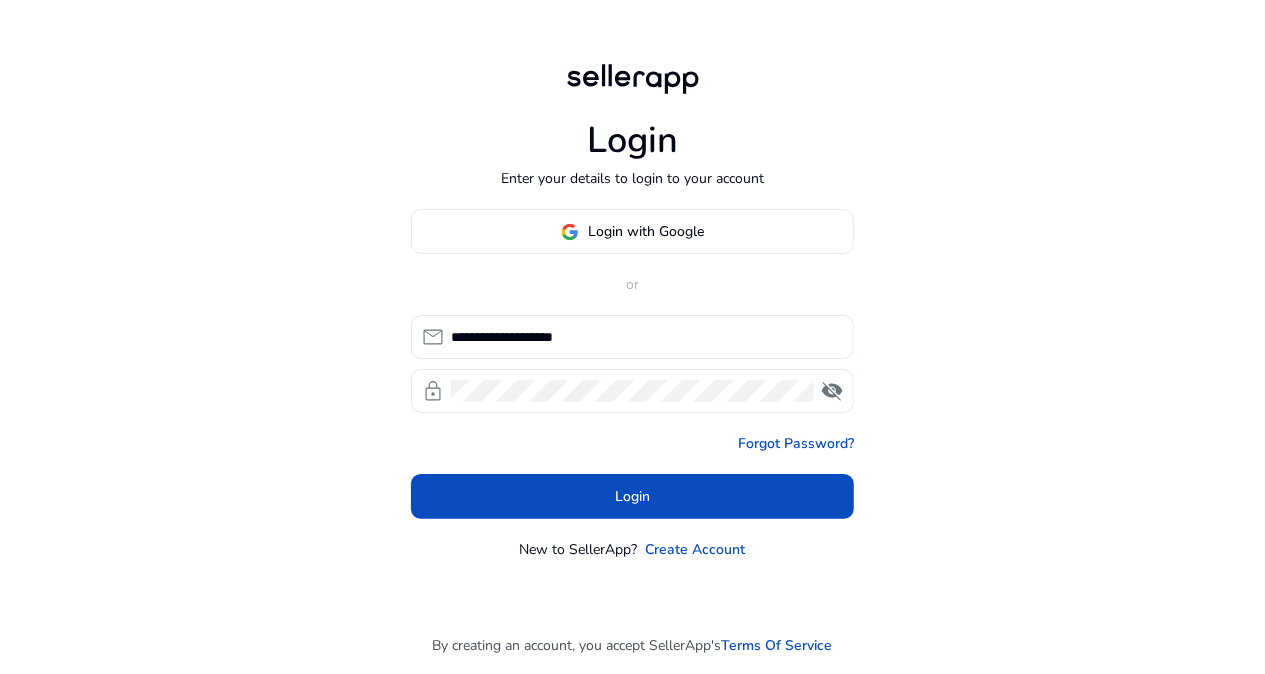 click on "visibility_off" 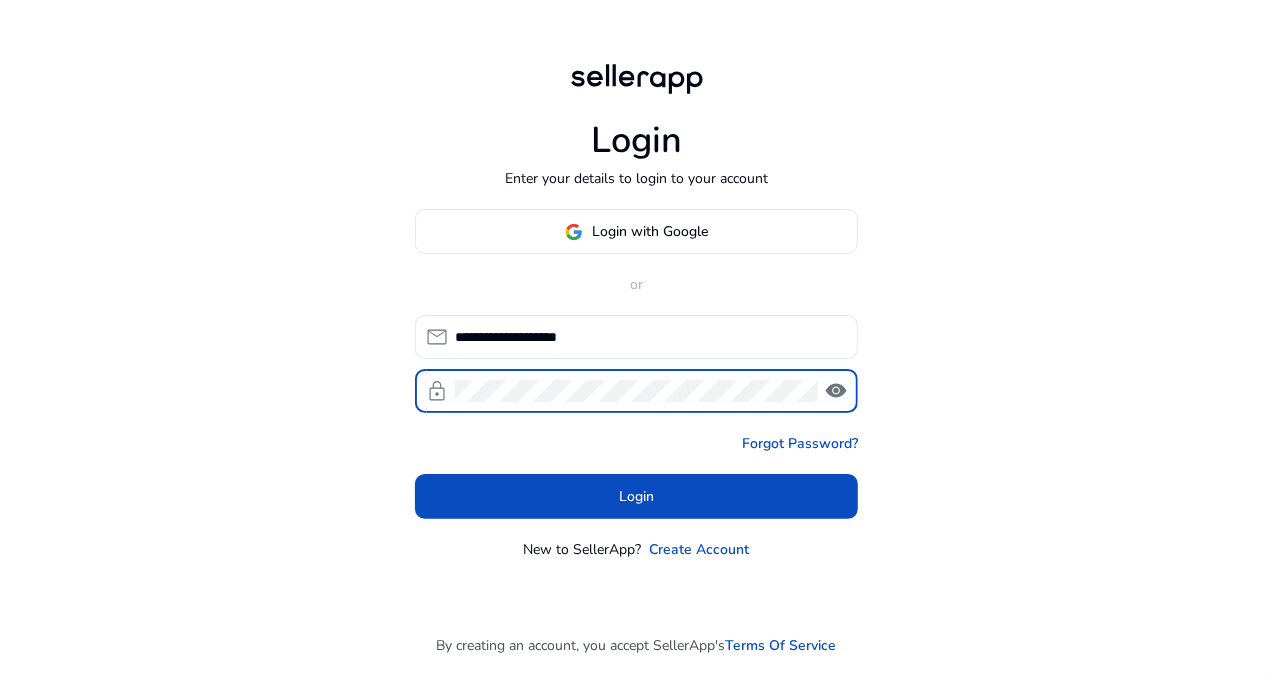 scroll, scrollTop: 44, scrollLeft: 0, axis: vertical 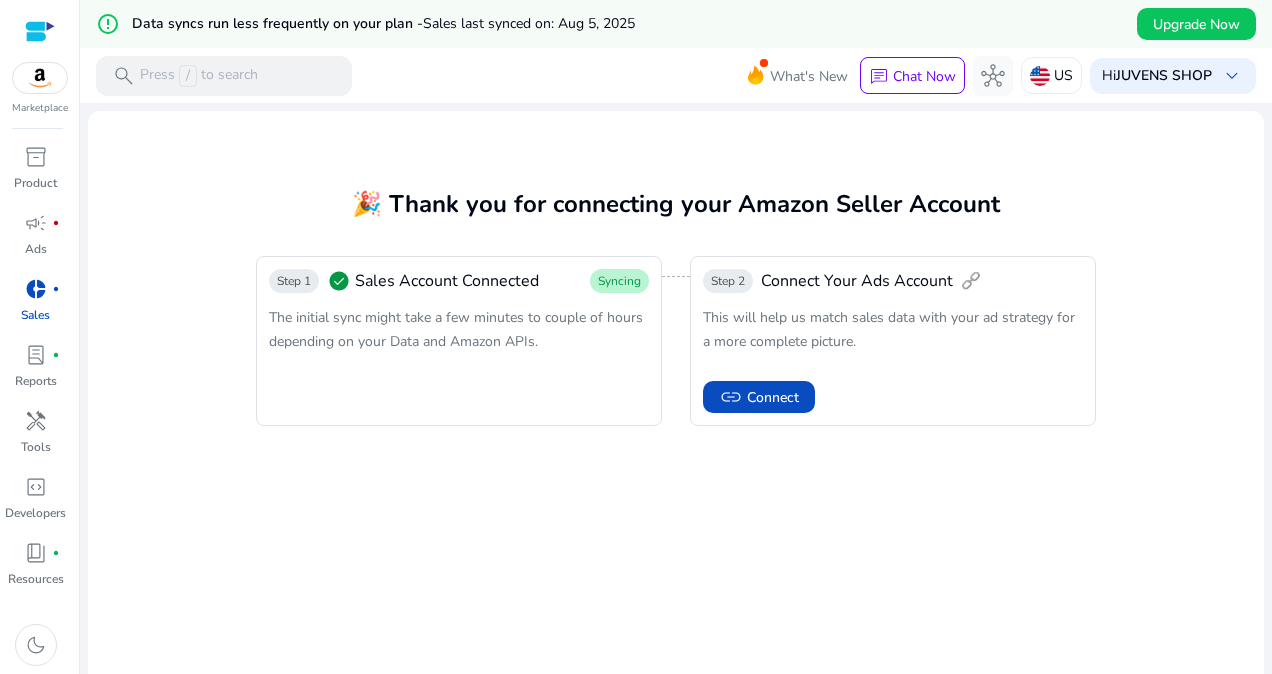 click on "Sales" at bounding box center (35, 315) 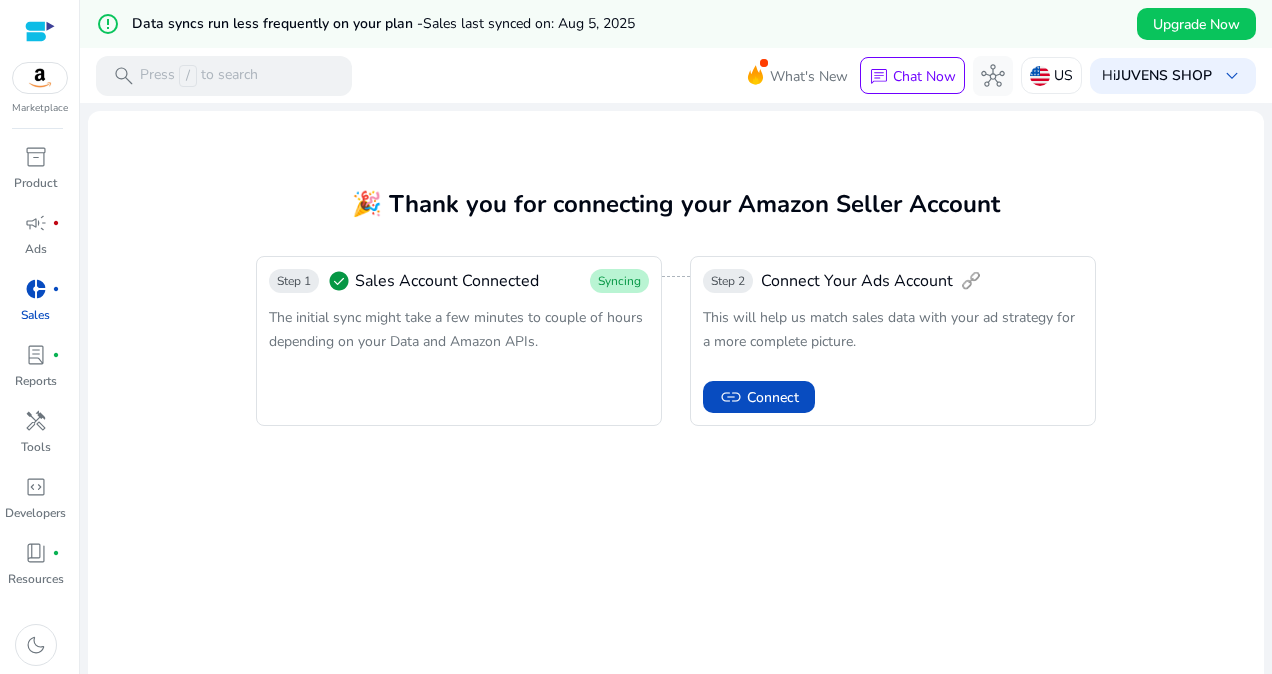 click on "Press  /  to search" at bounding box center (199, 76) 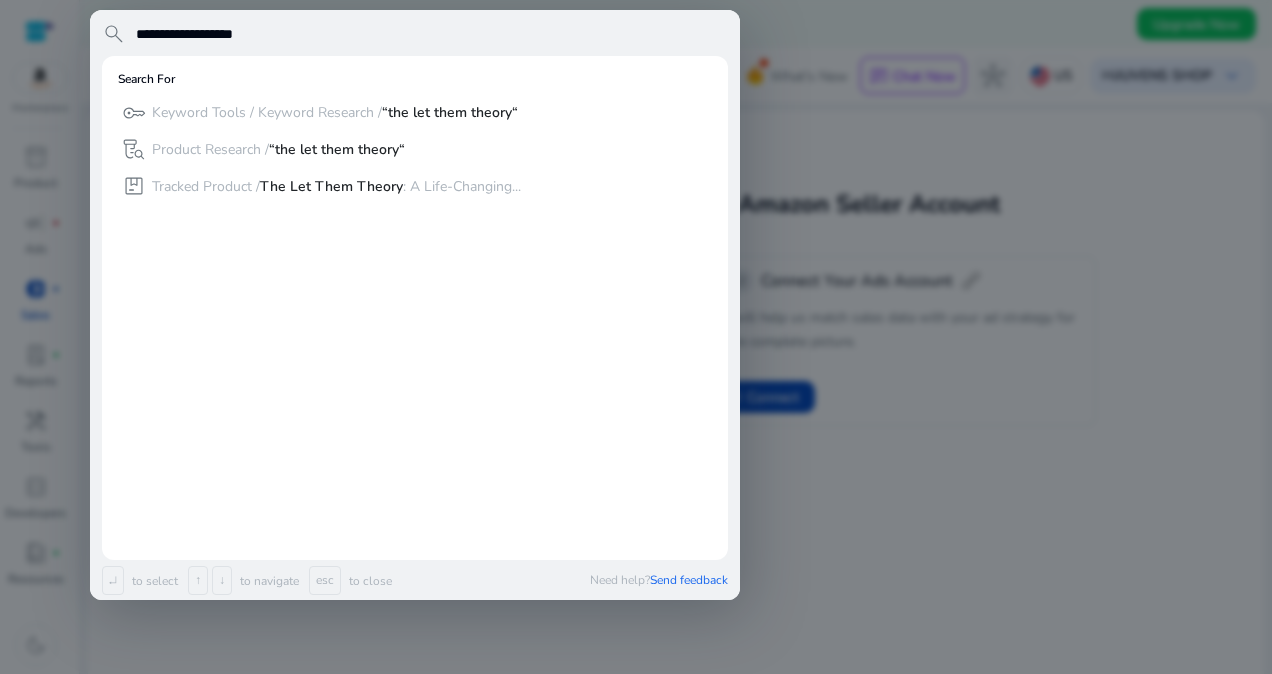 scroll, scrollTop: 0, scrollLeft: 0, axis: both 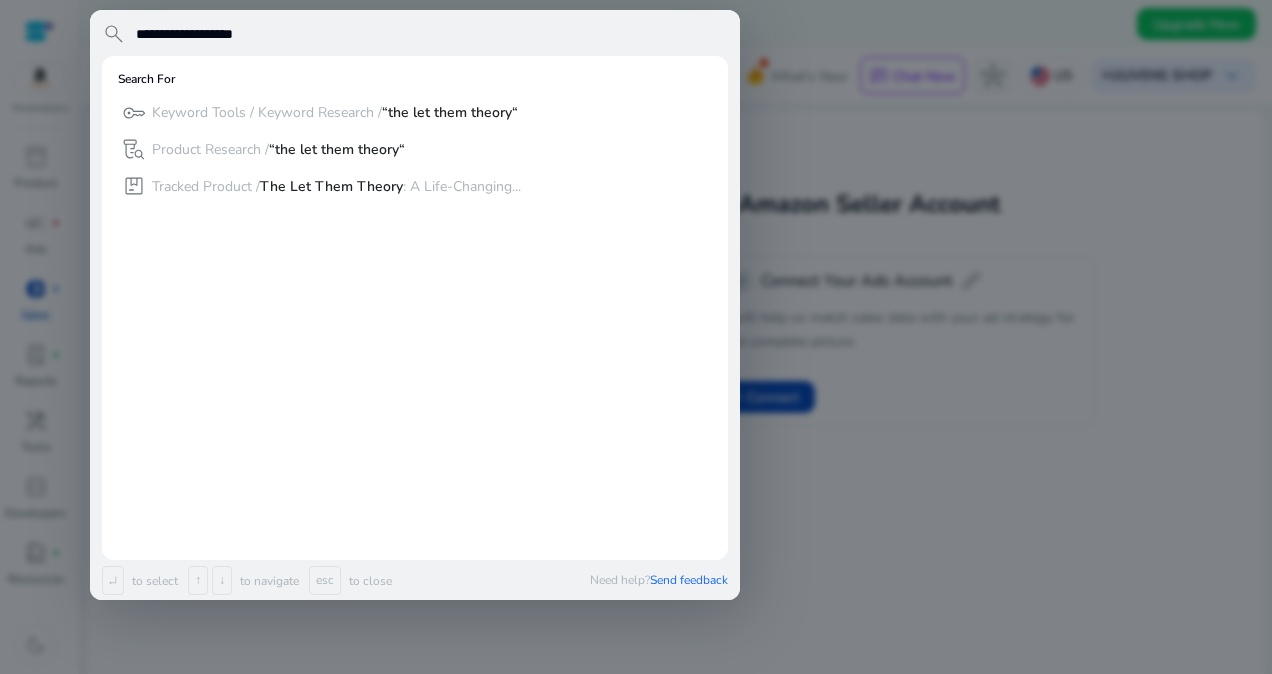 type on "**********" 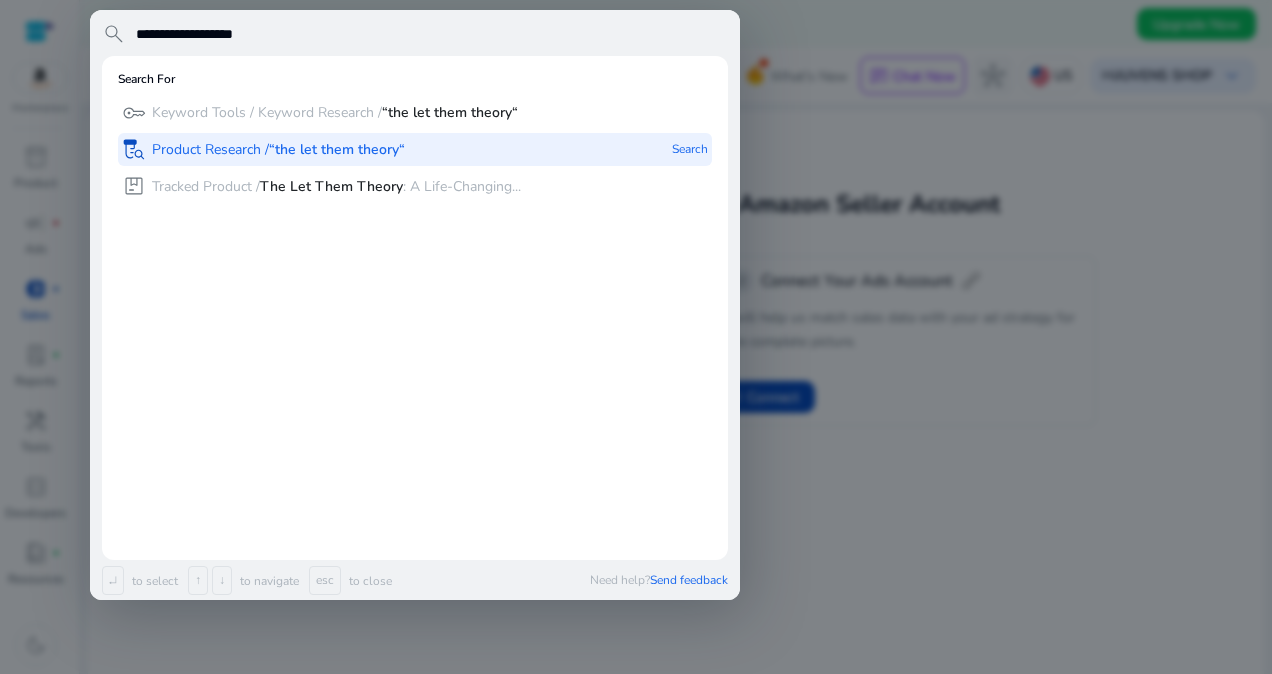click on "lab_research  Product Research /  “the let them theory“  Search" at bounding box center [415, 149] 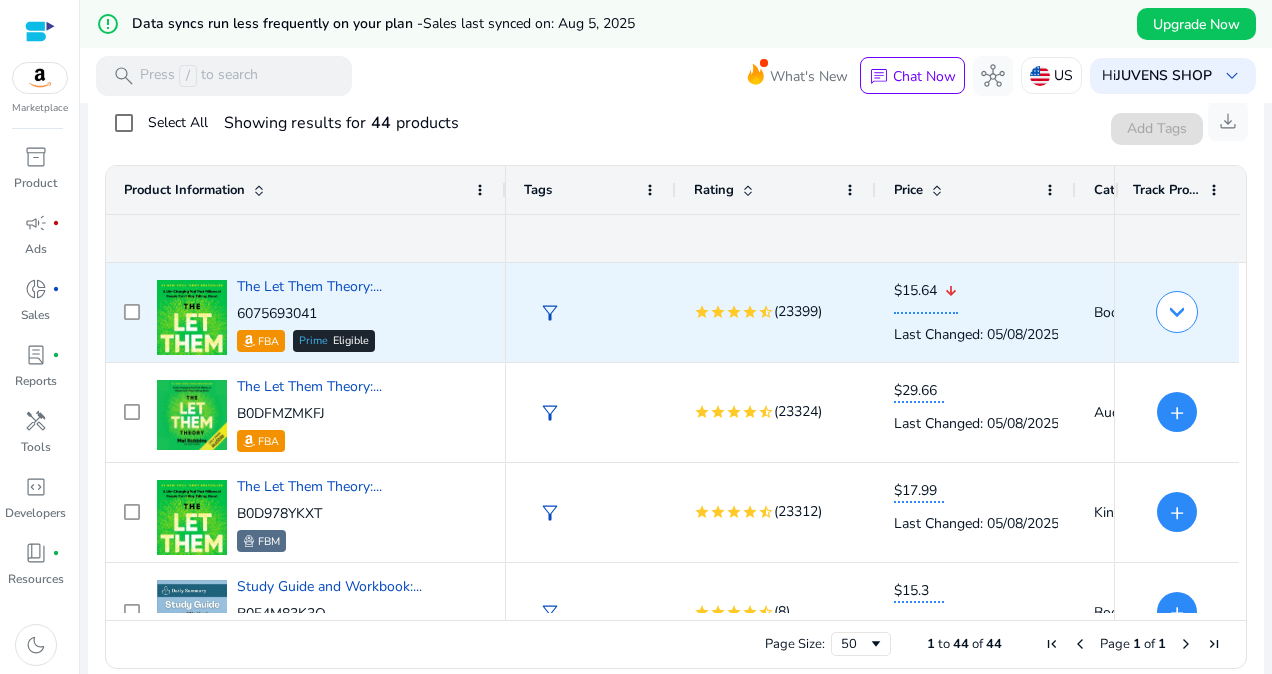 scroll, scrollTop: 436, scrollLeft: 0, axis: vertical 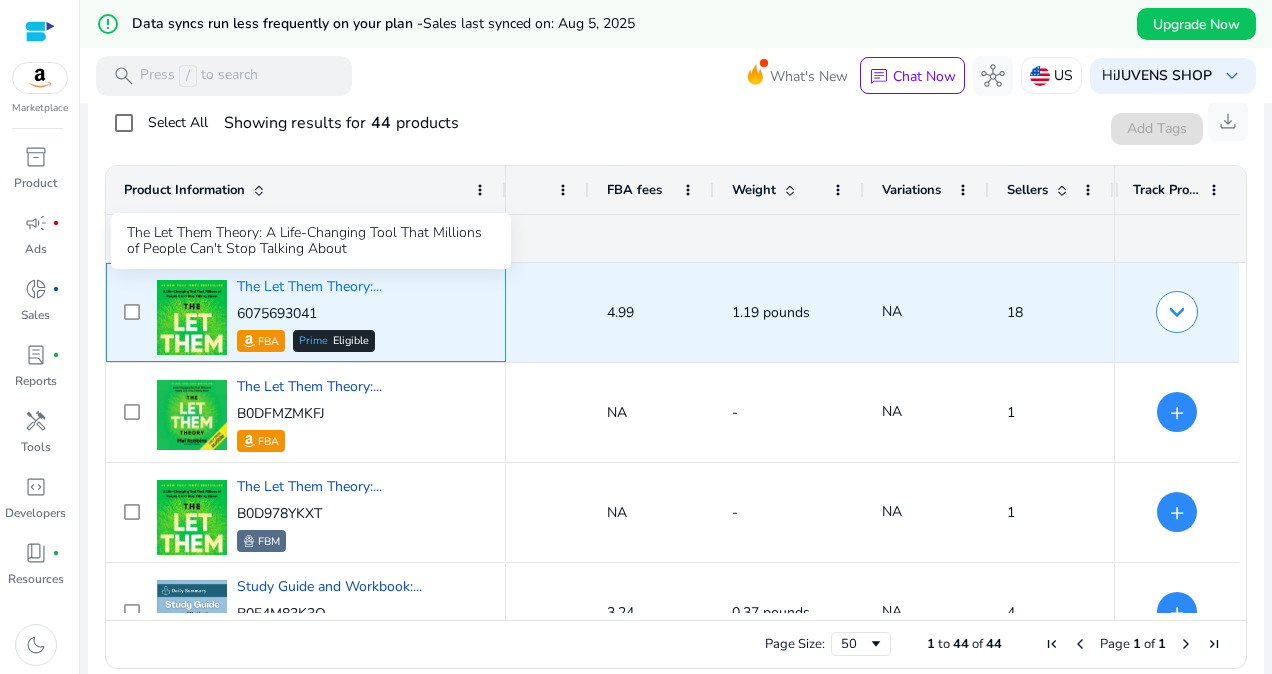click on "The Let Them Theory:..." 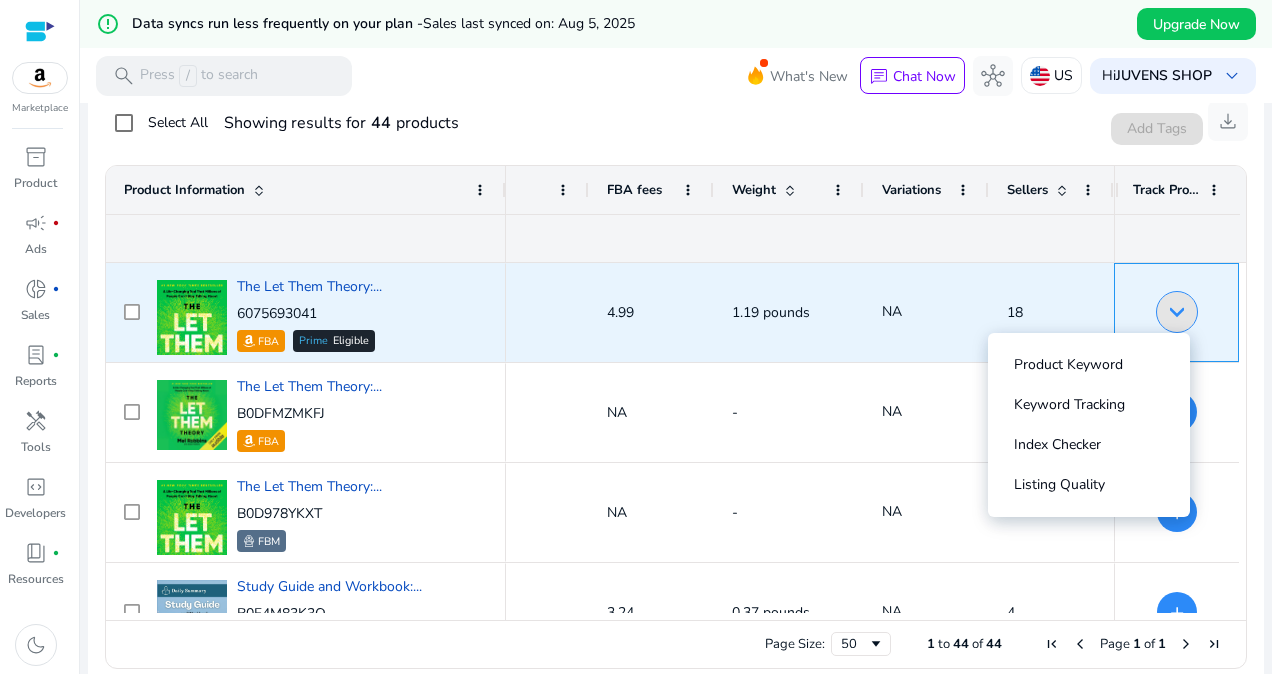 click on "keyboard_arrow_down" 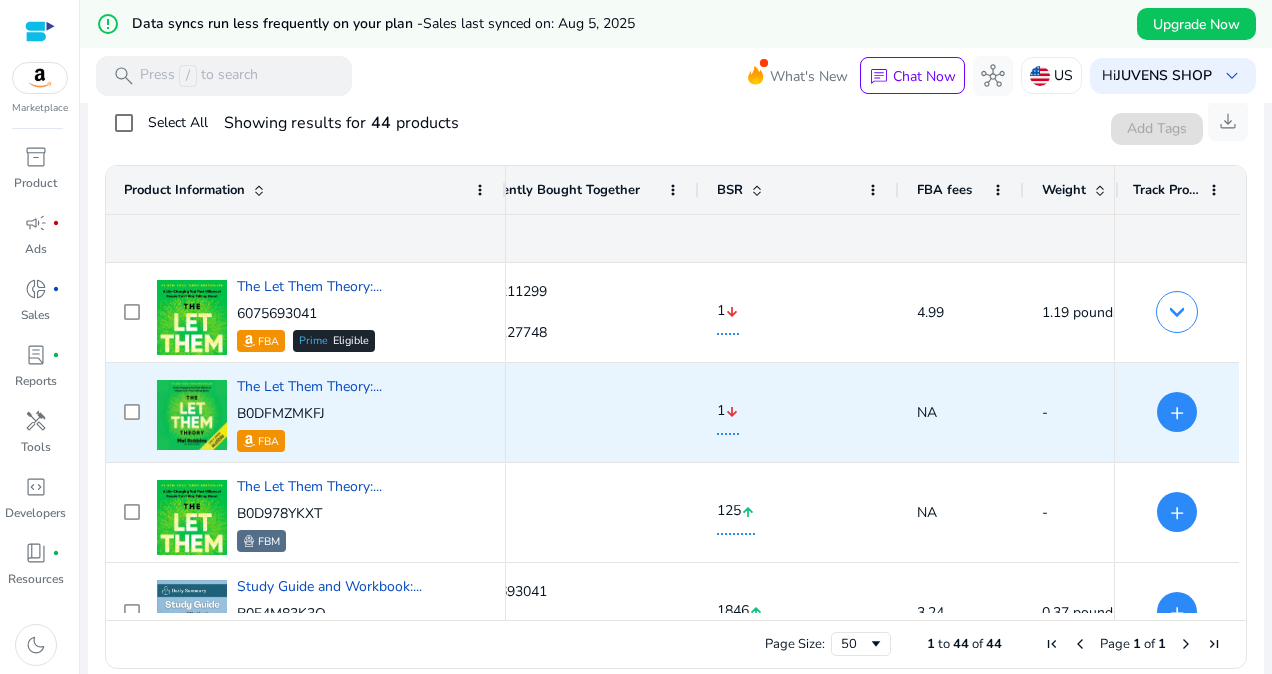 click on "+" 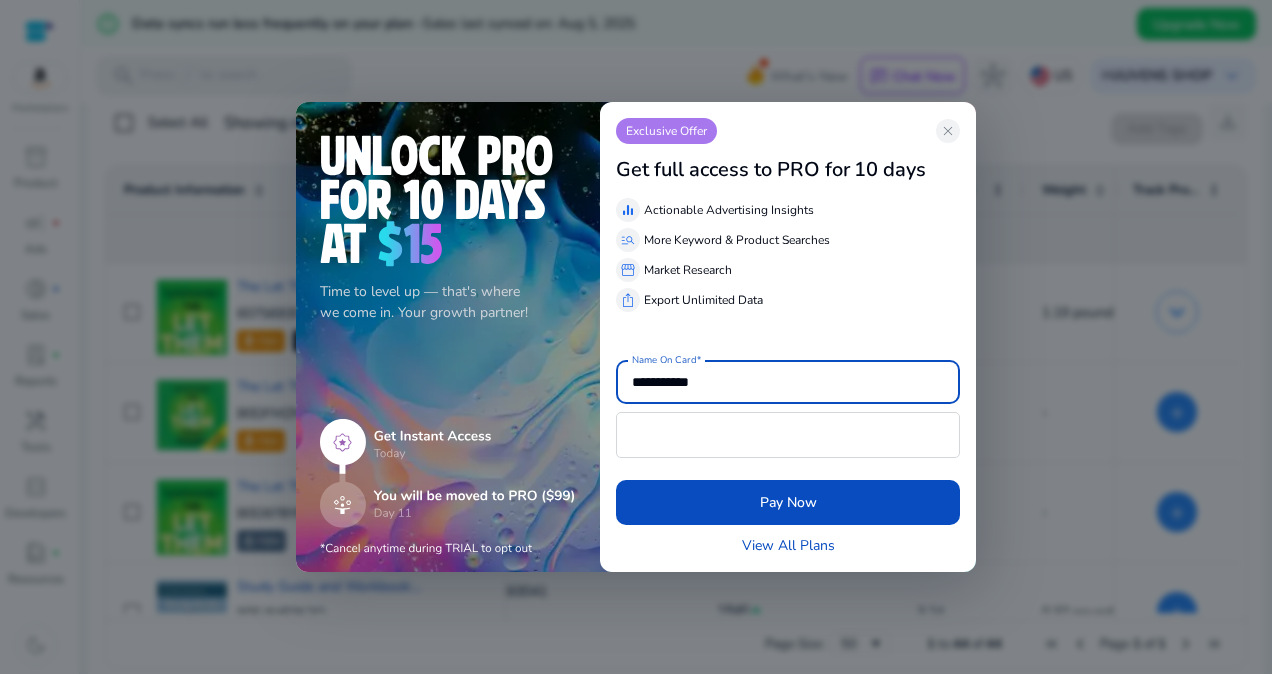 click on "close" at bounding box center [948, 131] 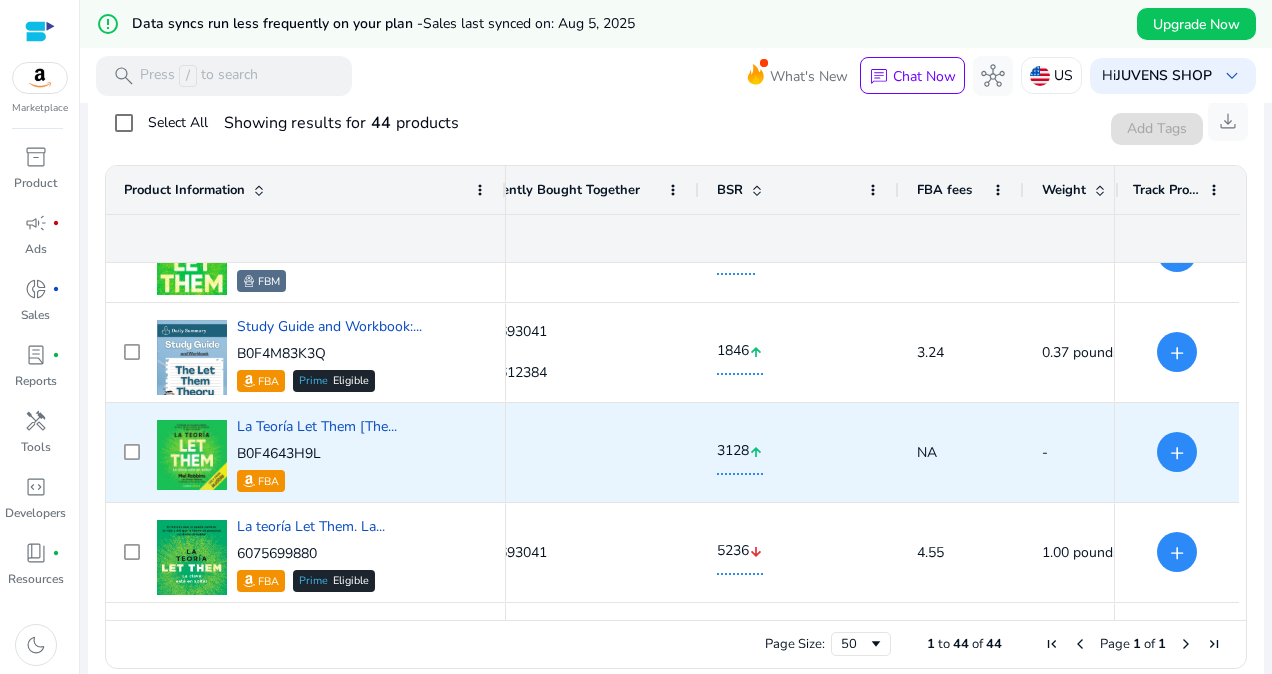 click on "+" 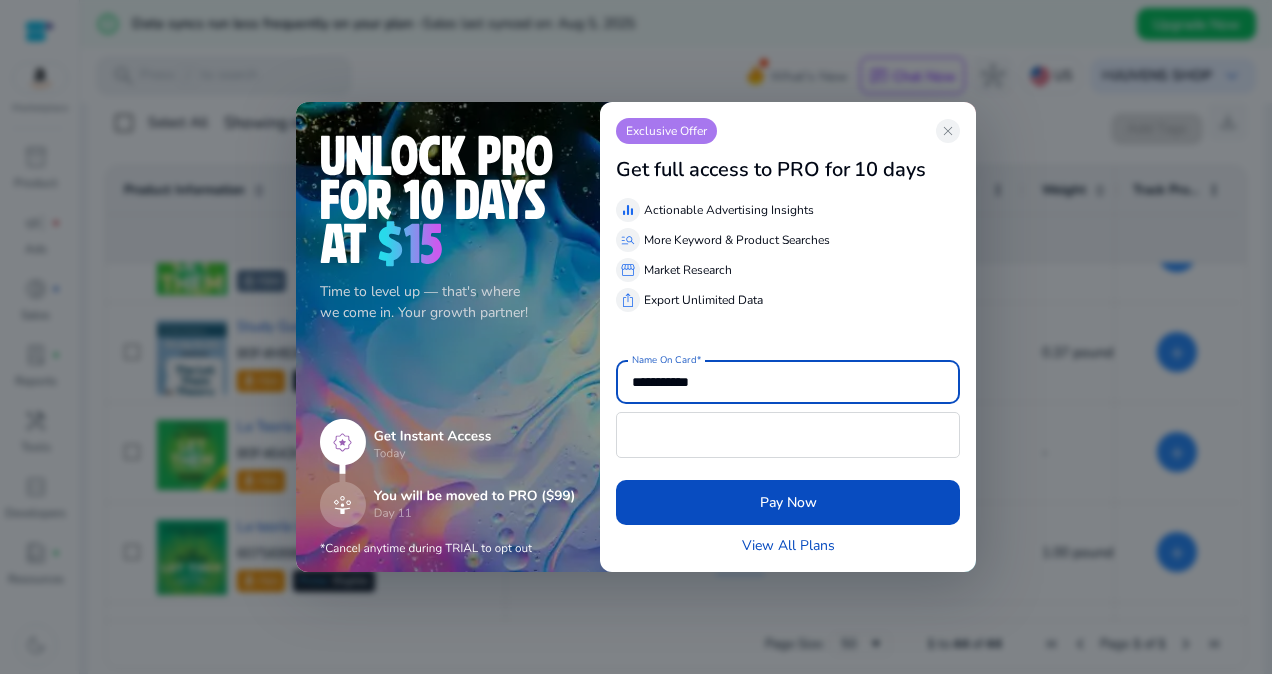 click on "close" at bounding box center (948, 131) 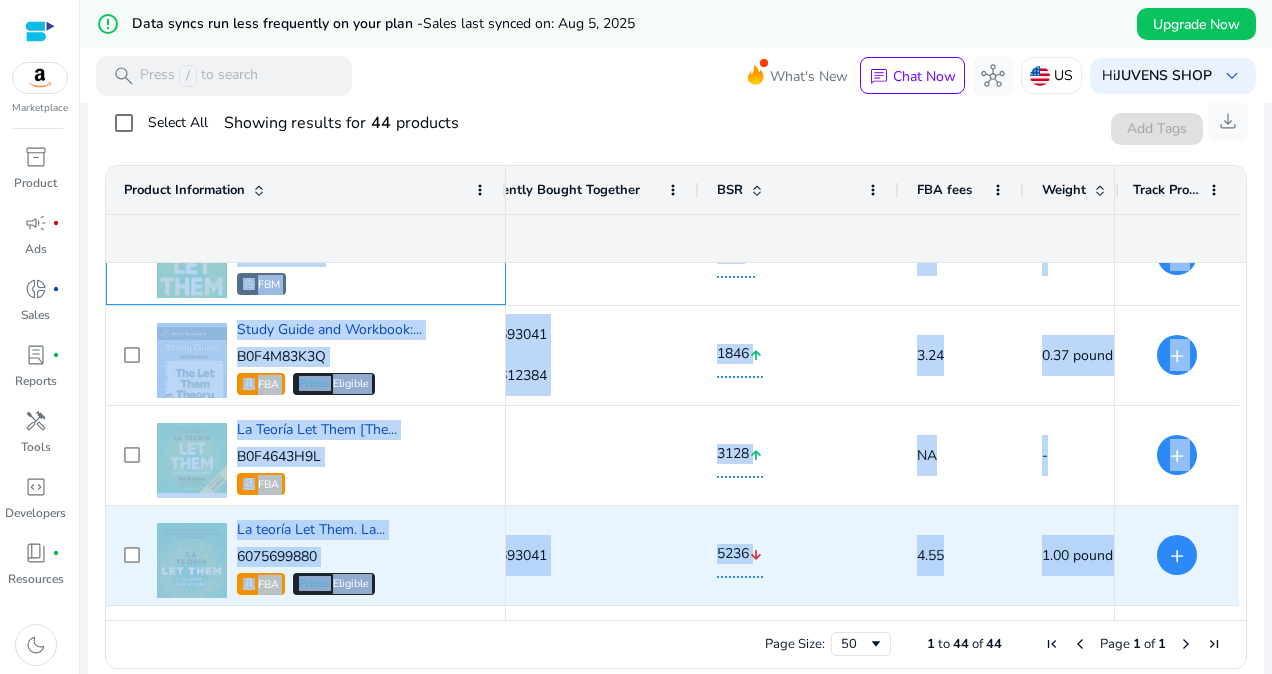 drag, startPoint x: 196, startPoint y: 284, endPoint x: 1158, endPoint y: 523, distance: 991.24414 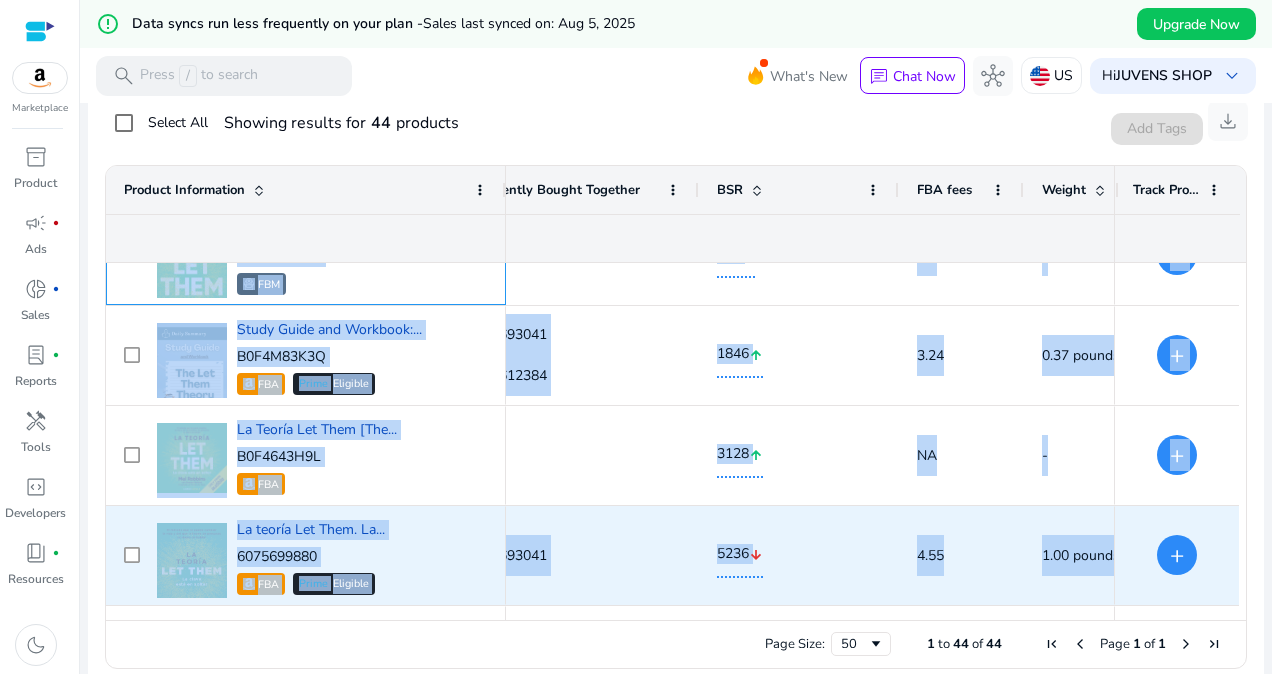 copy on "The Let Them Theory:...  B0D978YKXT  FBM
Study Guide and Workbook:...  B0F4M83K3Q  FBA Prime  Eligible
La Teoría Let Them [The...  B0F4643H9L  FBA
La teoría Let Them. La...  6075699880  FBA Prime  Eligible
Study Guide: The Let...  B0DXTWKRQT  FBA Prime  Eligible
The Let Them Theory New...  B0F5WGMD6X  FBM
La teoria di lasciare...  B0FDBKFTQ9  FBA
Hay House The Let Them...  B0DSCJHZSL  FBM
The Let Them Theory:...  1788176189  FBM
Mel Robbins 2 Books Collection...  0747323755  FBM
Study Guide: The Let...  B0DXQQT1XW  FBA
The Let Them Theory Portuguese...  B0FHF1239L  FBA
Workbook for Mel Robbin's,...  B0FGWPY4B4  FBM
37JEWELRY Let Them Crown...  B0F1FKCW3H  FBM
La teoria di lasciare...  B0F233B85Y  FBM
Low - Moderate  56.80  0735211299   0143127748  1 arrow_downward 4.99  1.19 pound..." 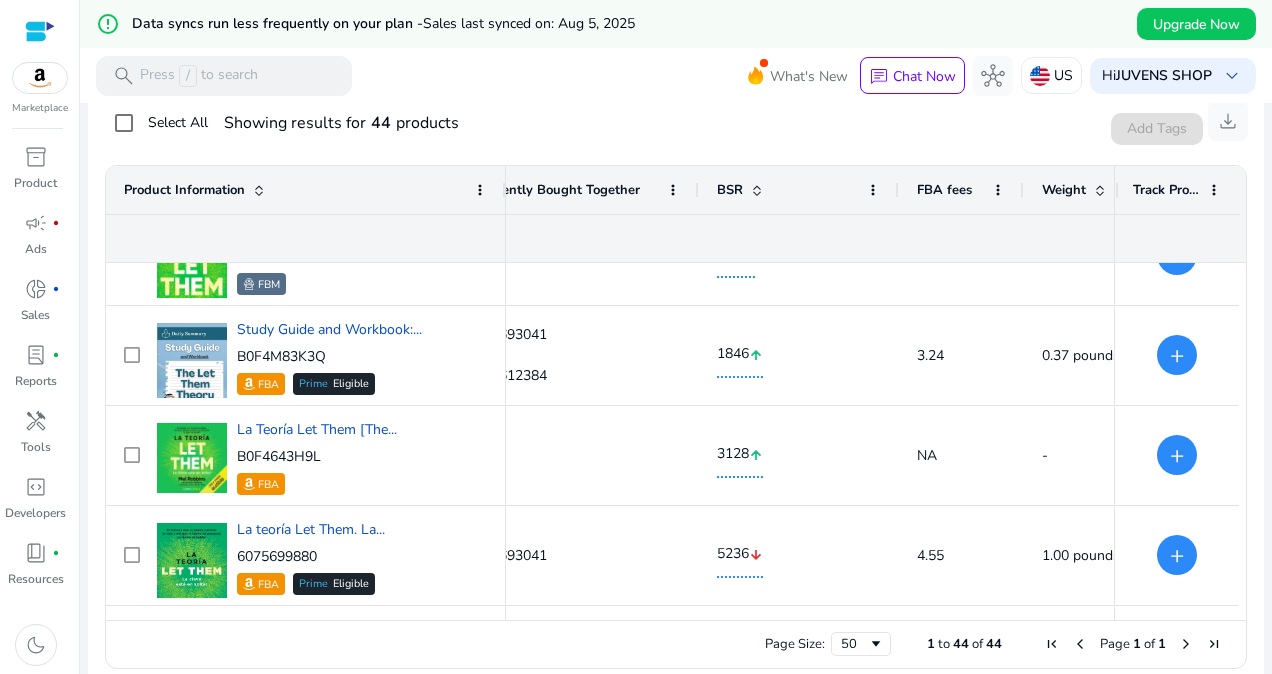 click on "Select All   Showing results for  44  products   Add Tags   Track Product   download" 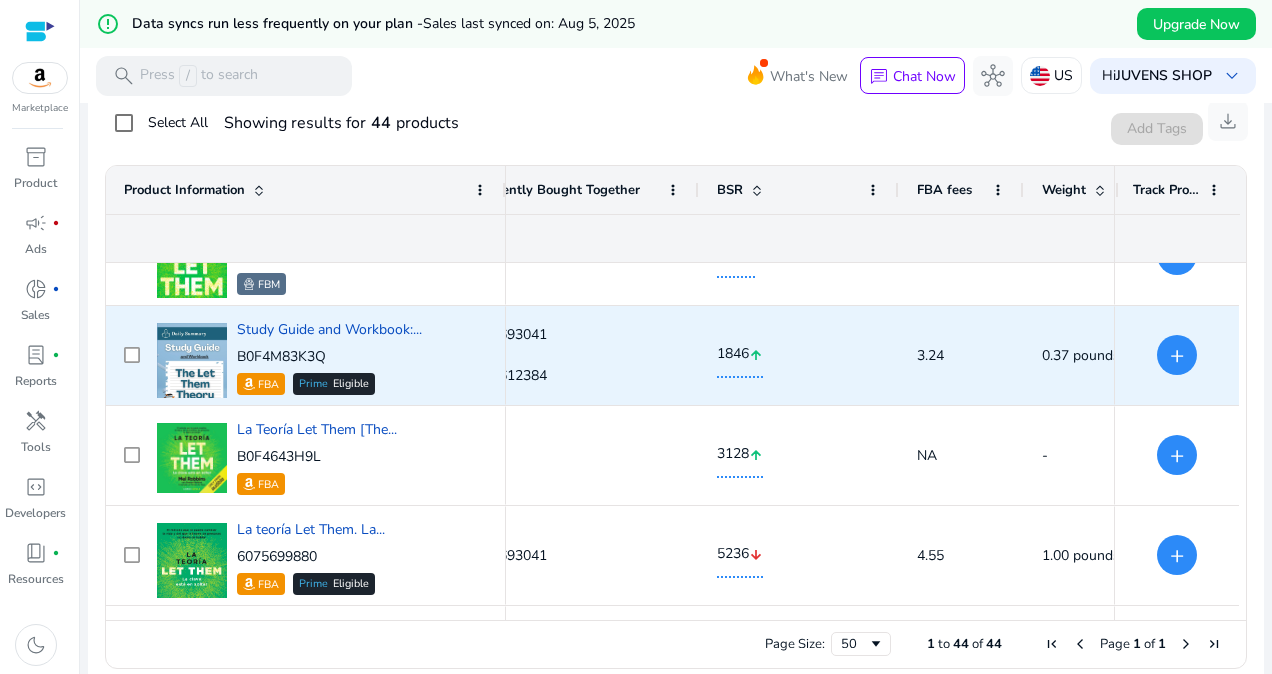 scroll, scrollTop: 0, scrollLeft: 0, axis: both 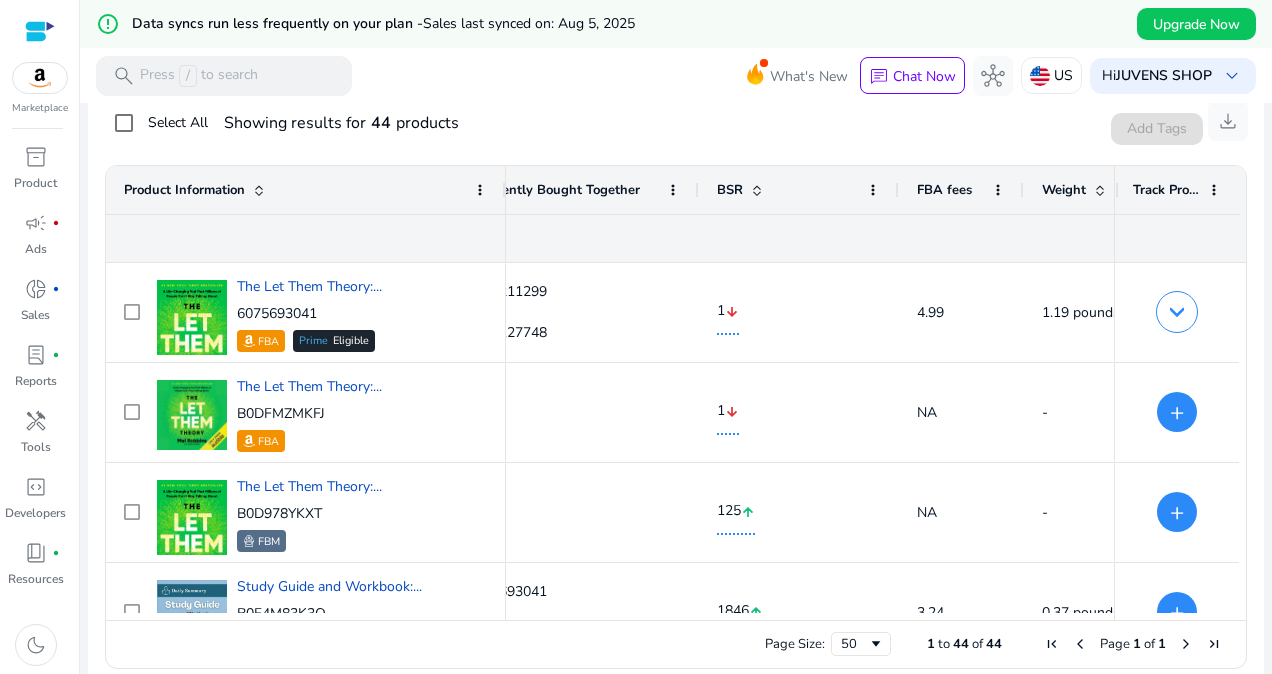 click on "inventory_2" at bounding box center [36, 157] 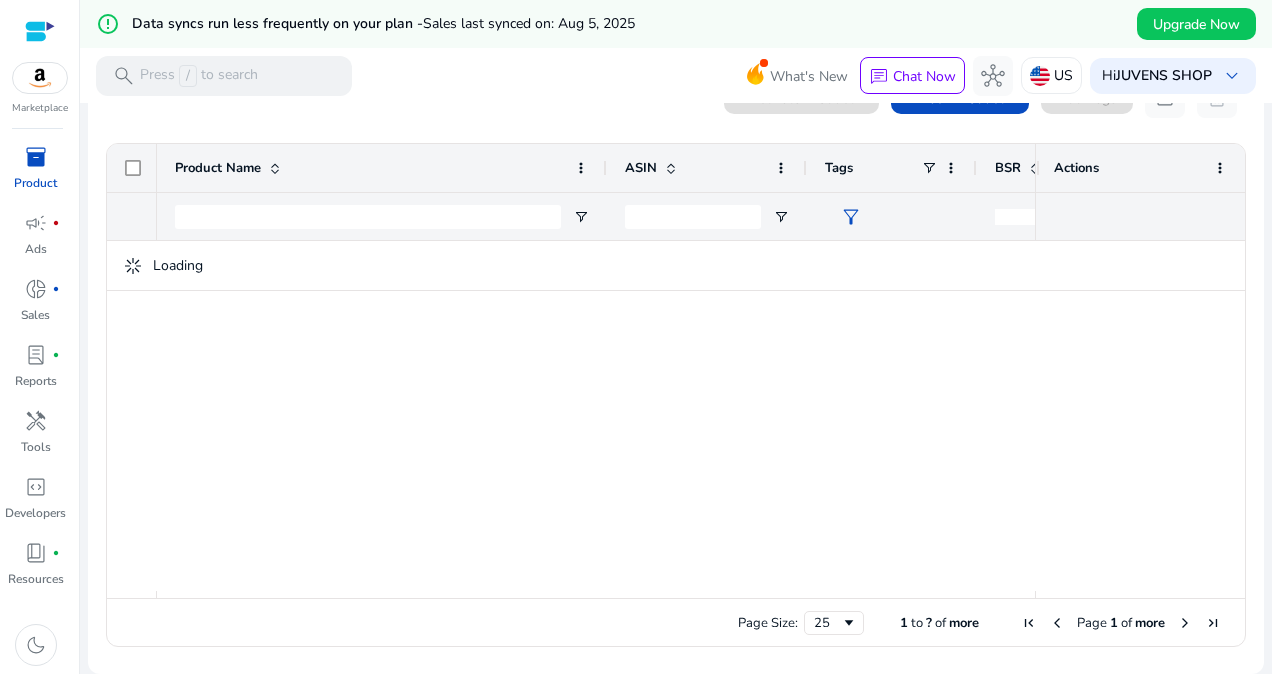 scroll, scrollTop: 0, scrollLeft: 0, axis: both 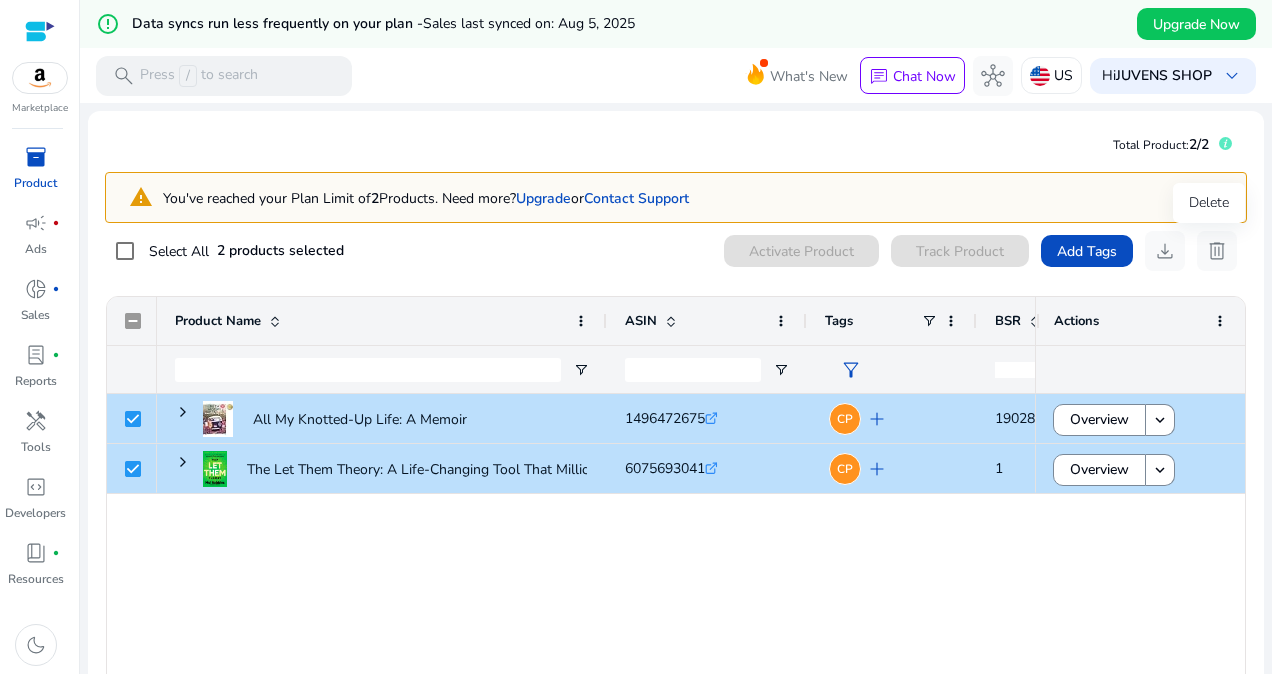 click on "delete" 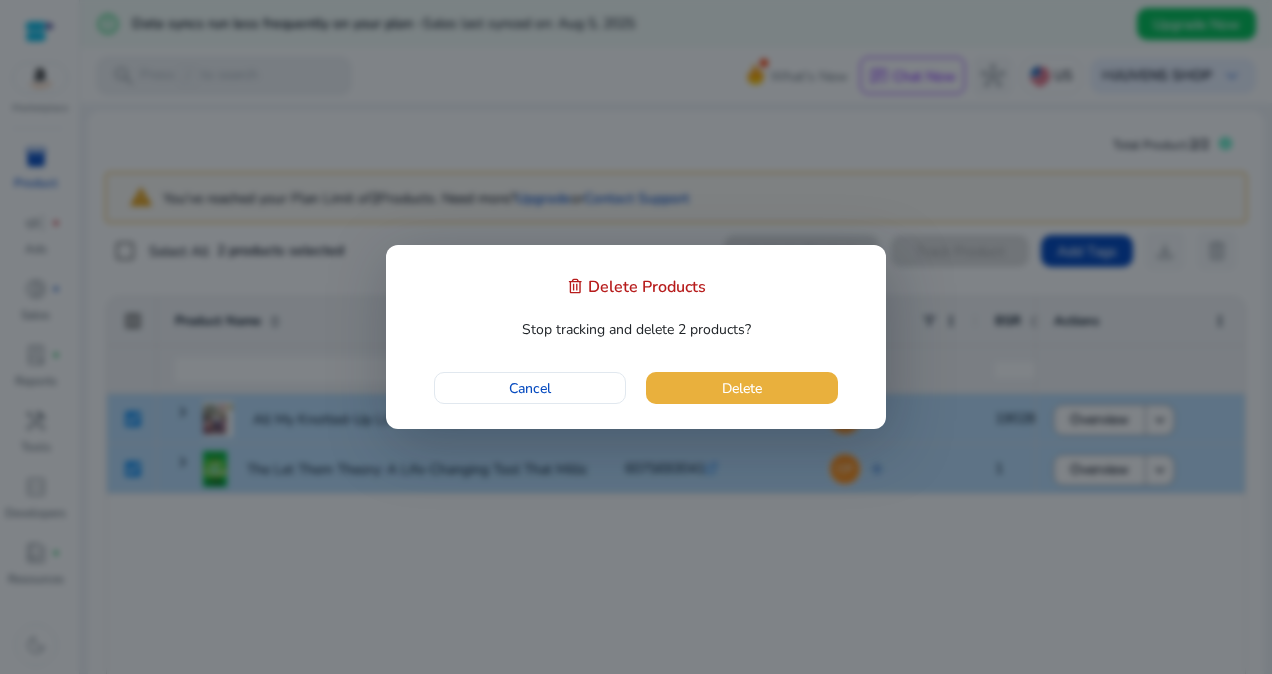 click at bounding box center [742, 388] 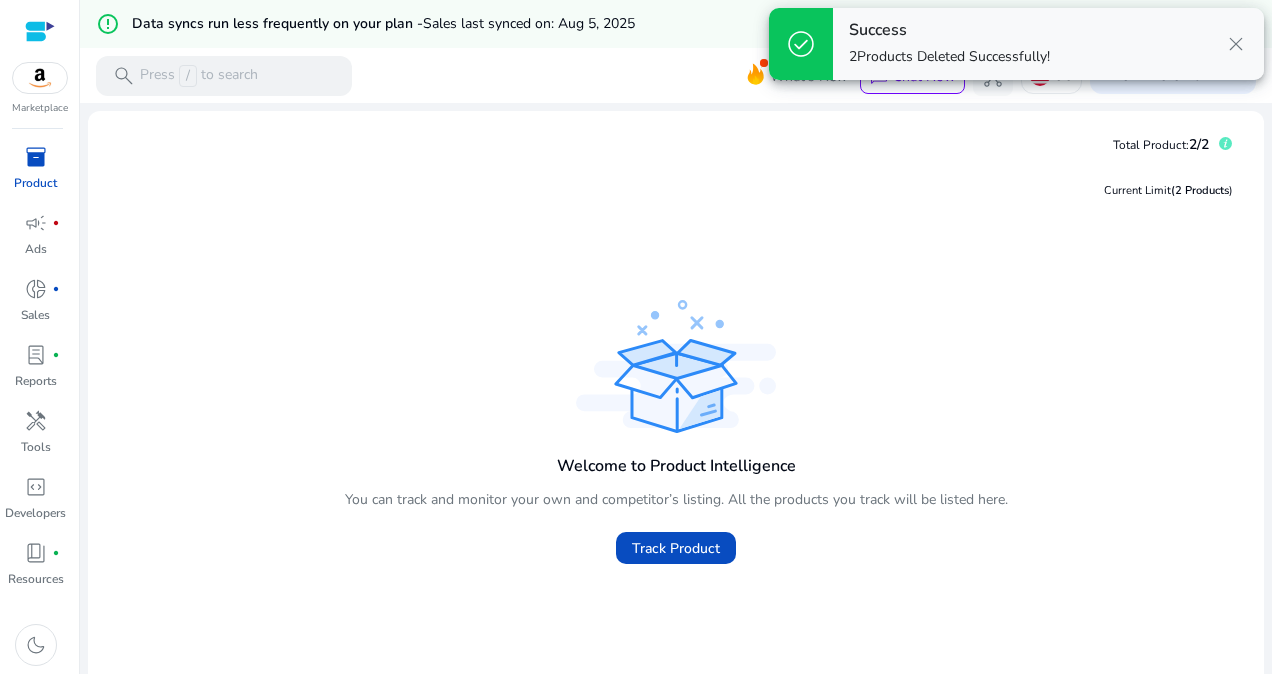 click on "close" at bounding box center [1236, 44] 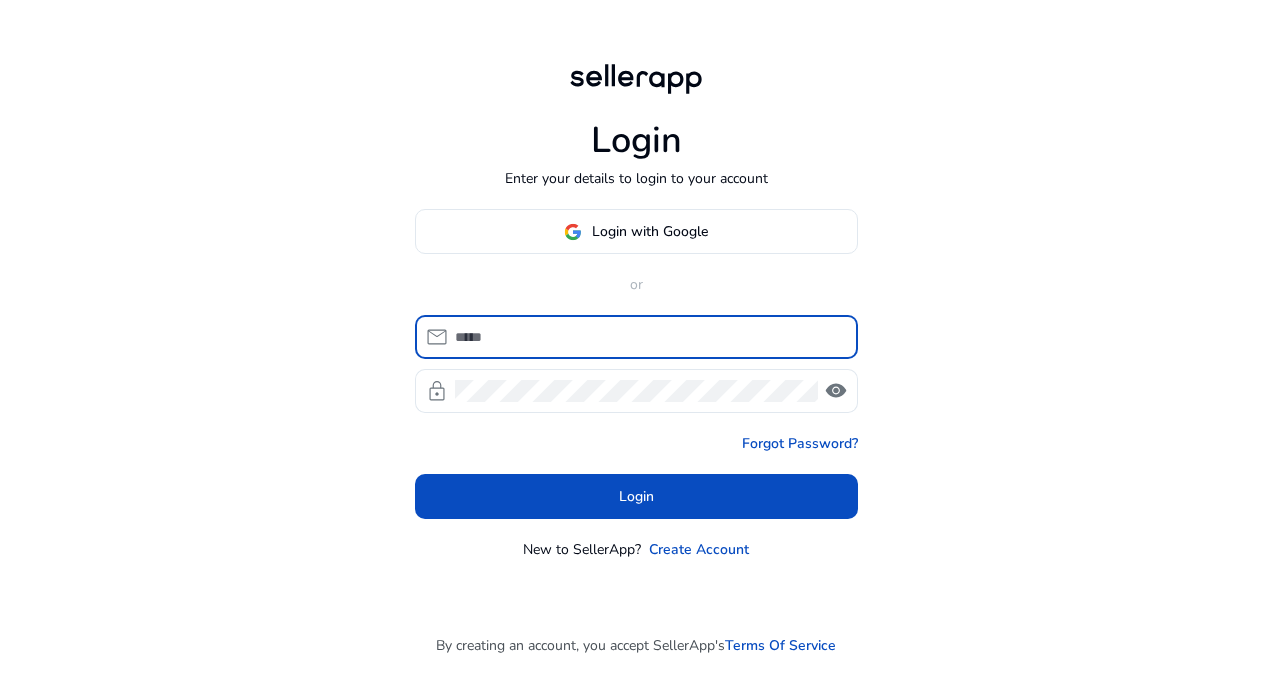 scroll, scrollTop: 0, scrollLeft: 0, axis: both 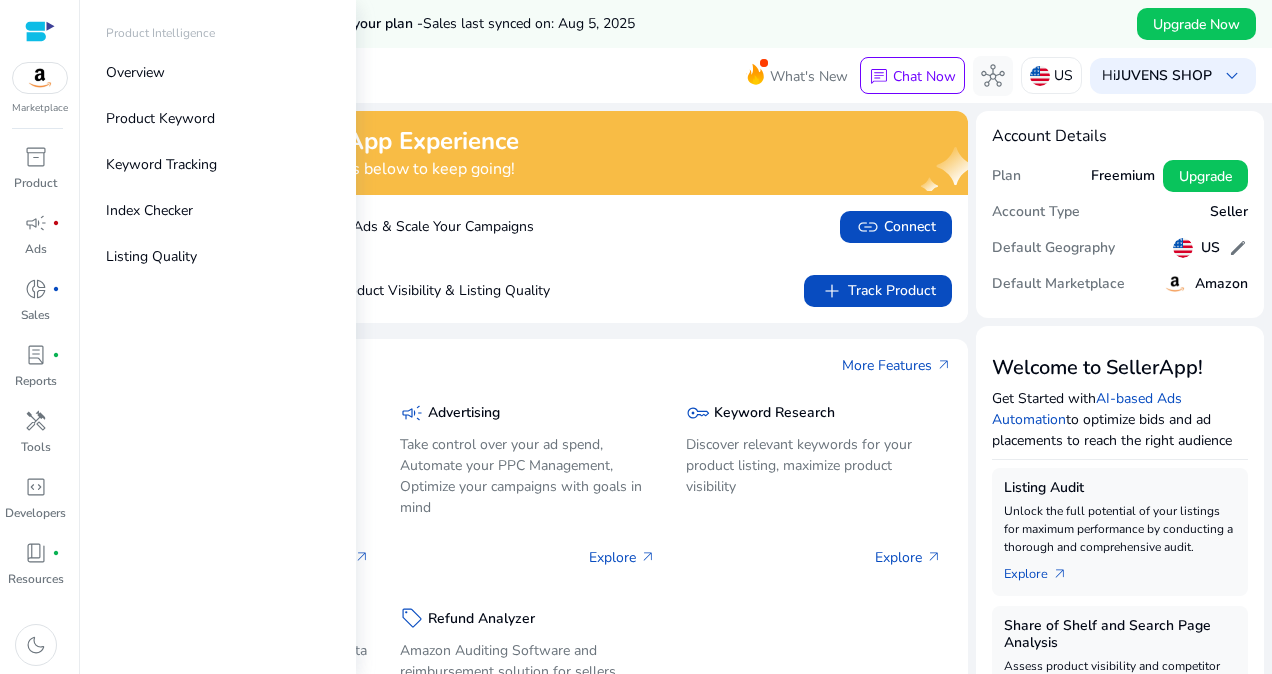 click on "inventory_2   Product" at bounding box center (35, 174) 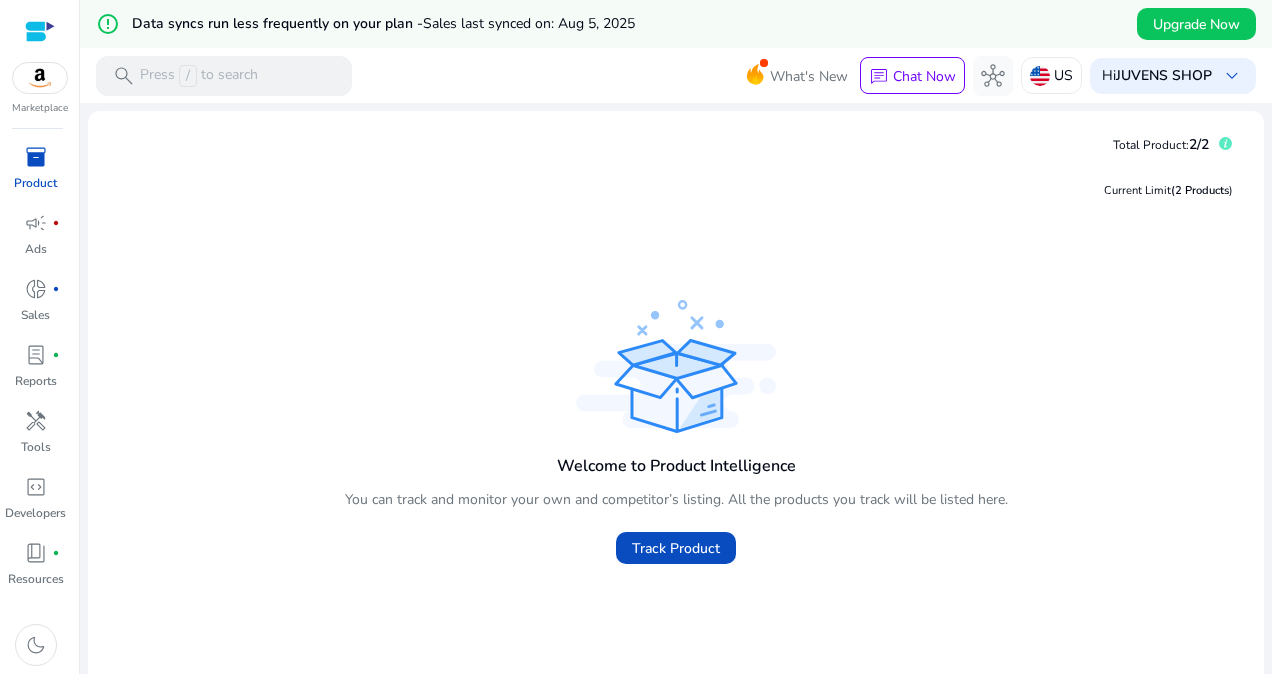 click at bounding box center [40, 78] 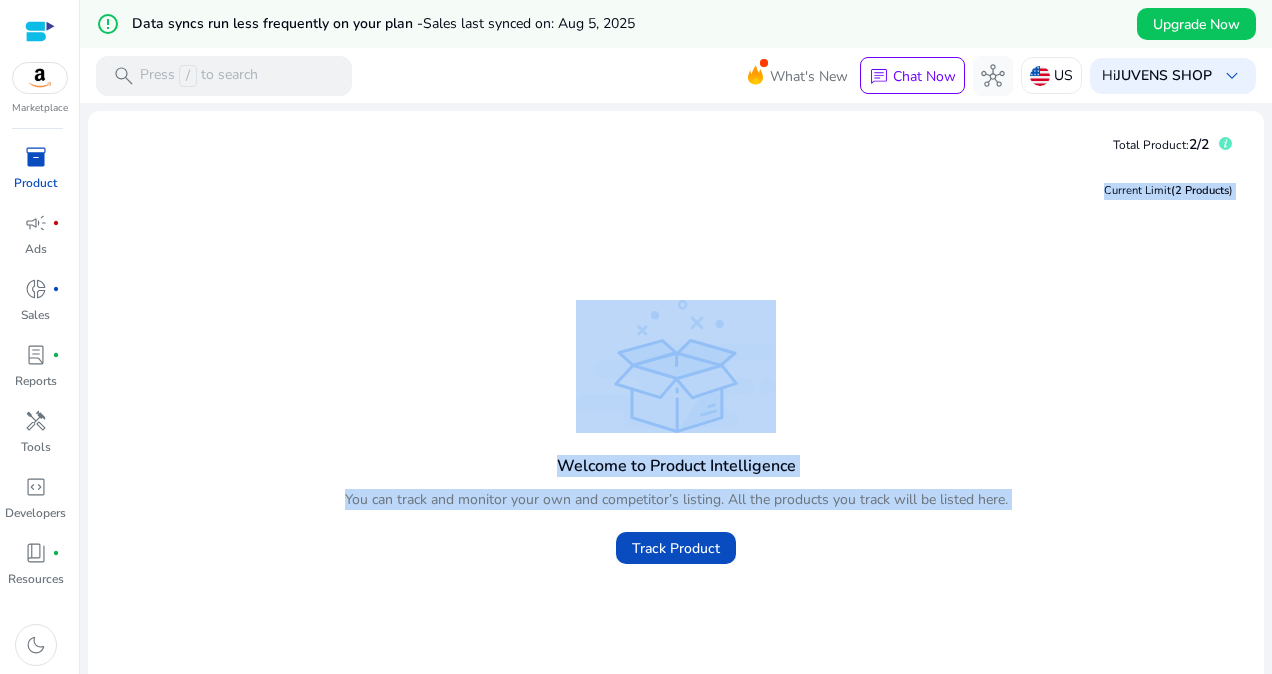 drag, startPoint x: 456, startPoint y: 148, endPoint x: 76, endPoint y: -64, distance: 435.13675 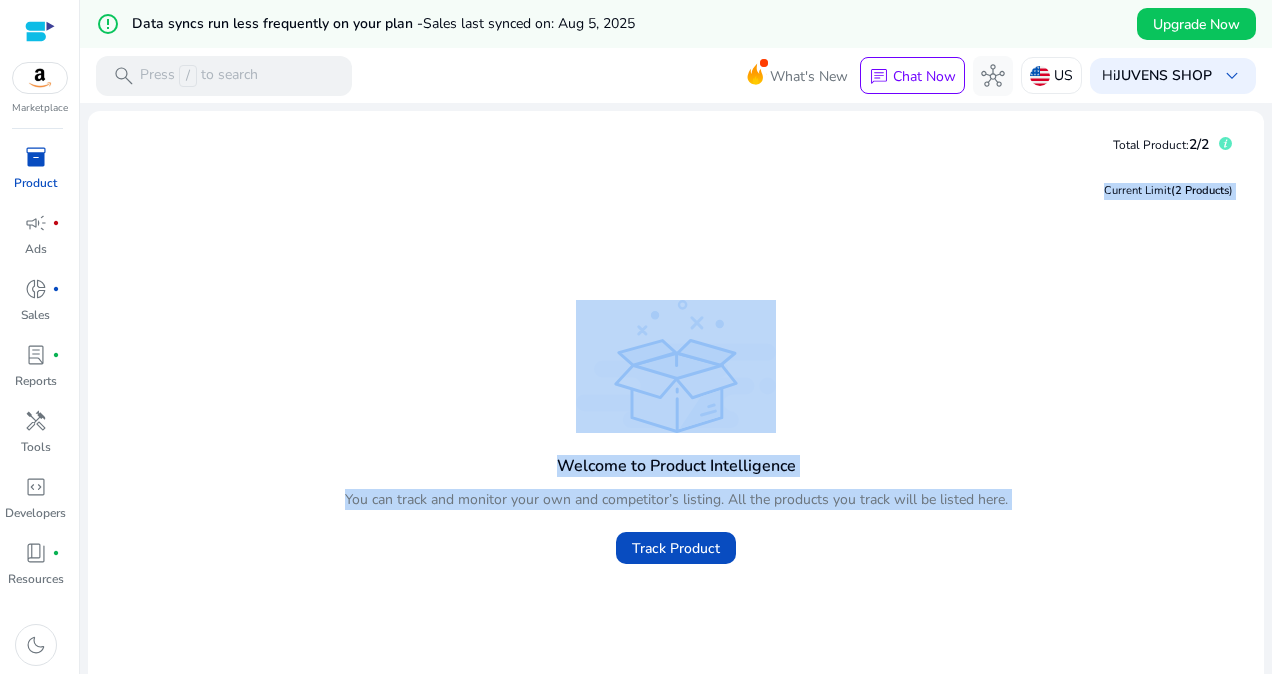 scroll, scrollTop: 0, scrollLeft: 0, axis: both 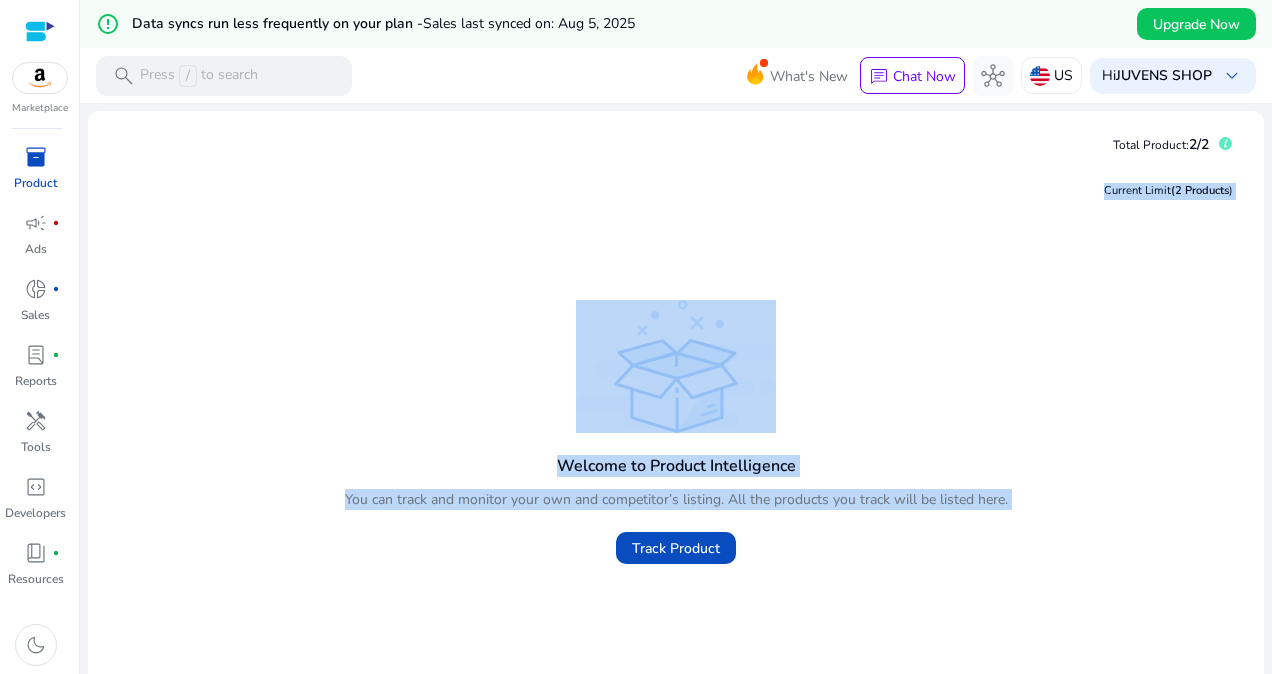 click on "Current Limit  (2 Products ) Welcome to Product Intelligence You can track and monitor your own and competitor’s listing. All the products you track will be listed here.  Track Product" 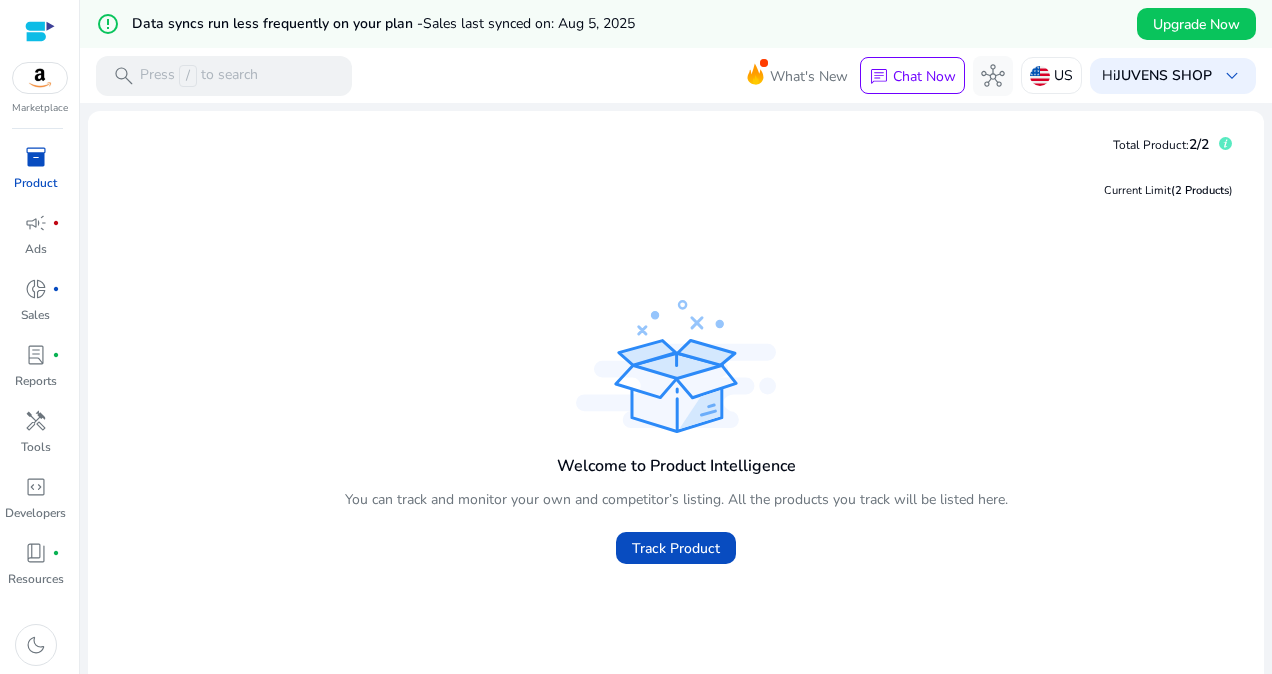 click on "Marketplace" at bounding box center (39, 58) 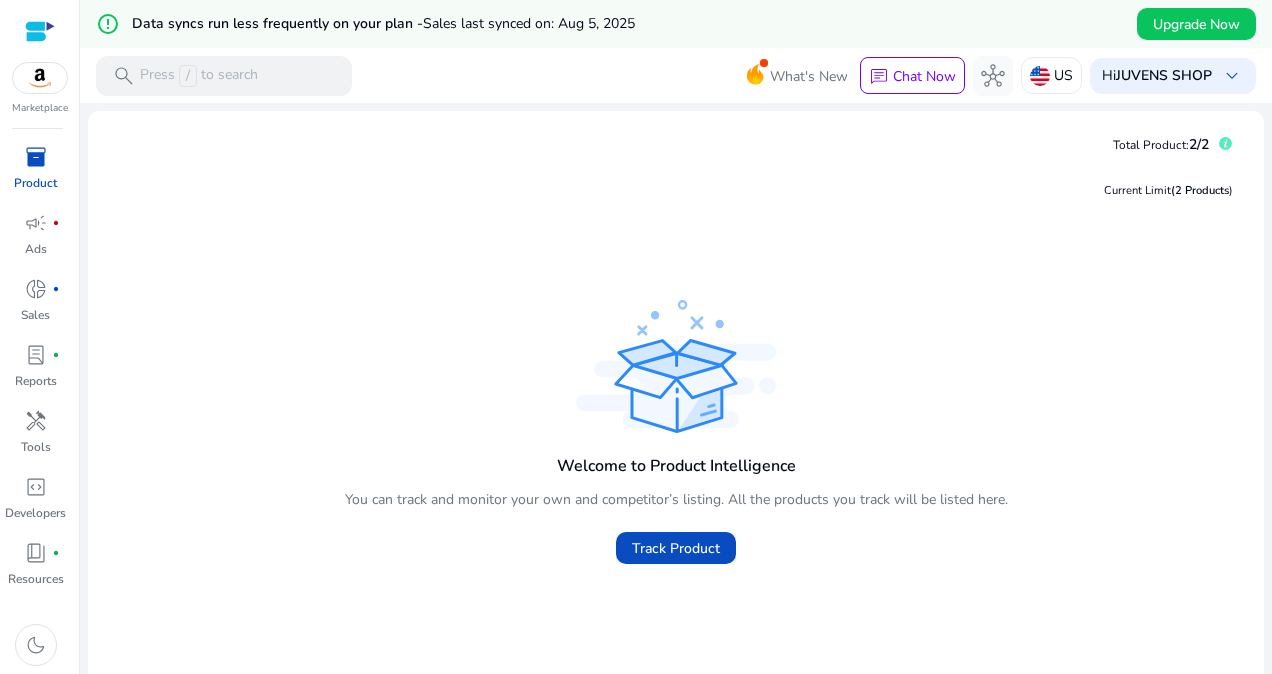 click at bounding box center (40, 78) 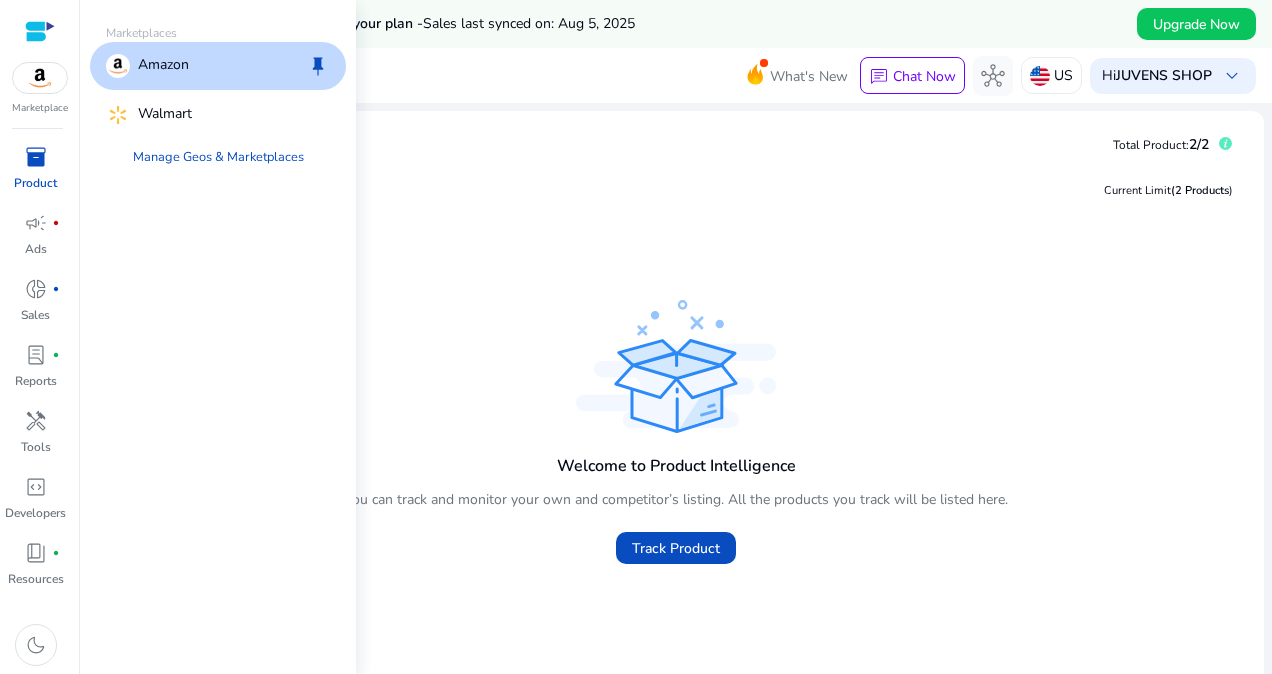 click at bounding box center [40, 78] 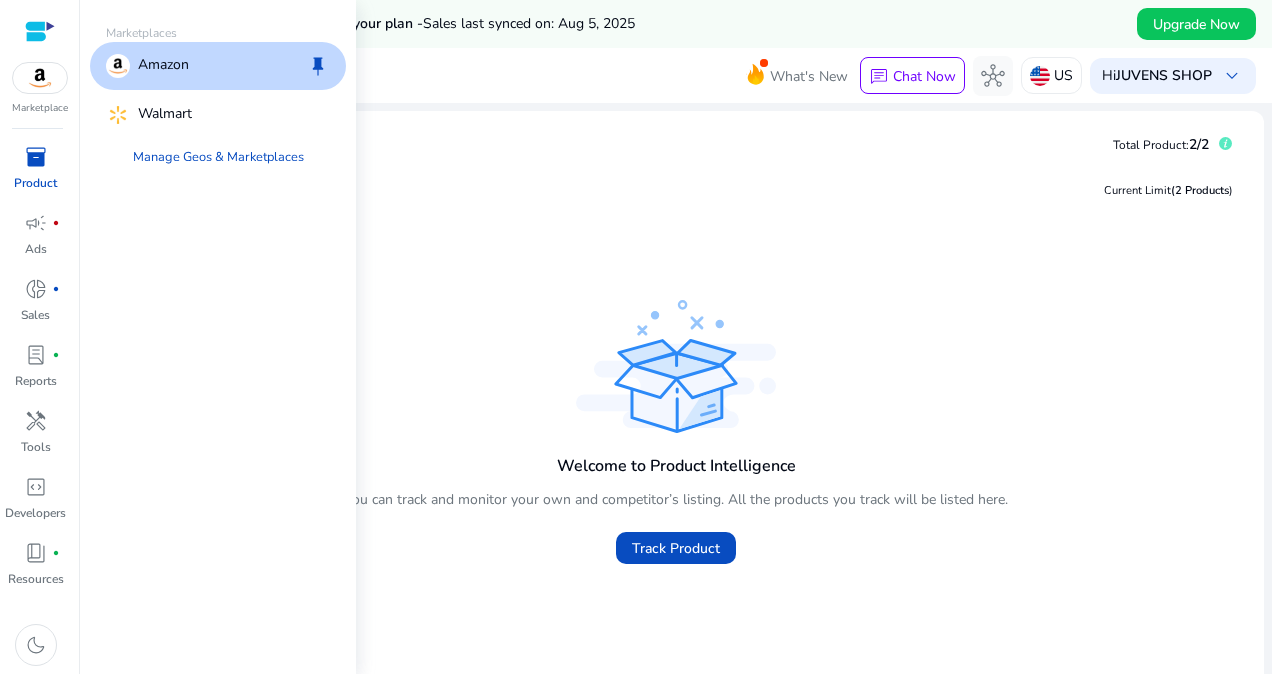click at bounding box center [40, 78] 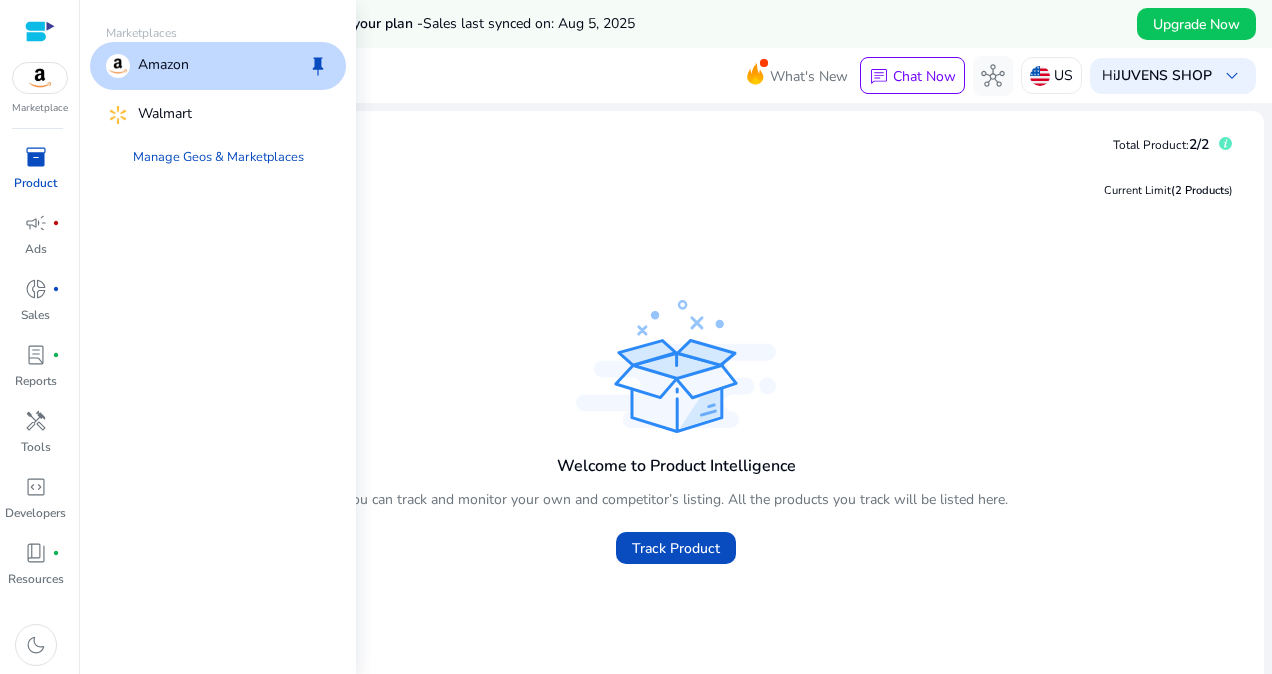 click at bounding box center [40, 78] 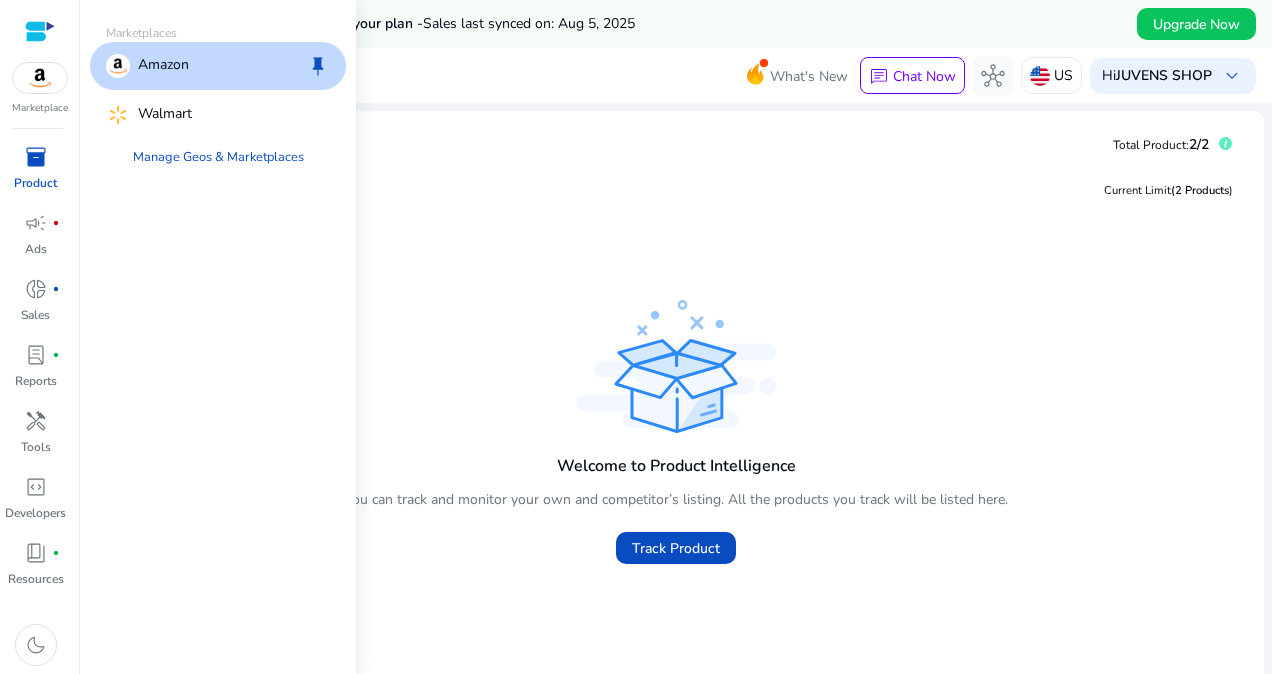 click at bounding box center [40, 78] 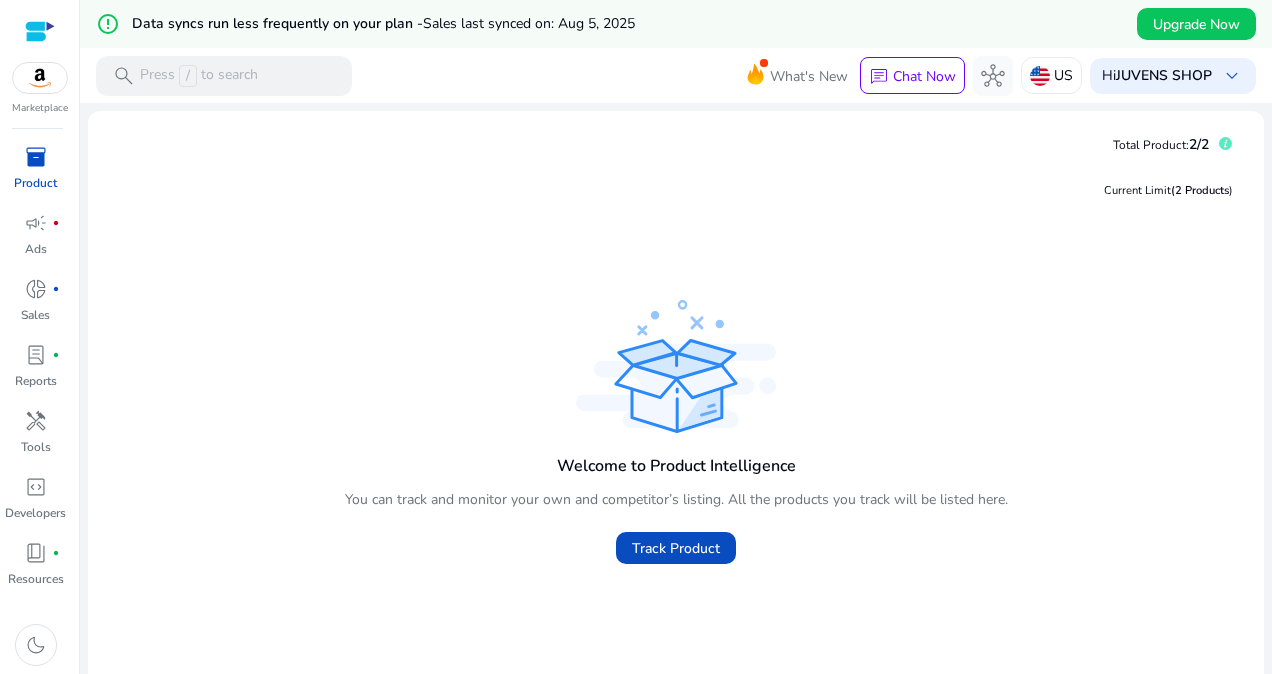 drag, startPoint x: 455, startPoint y: 174, endPoint x: 497, endPoint y: 214, distance: 58 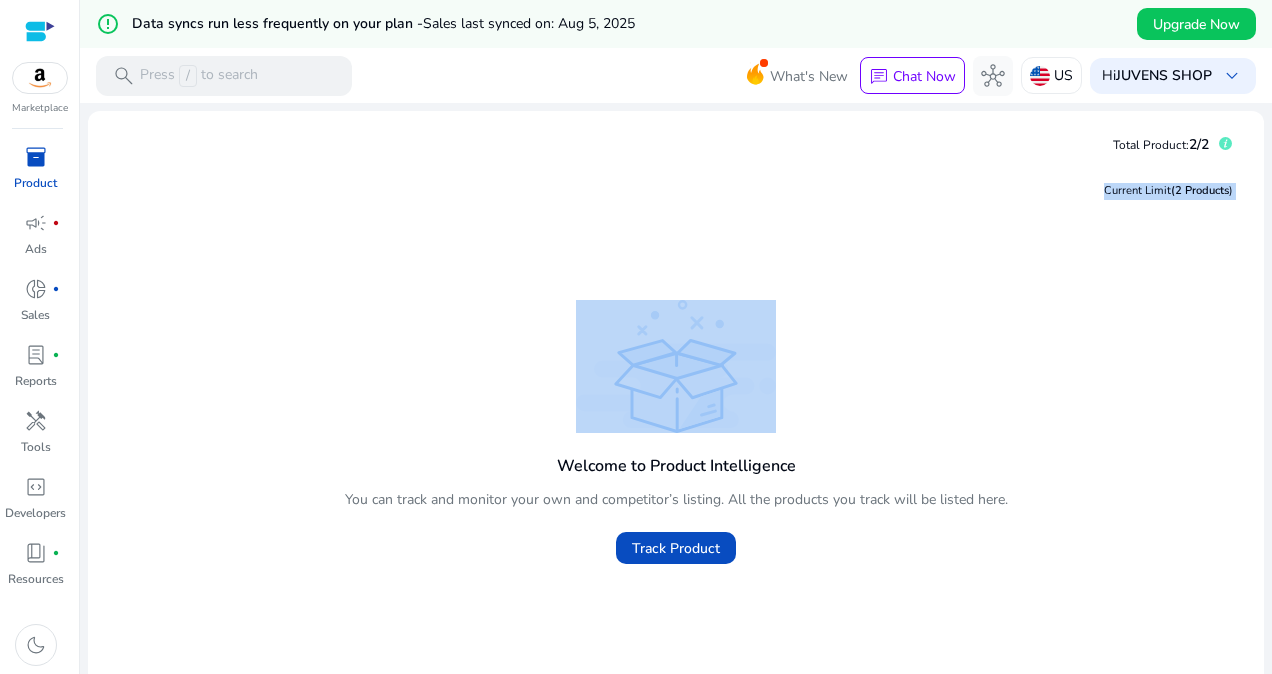 click at bounding box center [40, 78] 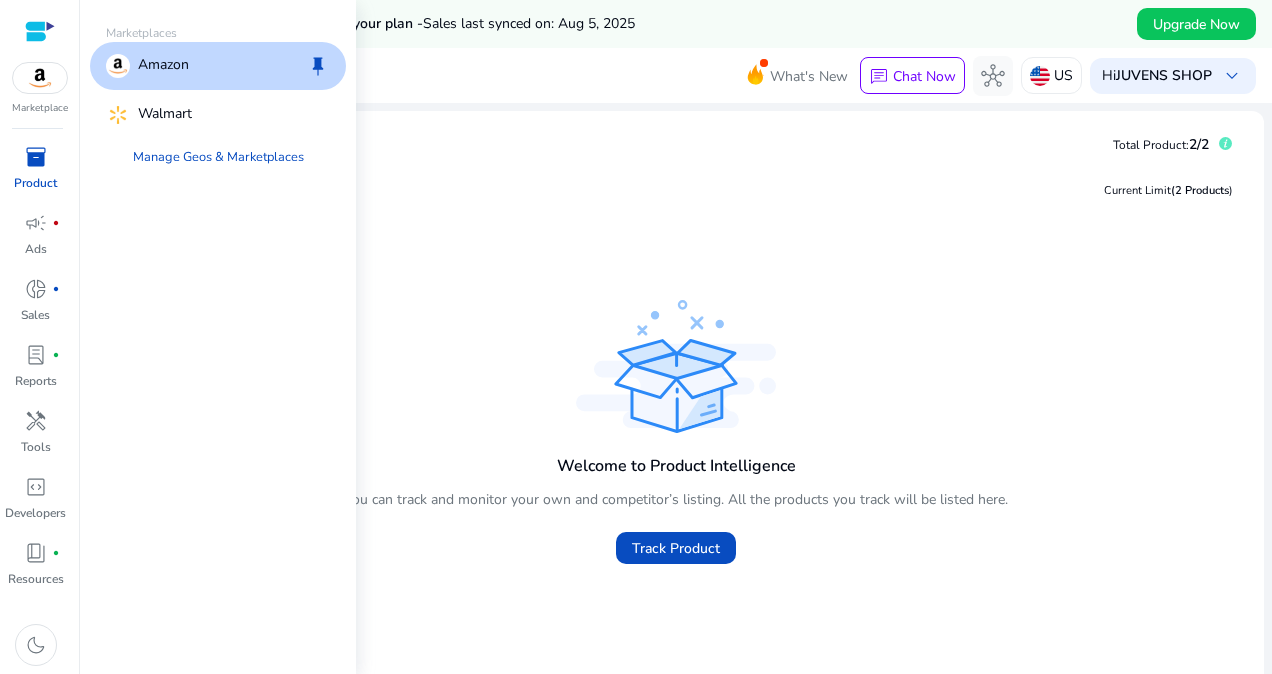 click on "Amazon" at bounding box center [163, 66] 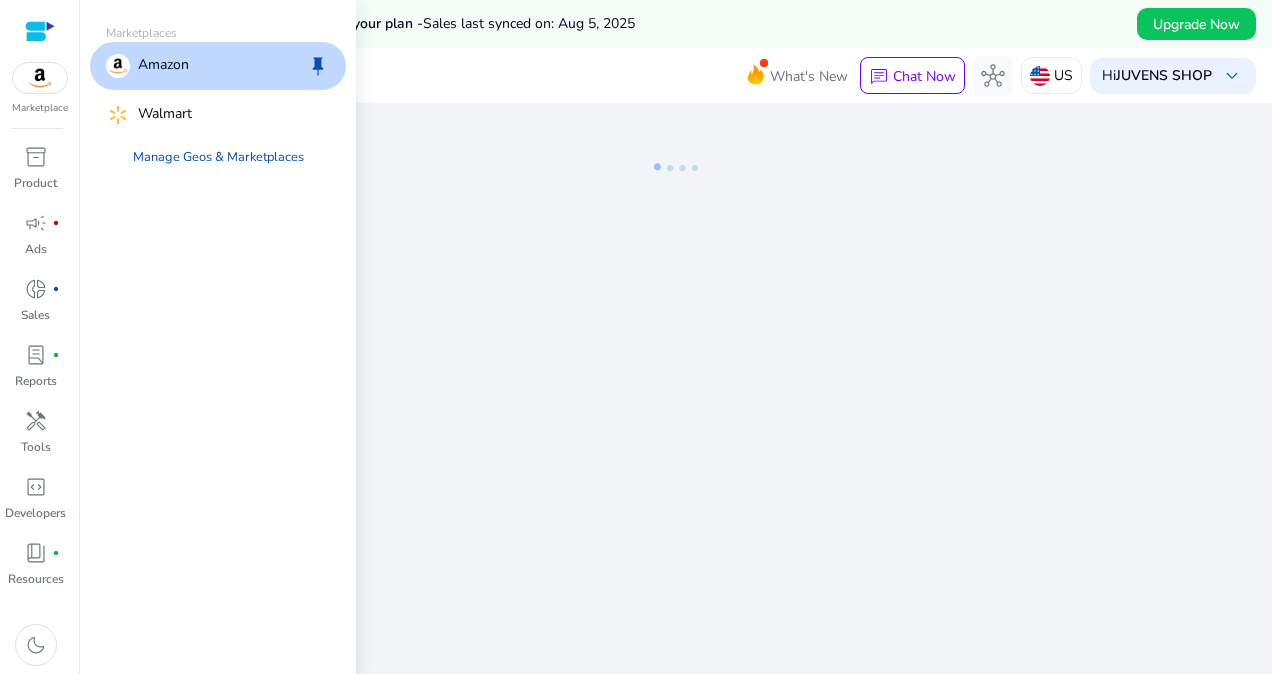 click on "Amazon" at bounding box center (163, 66) 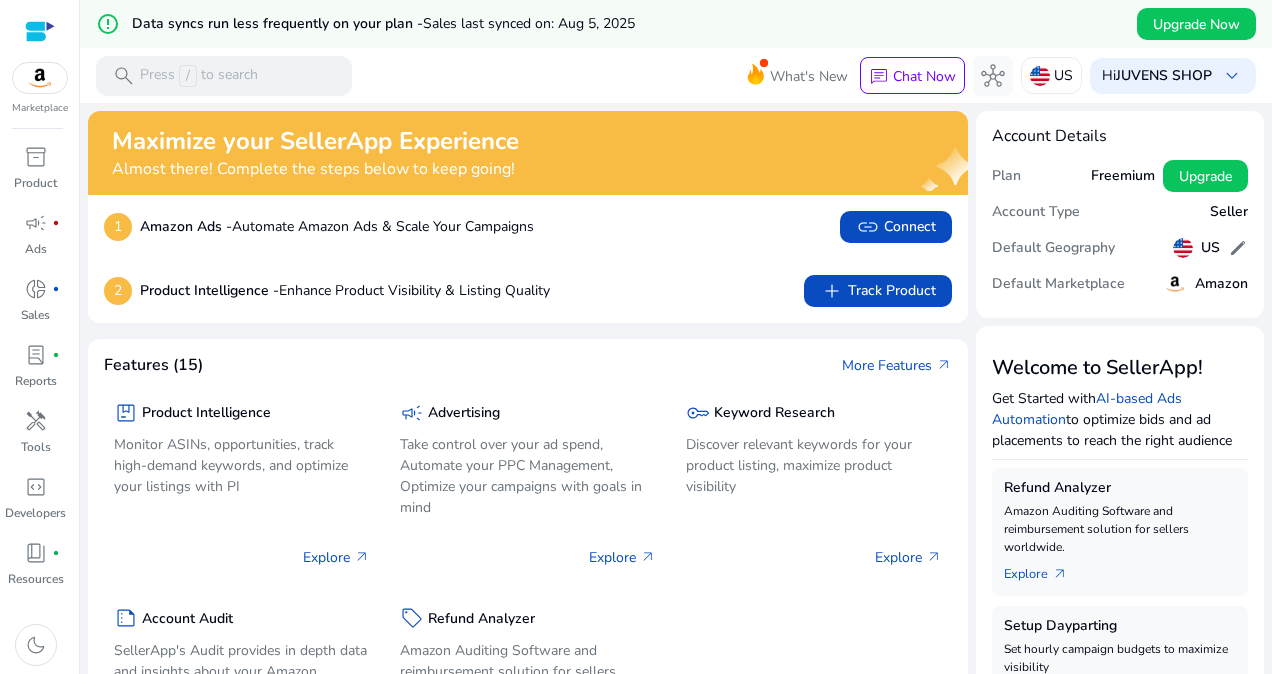 click on "JUVENS SHOP" at bounding box center [1164, 75] 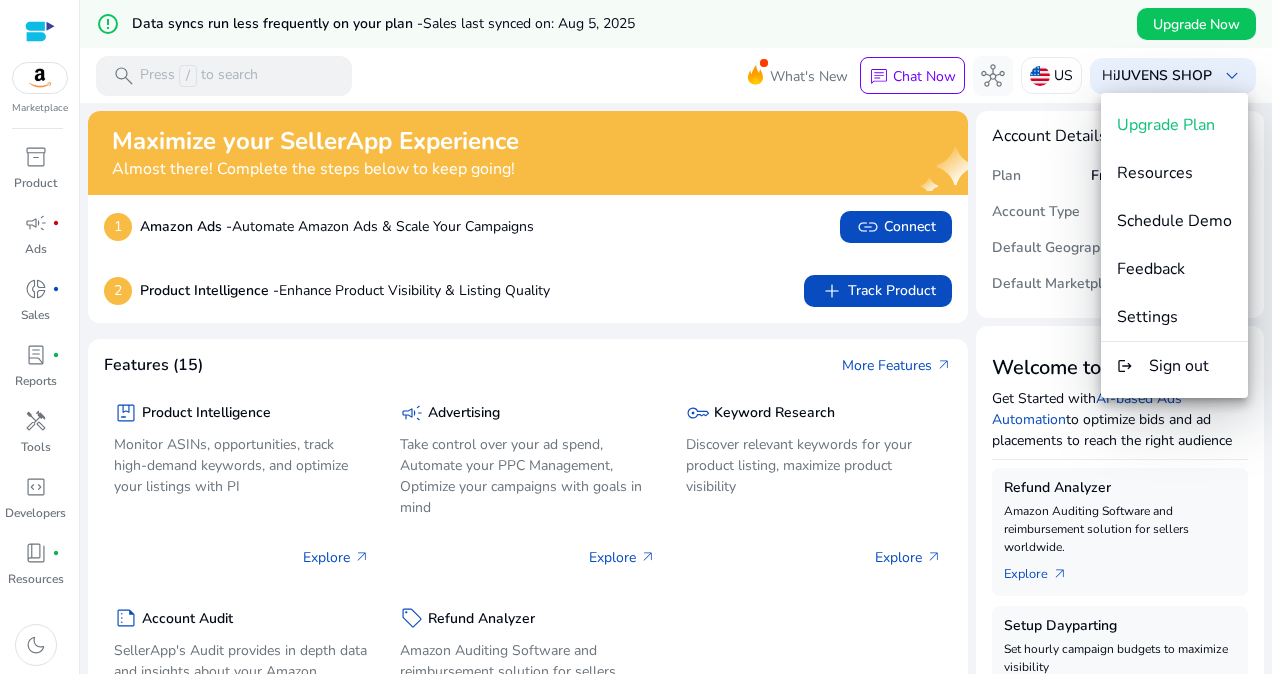 click on "Settings" at bounding box center [1147, 317] 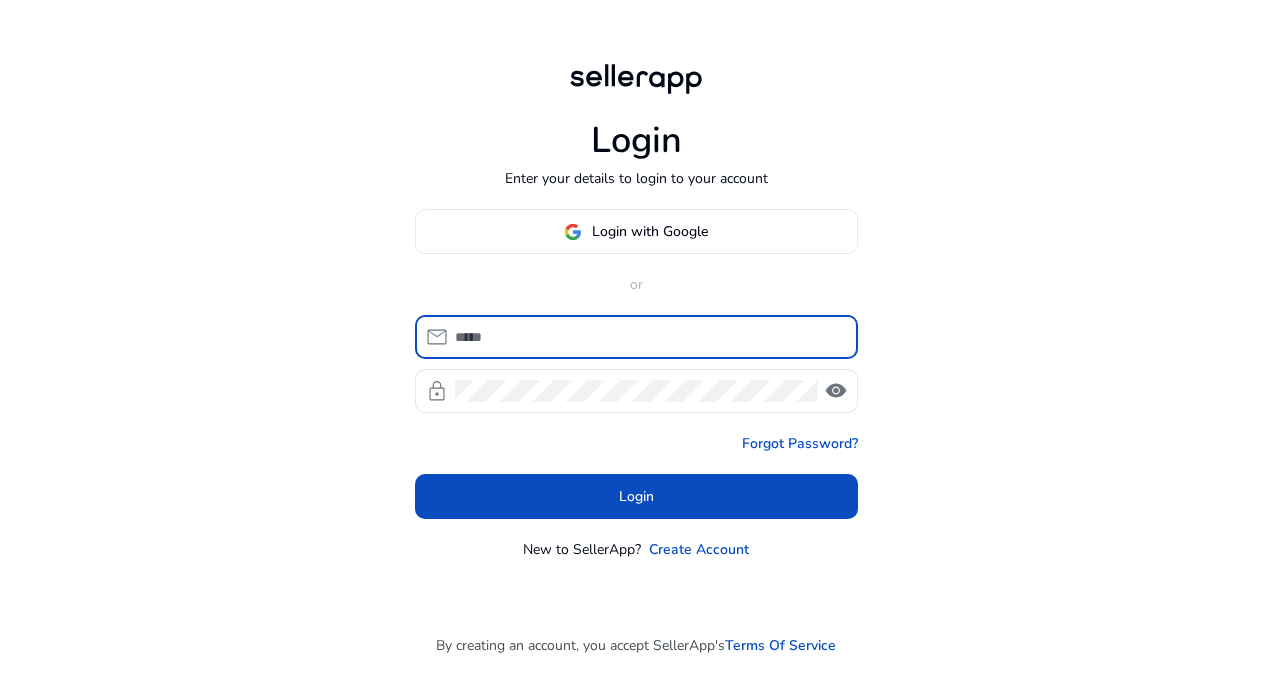 scroll, scrollTop: 0, scrollLeft: 0, axis: both 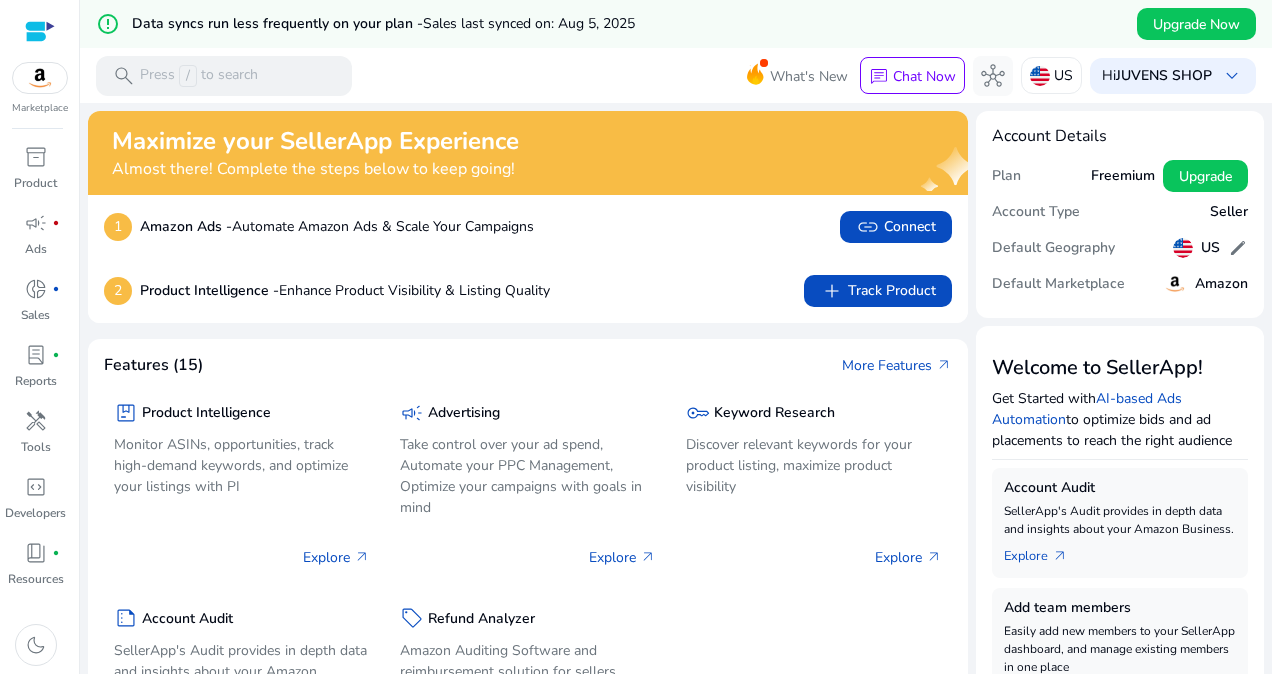click on "Hi  JUVENS SHOP  keyboard_arrow_down" at bounding box center (1173, 76) 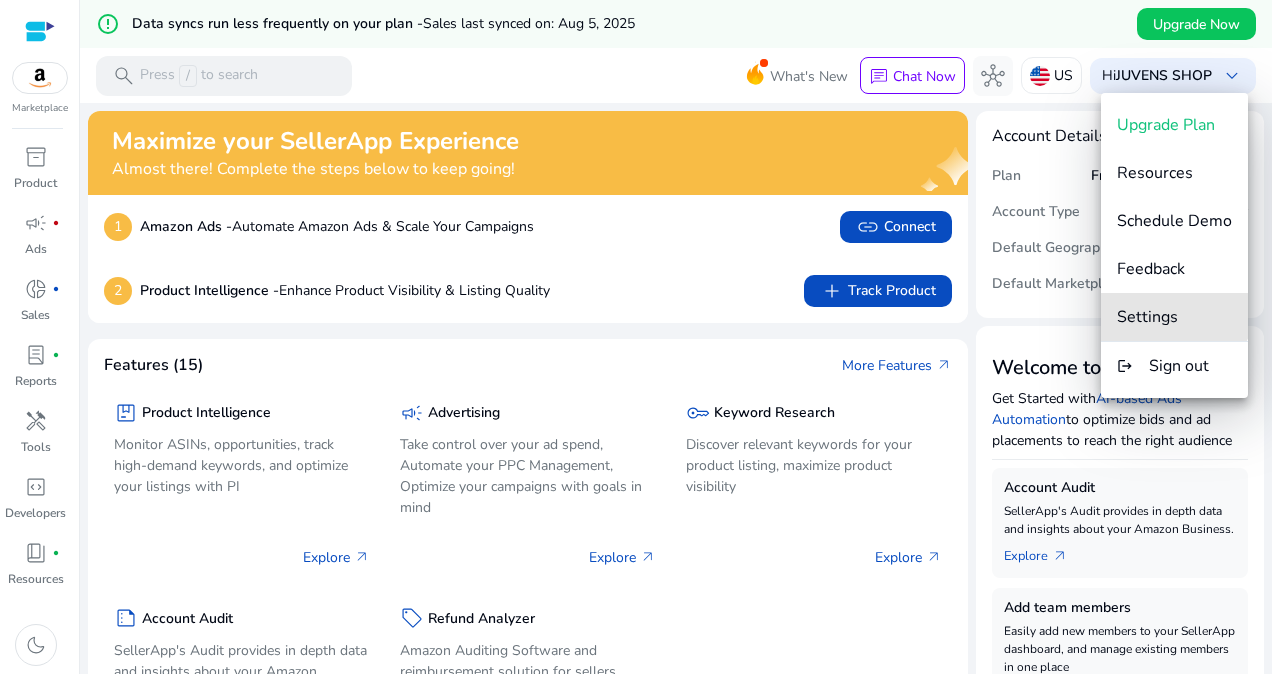click on "Settings" at bounding box center [1174, 317] 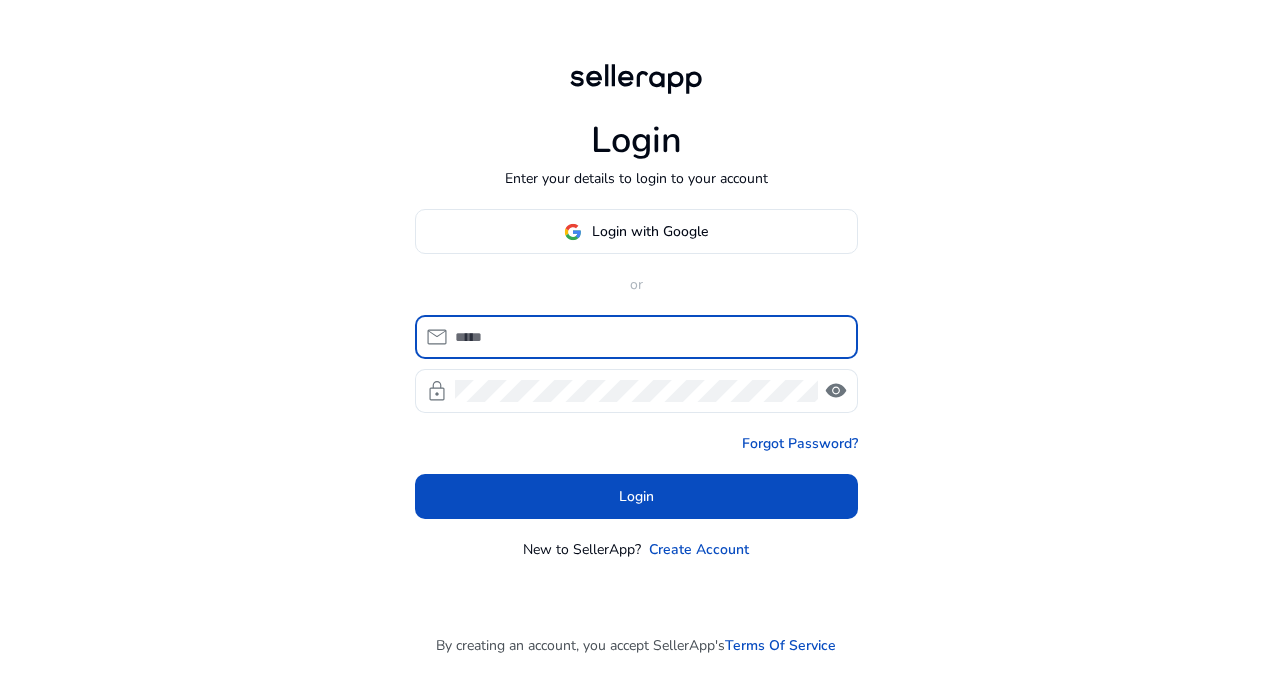 scroll, scrollTop: 0, scrollLeft: 0, axis: both 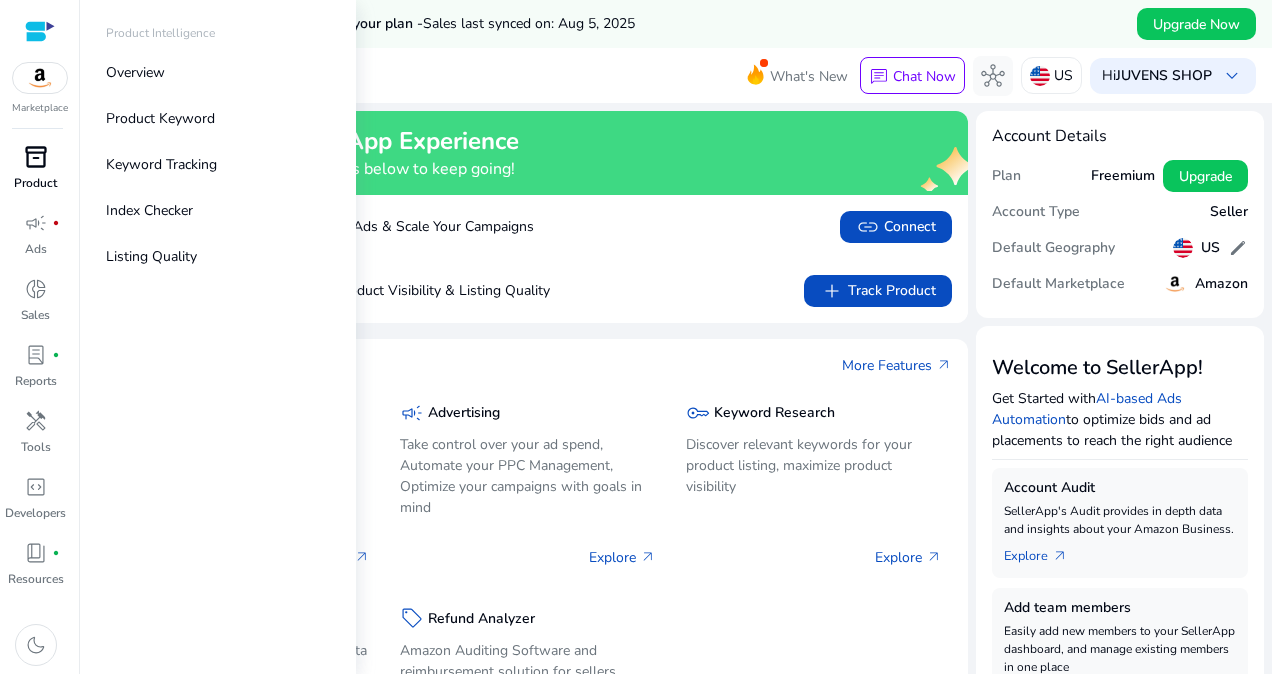 click on "inventory_2" at bounding box center [36, 157] 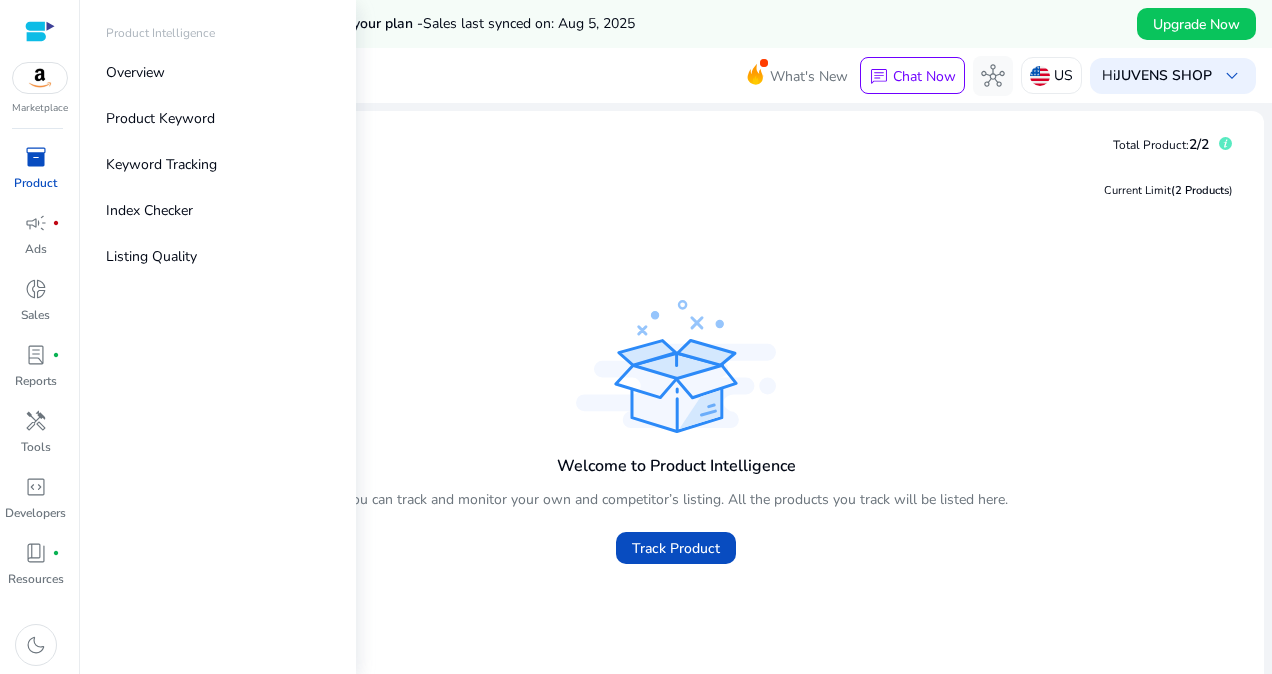 click on "Product Intelligence" at bounding box center (160, 33) 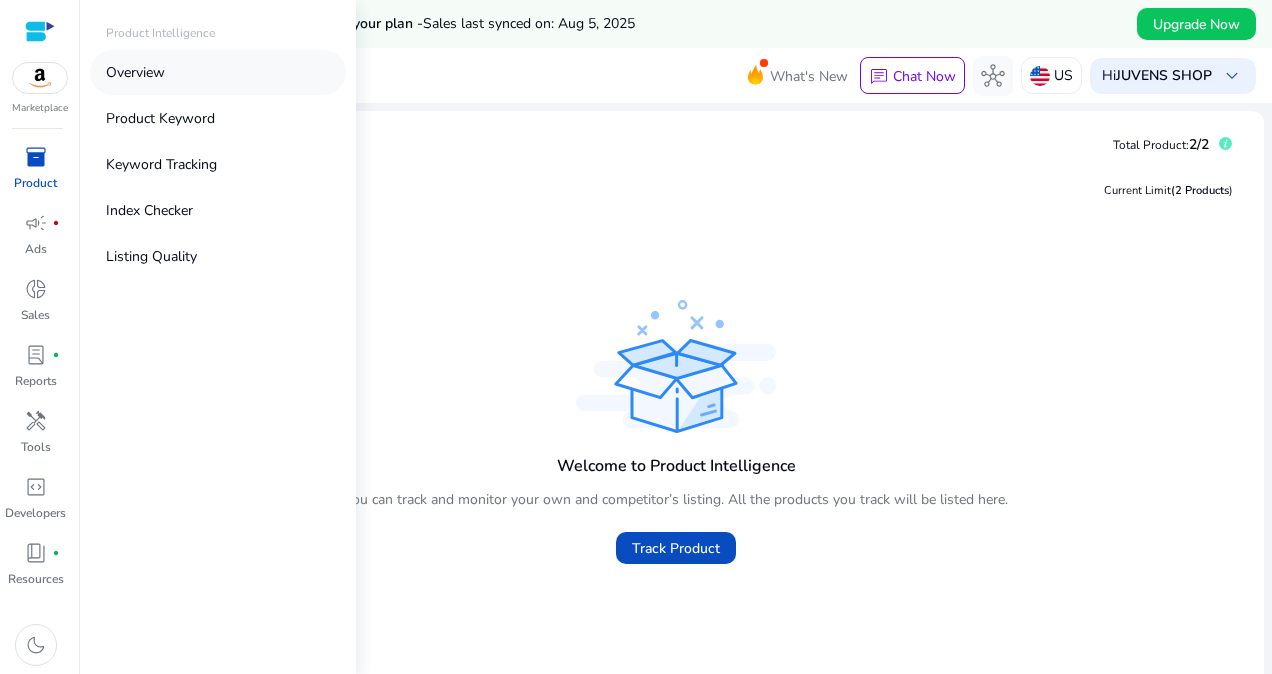 click on "Overview" at bounding box center [135, 72] 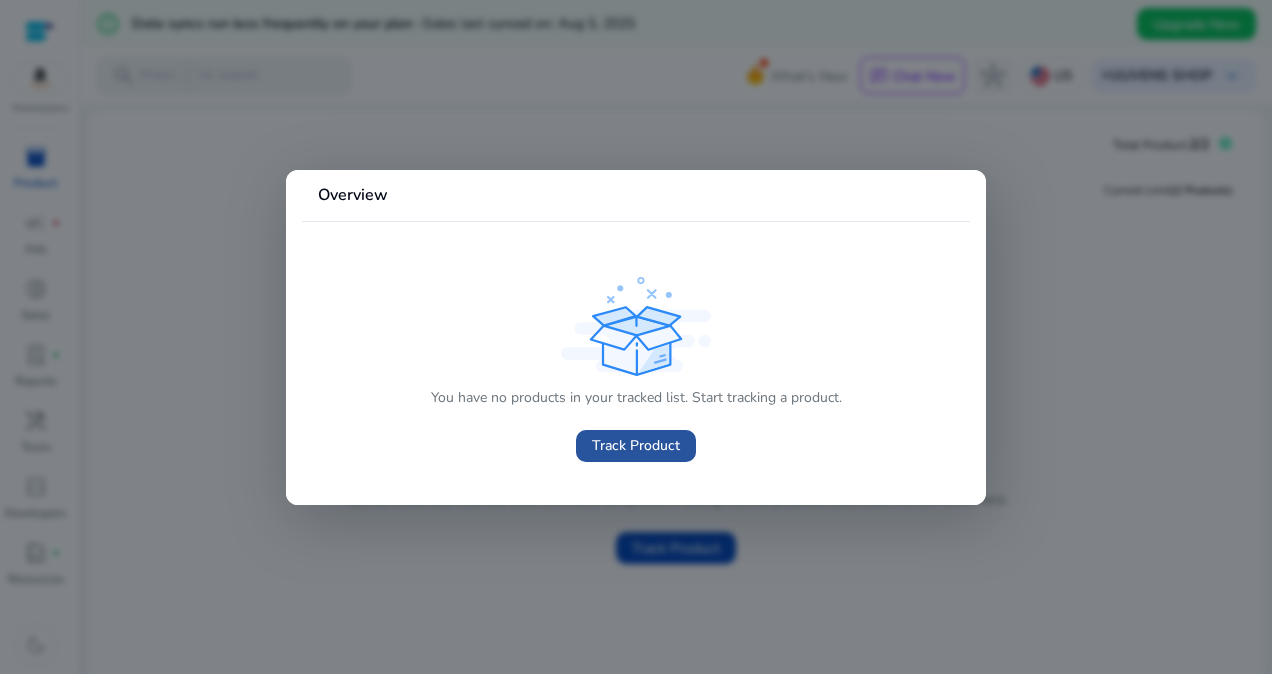 click on "Track Product" 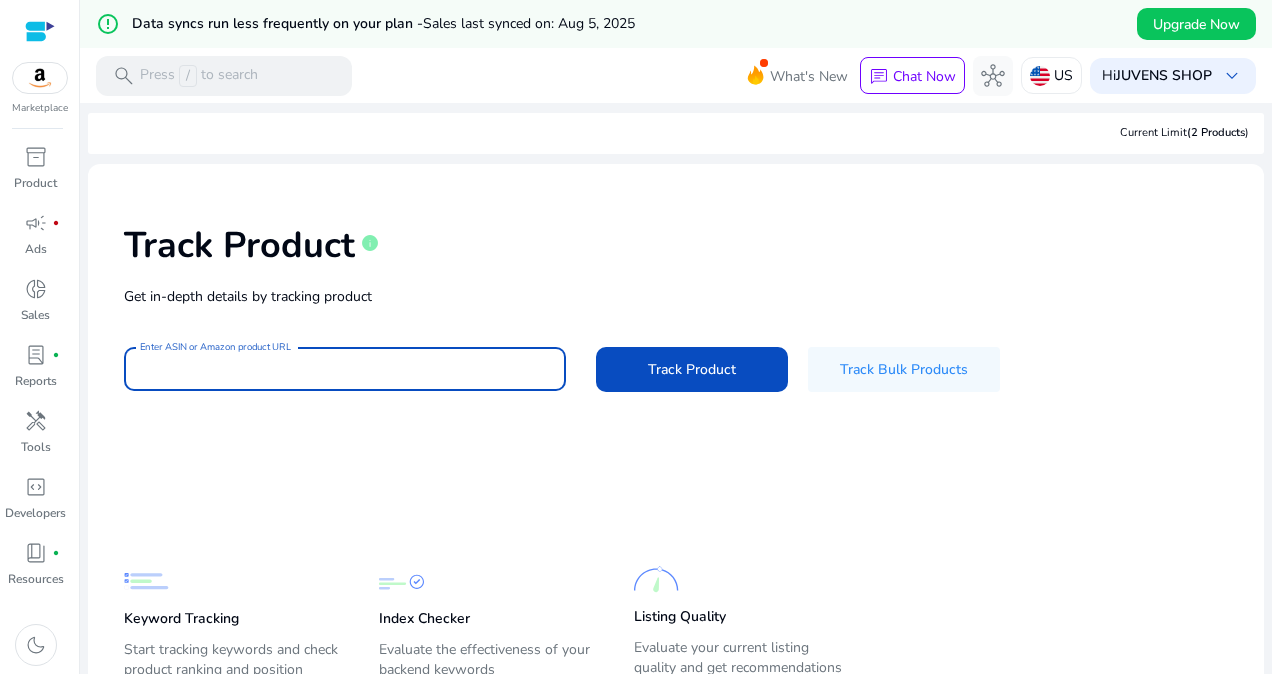 click on "Enter ASIN or Amazon product URL" at bounding box center [345, 369] 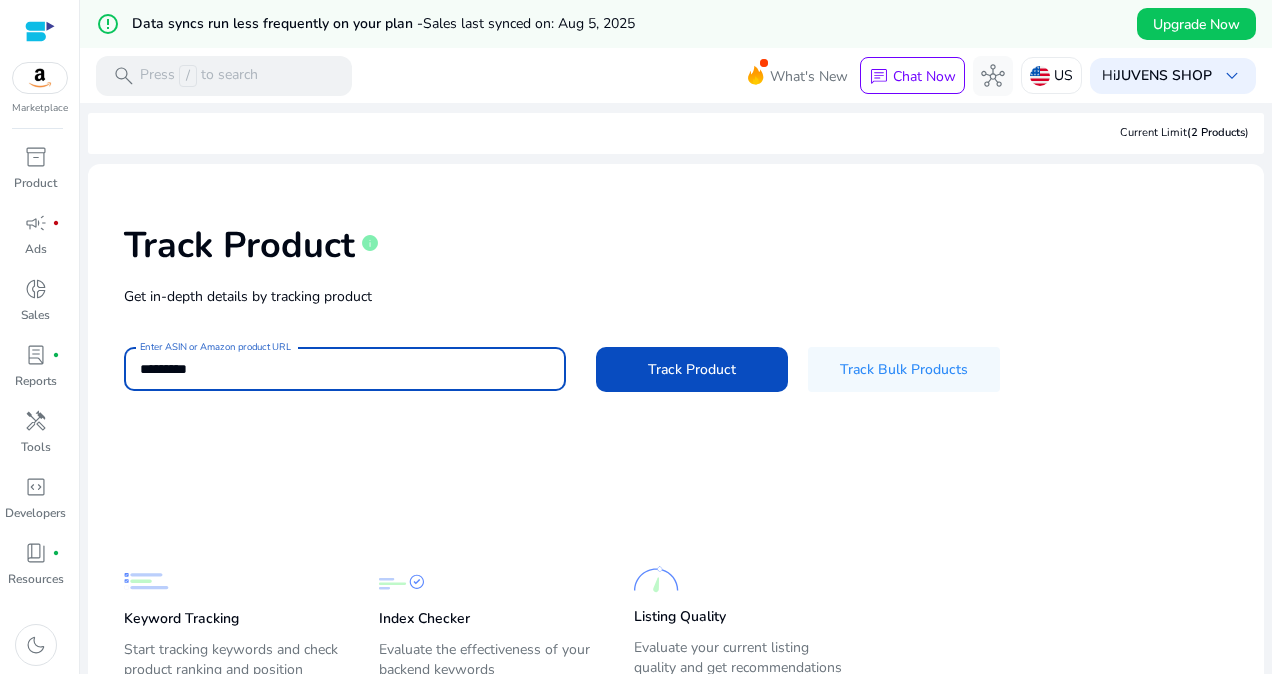 scroll, scrollTop: 0, scrollLeft: 0, axis: both 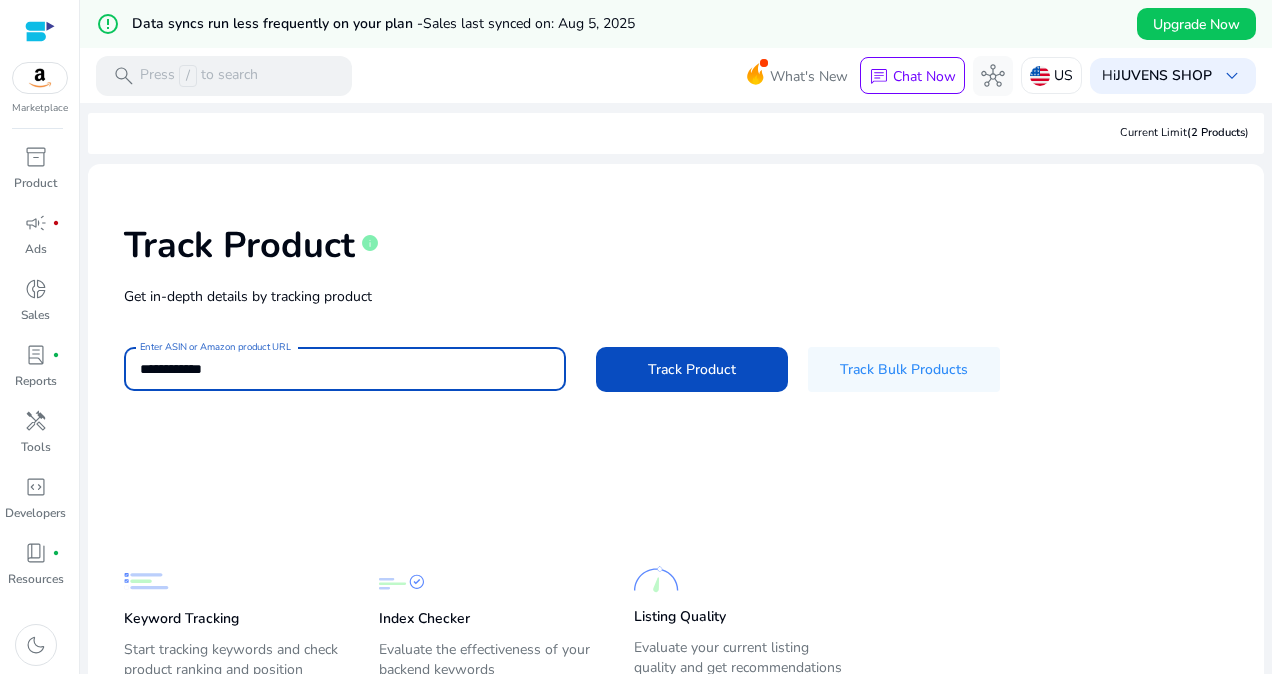 click on "Track Product" 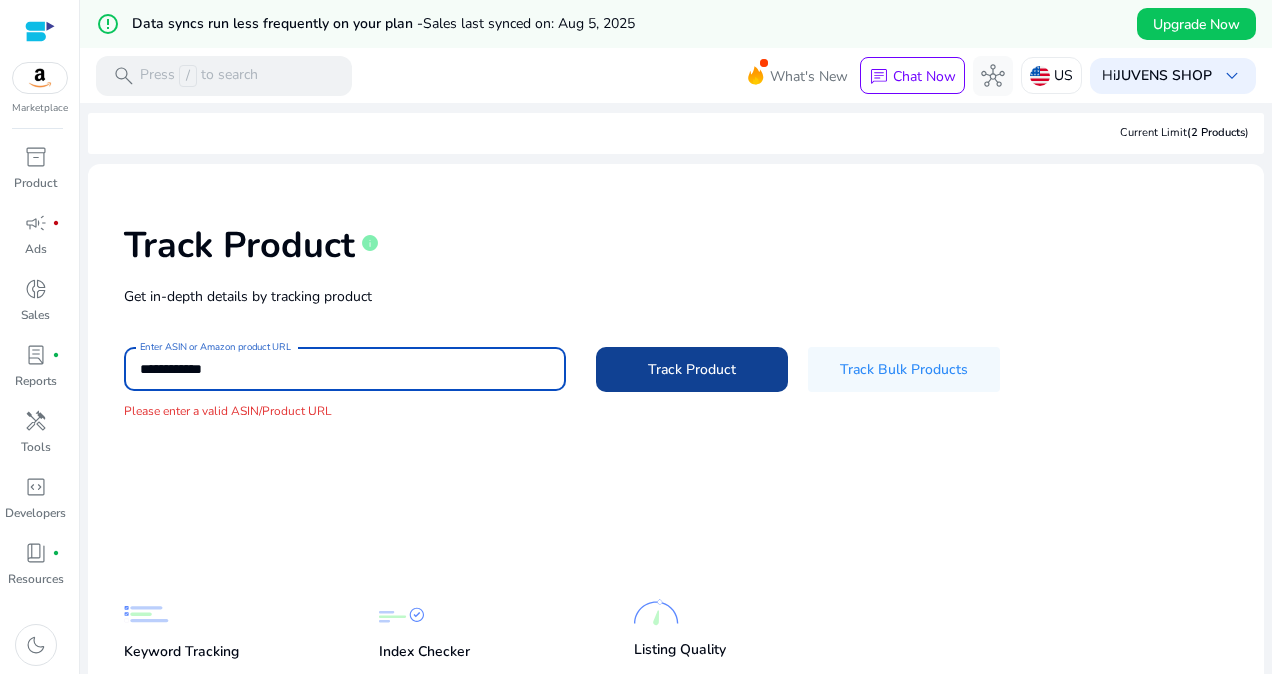click 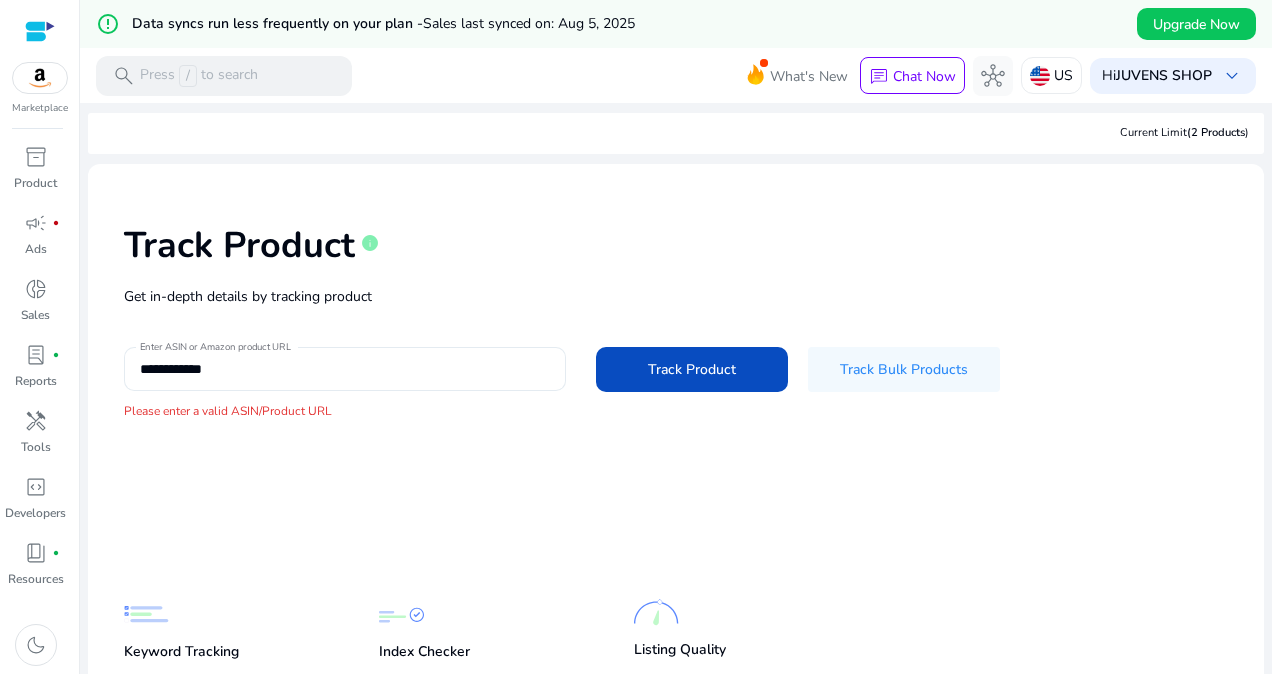 click on "**********" at bounding box center (345, 369) 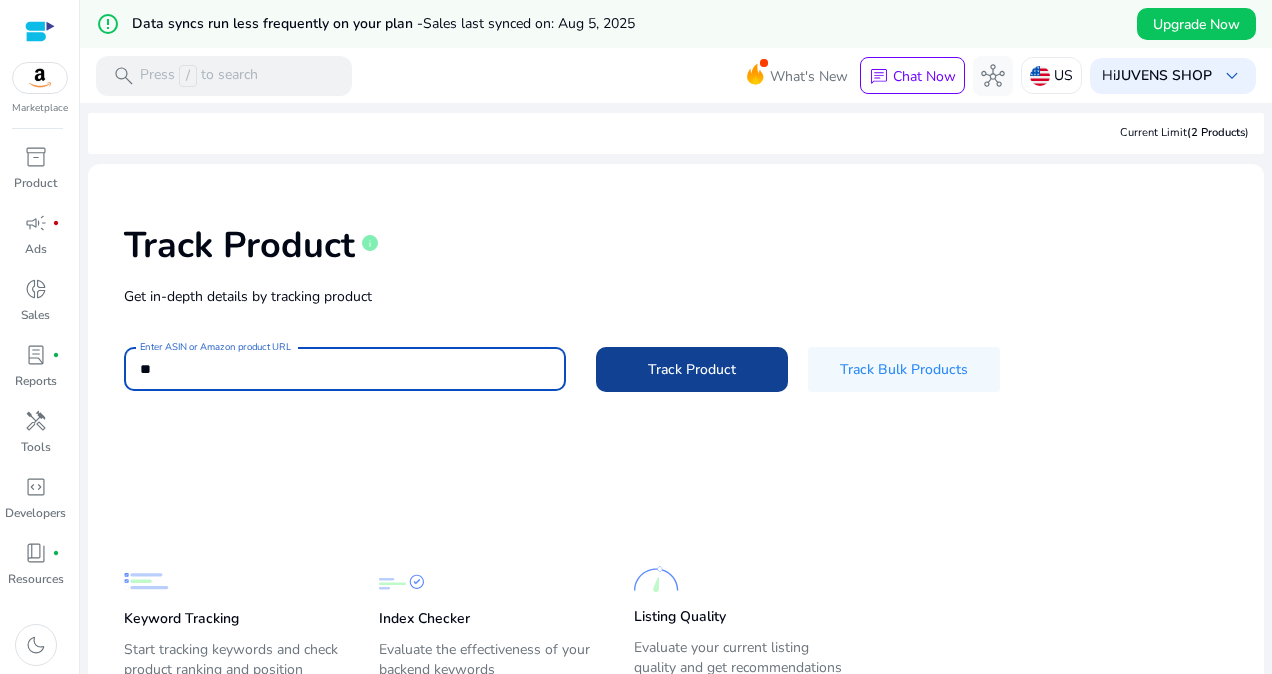 type on "*" 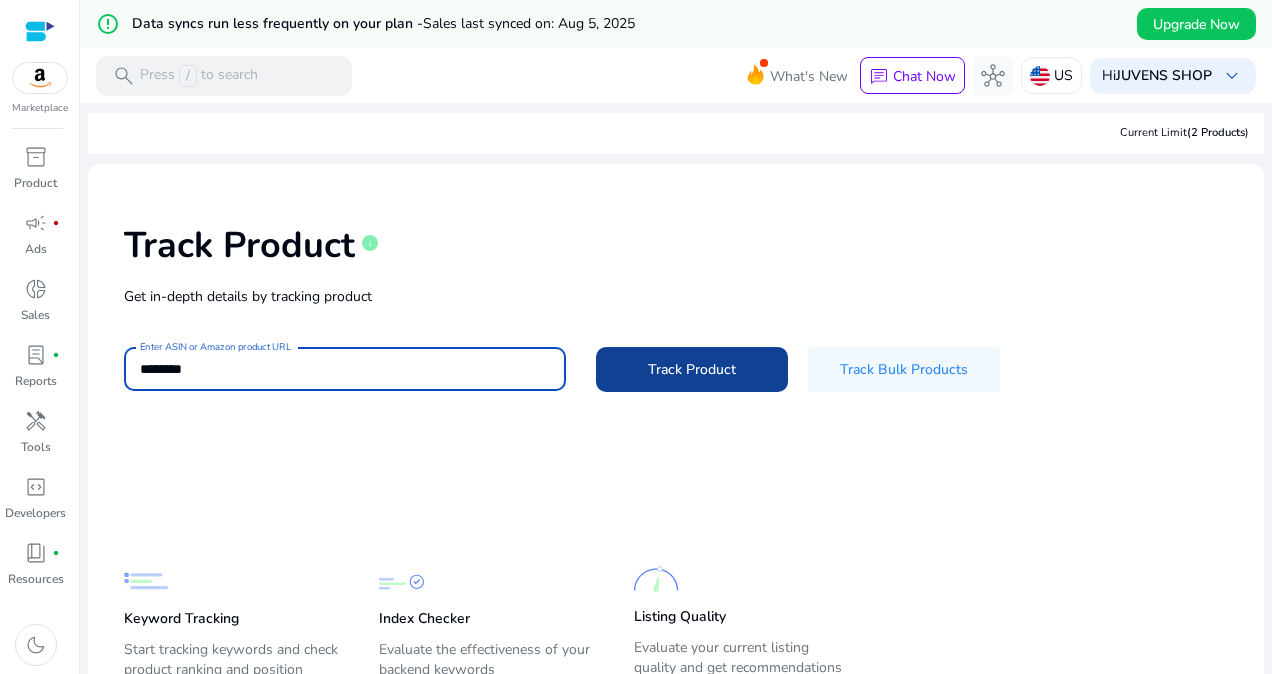 click on "Track Product" 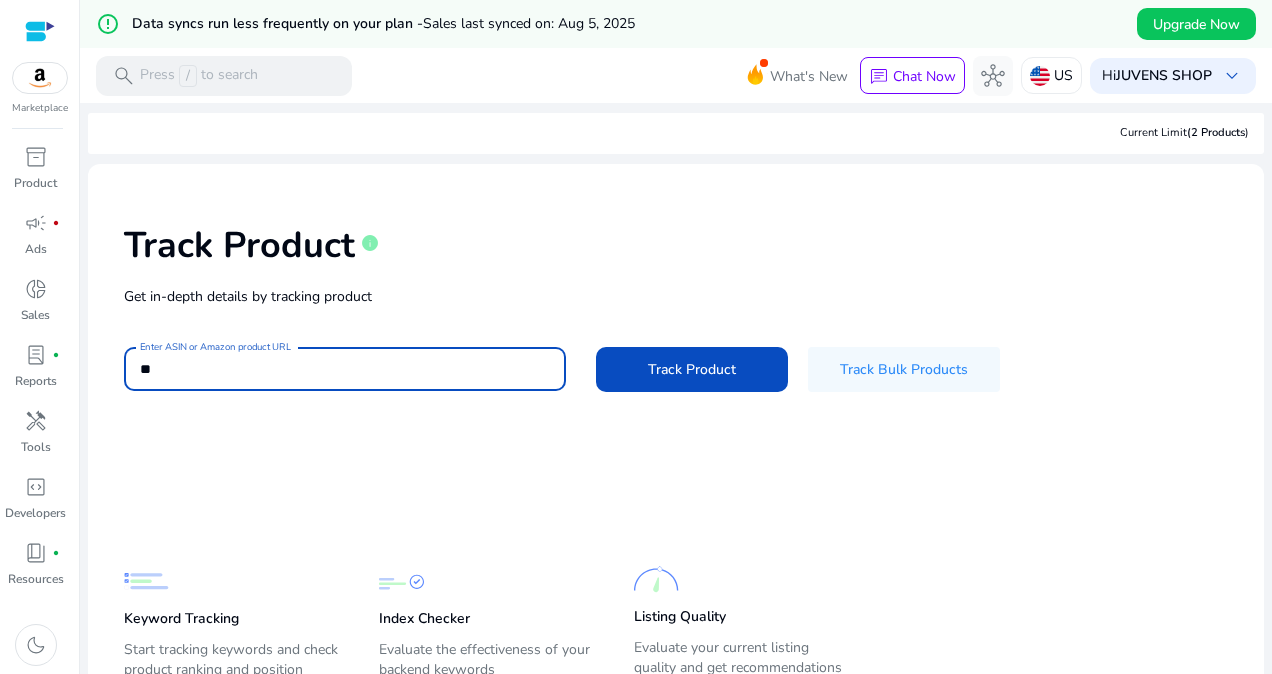 type on "*" 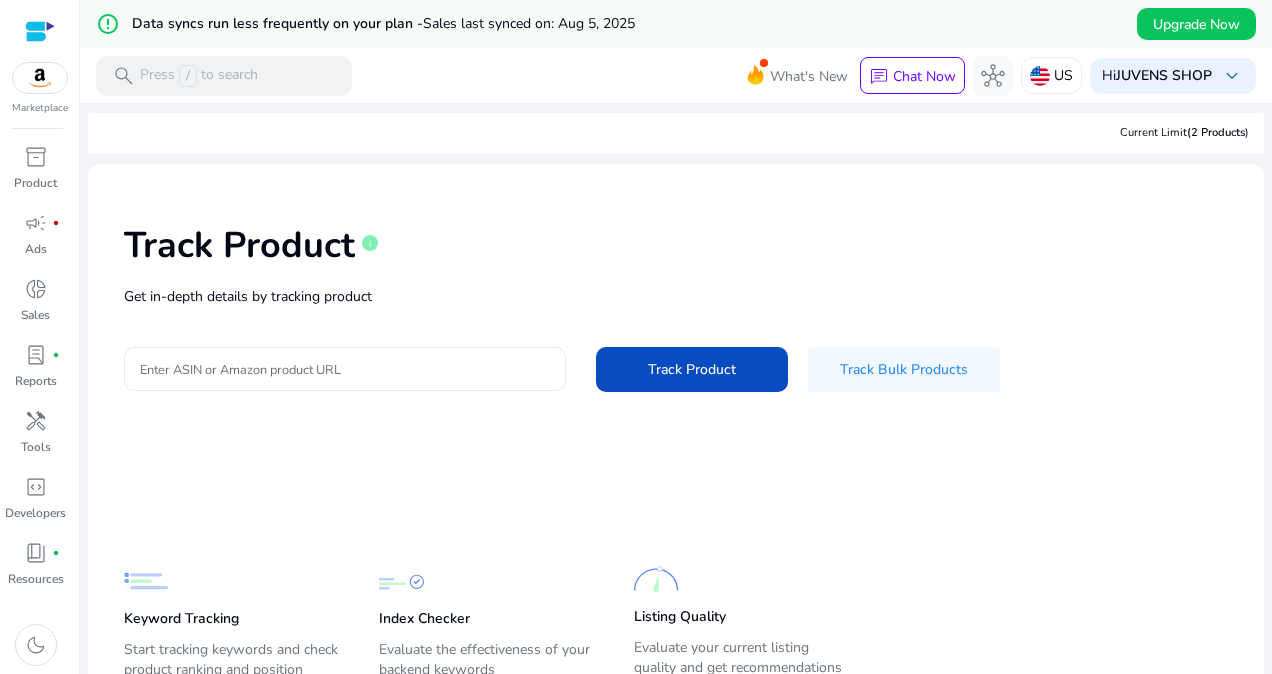 drag, startPoint x: 283, startPoint y: 388, endPoint x: 232, endPoint y: 355, distance: 60.74537 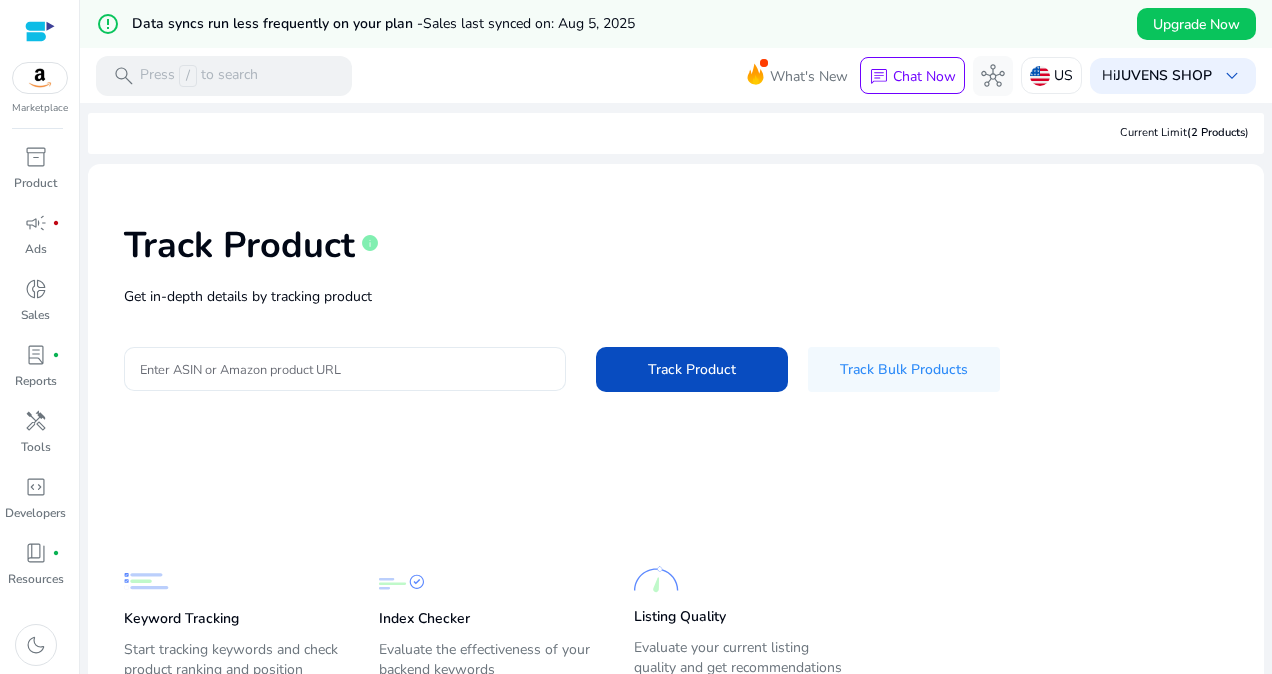 drag, startPoint x: 232, startPoint y: 355, endPoint x: 213, endPoint y: 364, distance: 21.023796 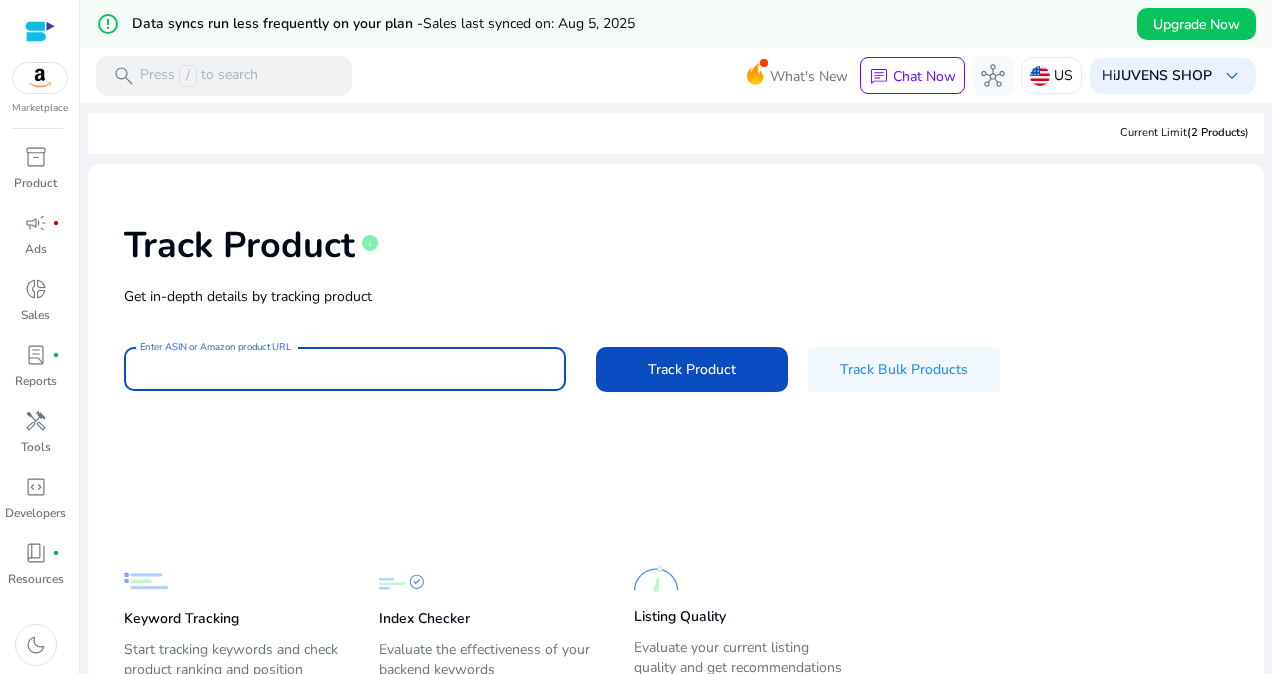 paste on "**********" 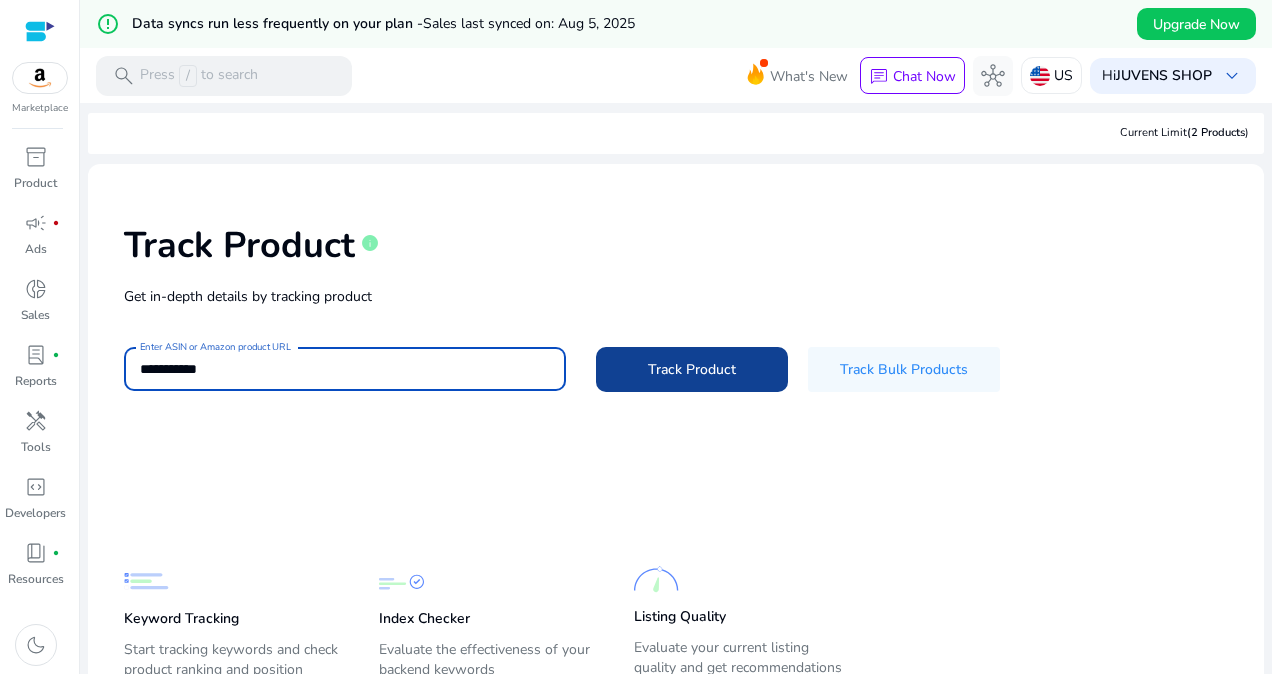 click 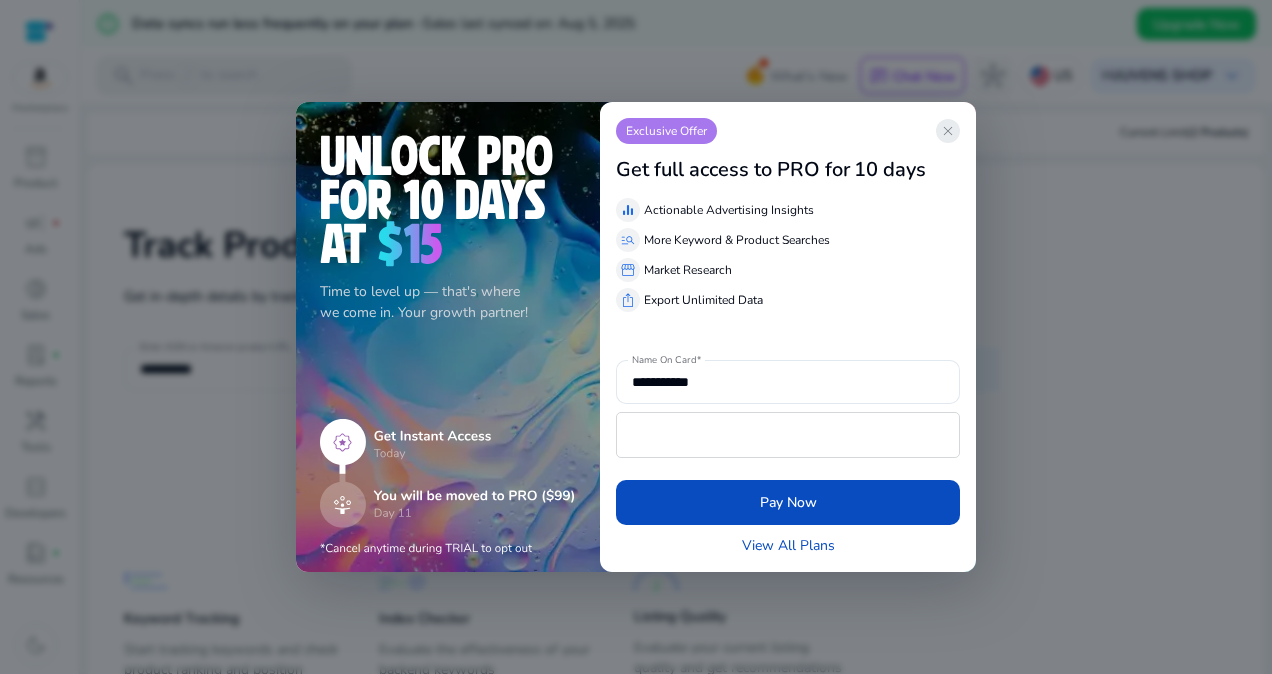 click on "close" at bounding box center (948, 131) 